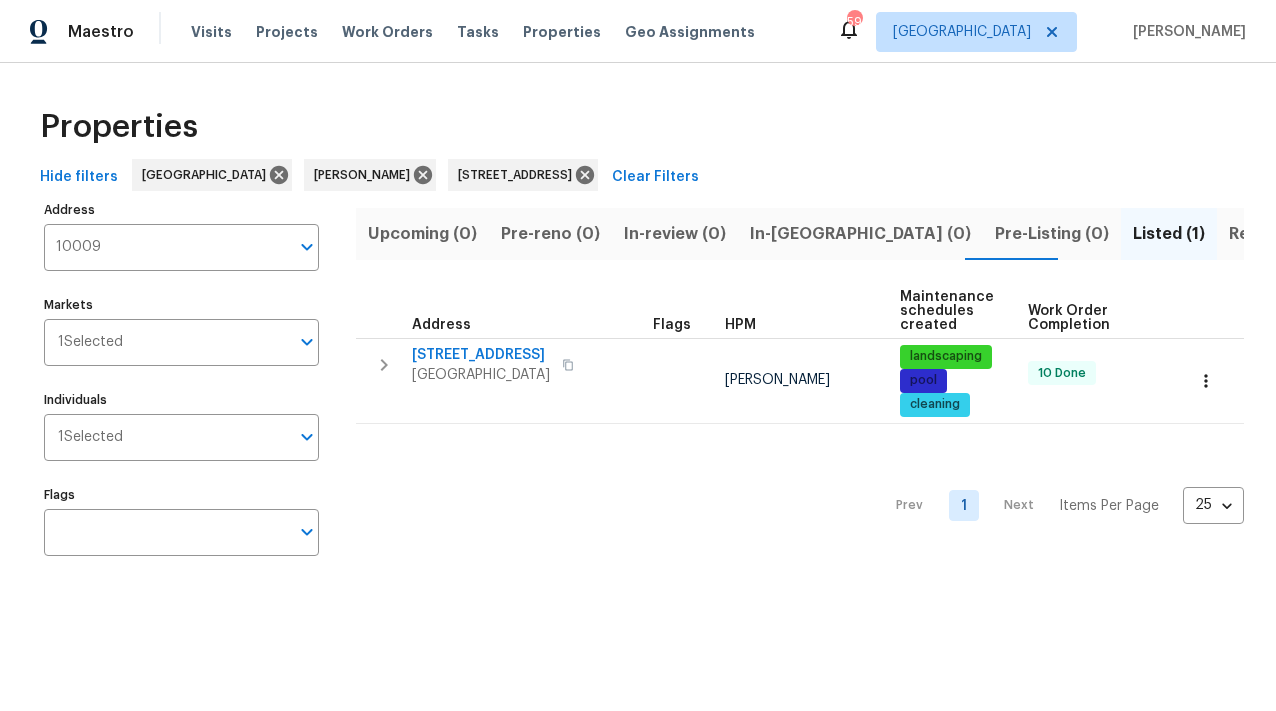 scroll, scrollTop: 0, scrollLeft: 0, axis: both 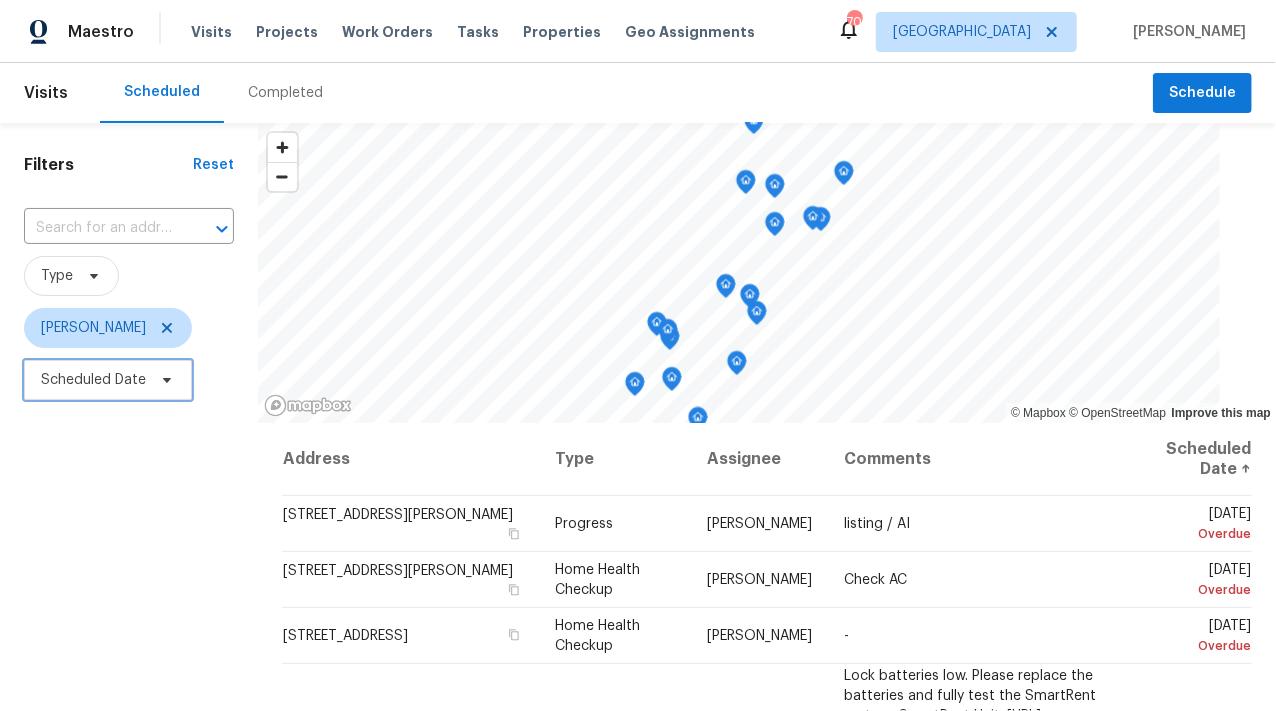 click on "Scheduled Date" at bounding box center (93, 380) 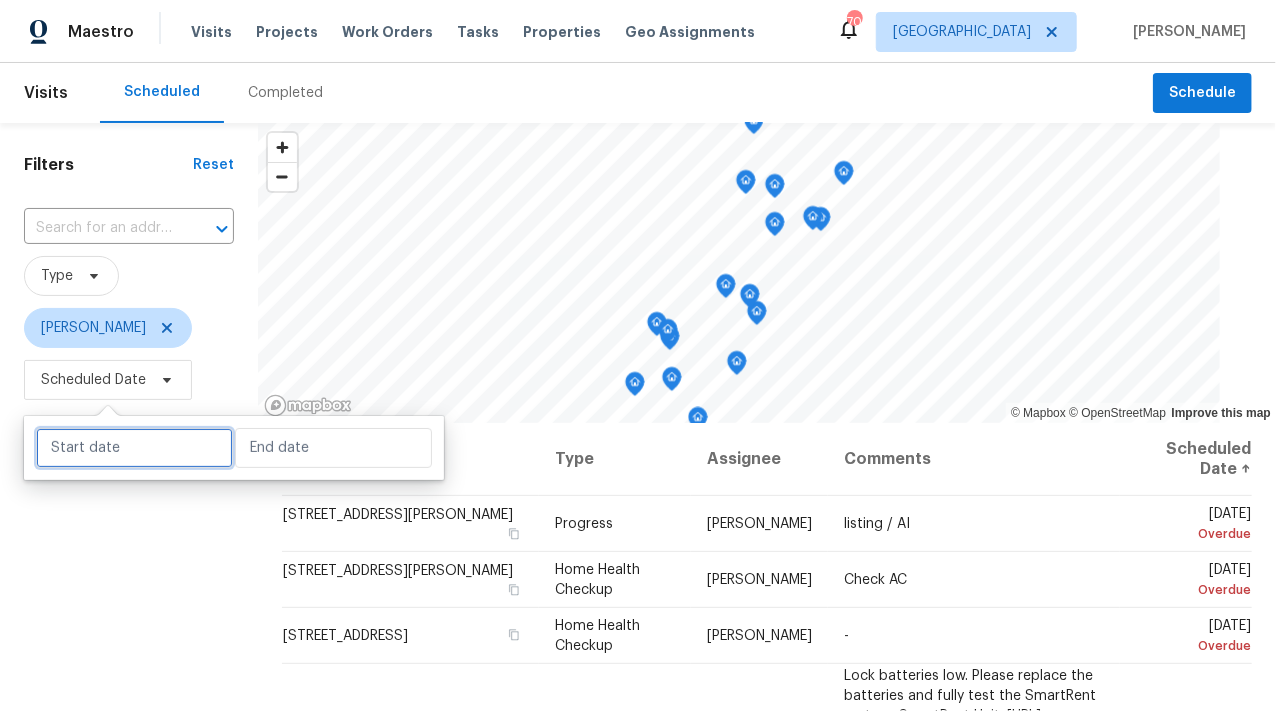 click at bounding box center (134, 448) 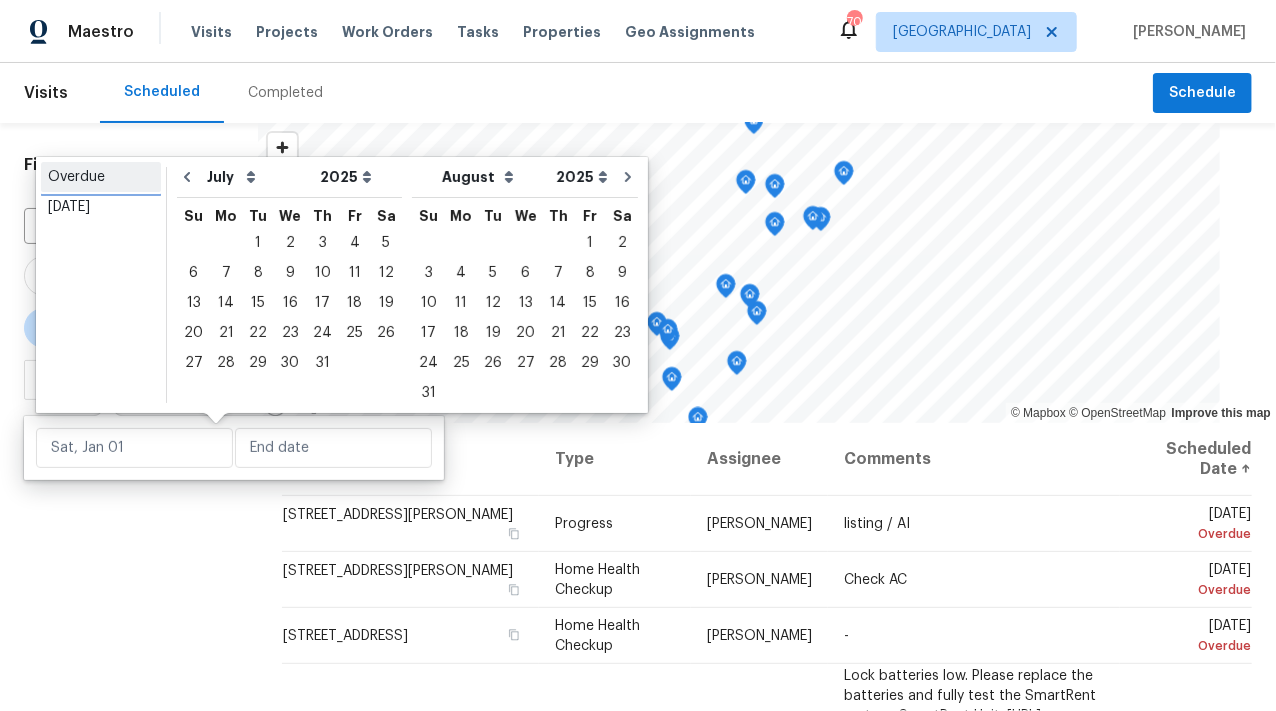 click on "Overdue" at bounding box center (101, 177) 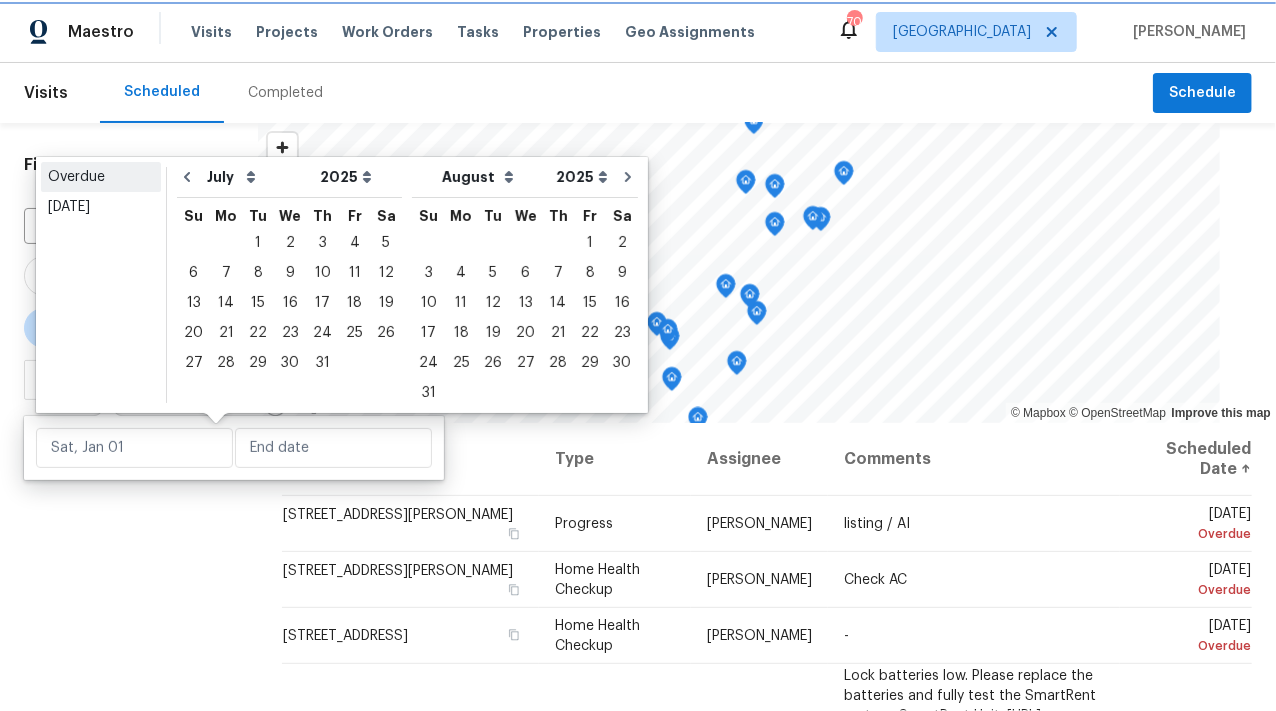 type on "Fri, Jun 13" 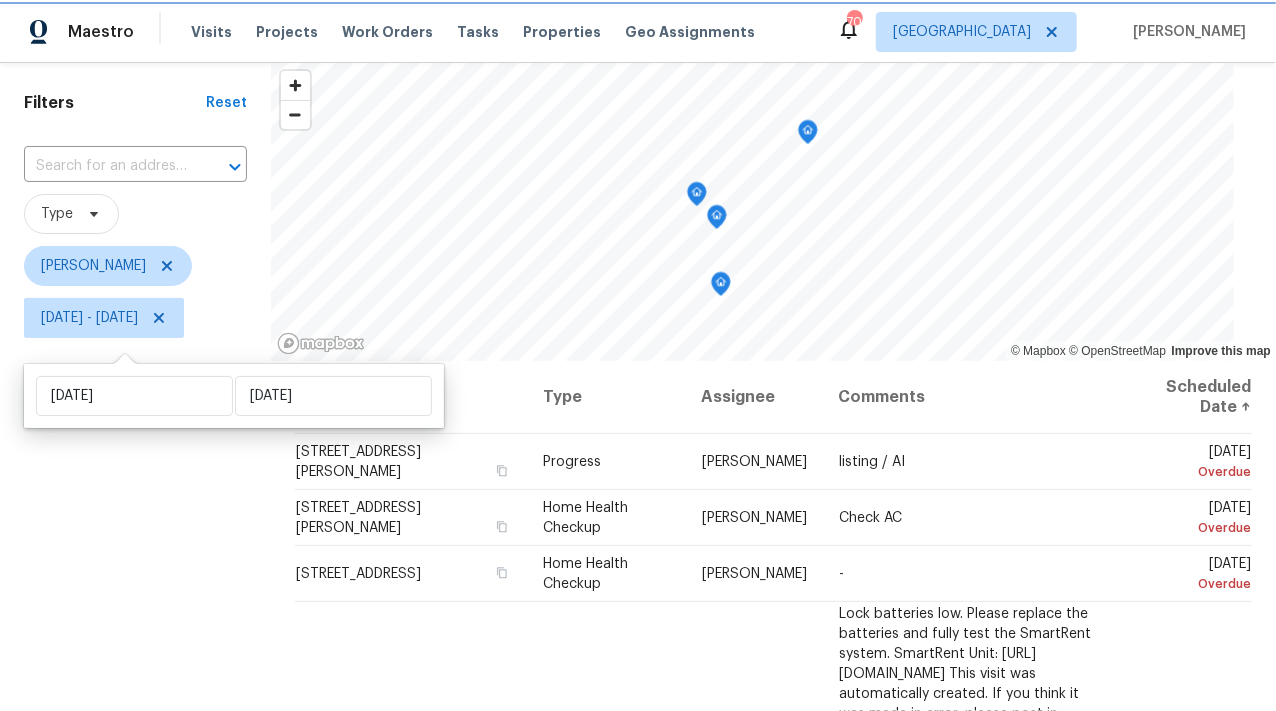 scroll, scrollTop: 0, scrollLeft: 0, axis: both 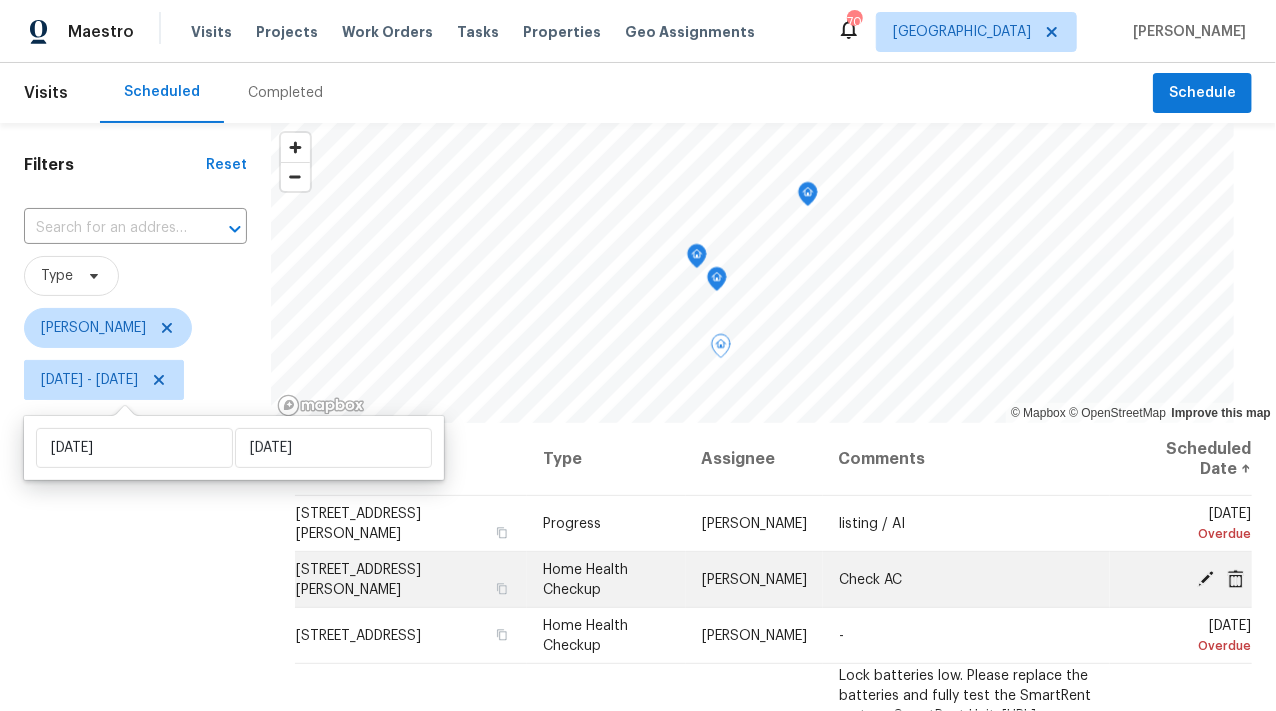 click 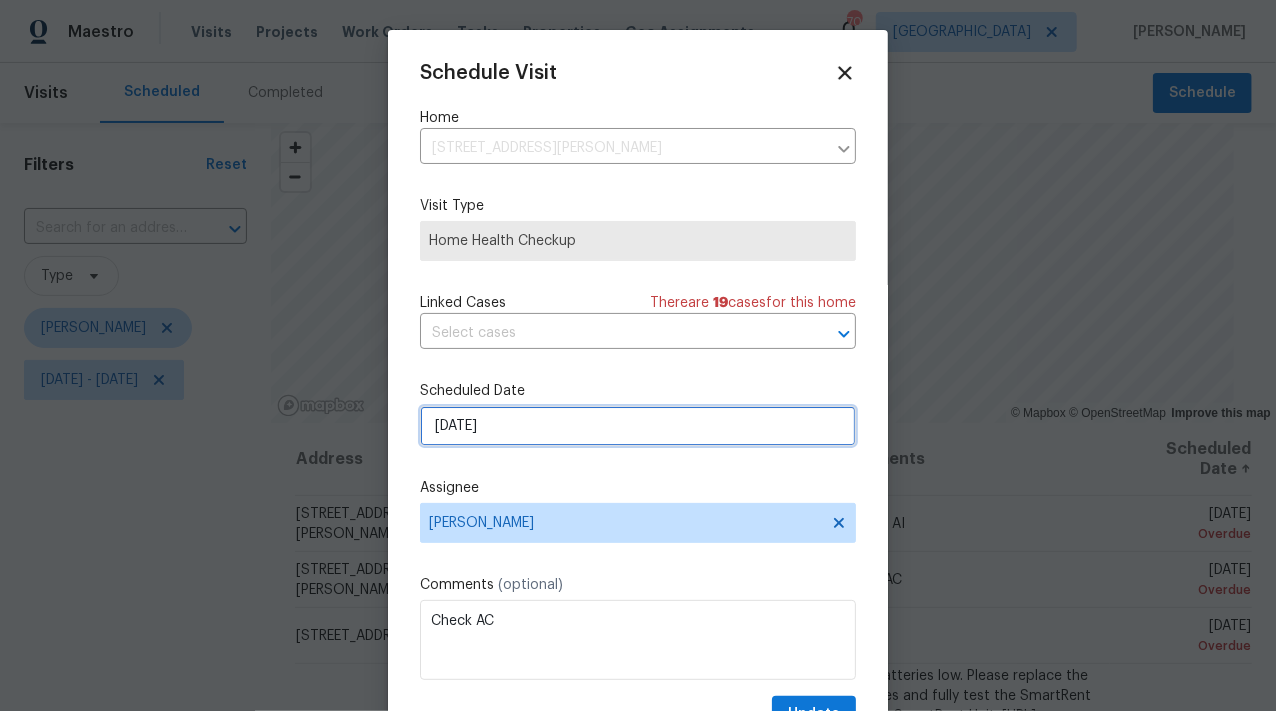 click on "7/11/2025" at bounding box center [638, 426] 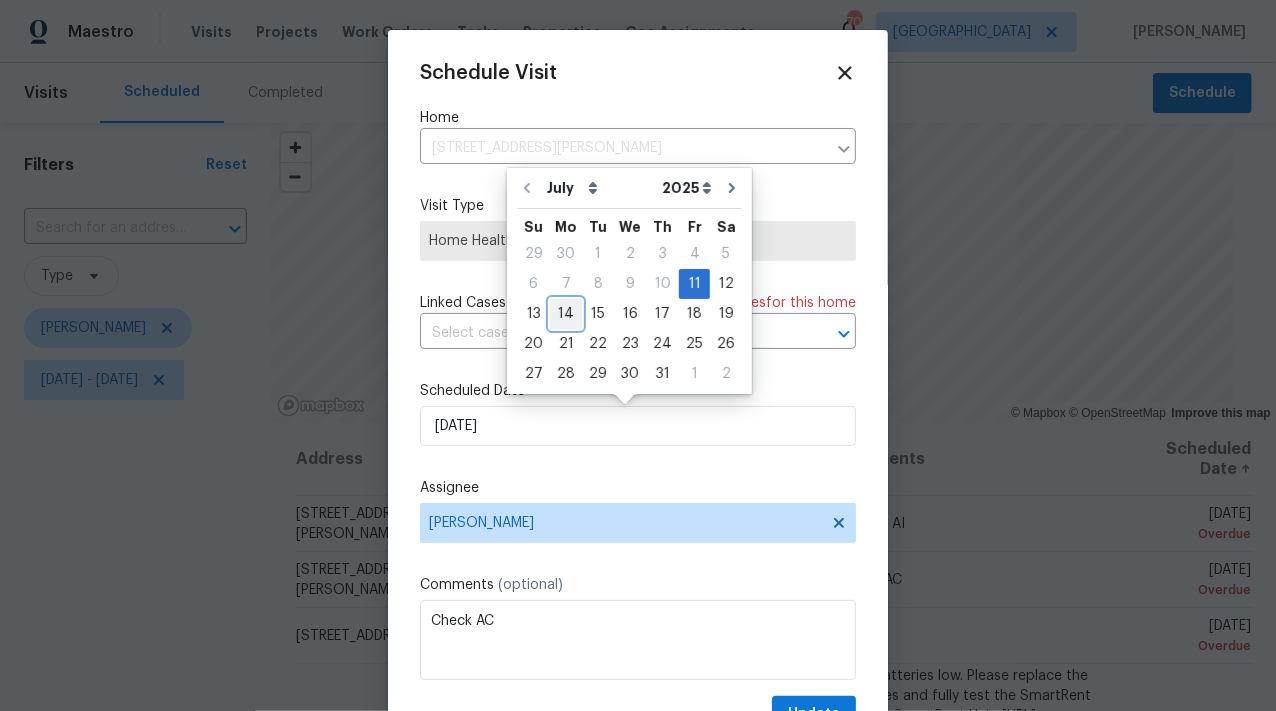 click on "14" at bounding box center [566, 314] 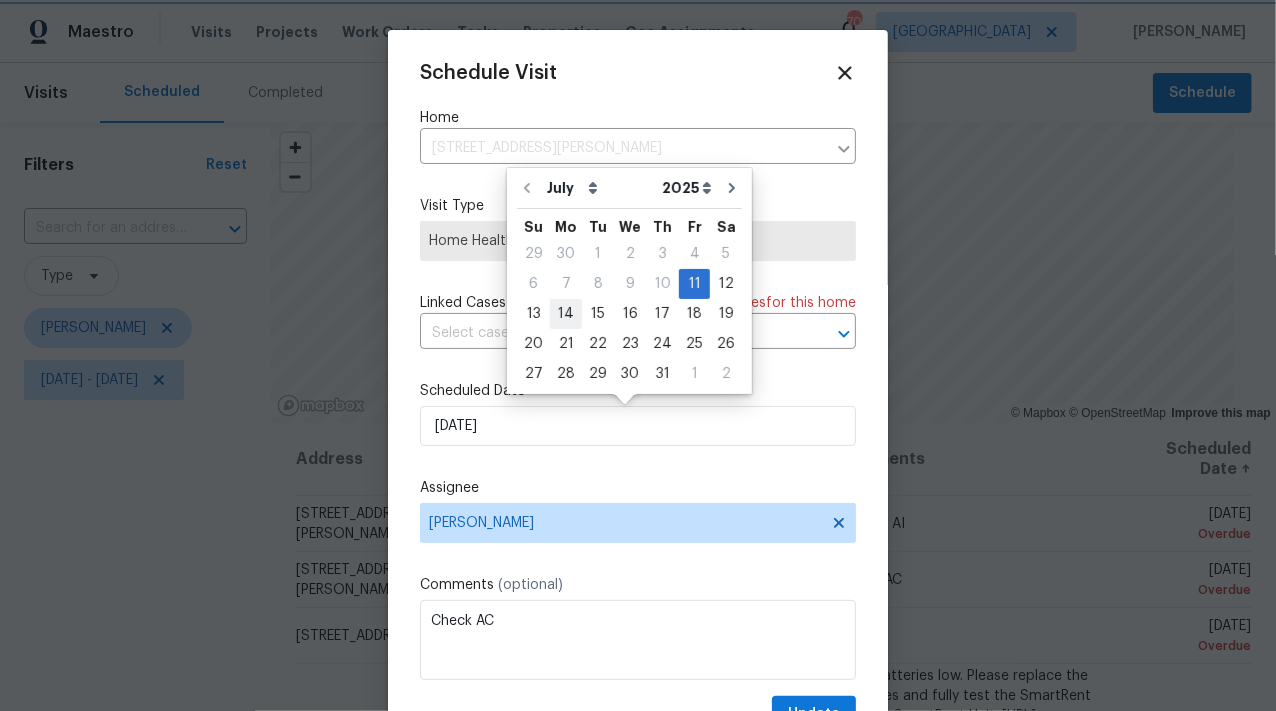 type on "7/14/2025" 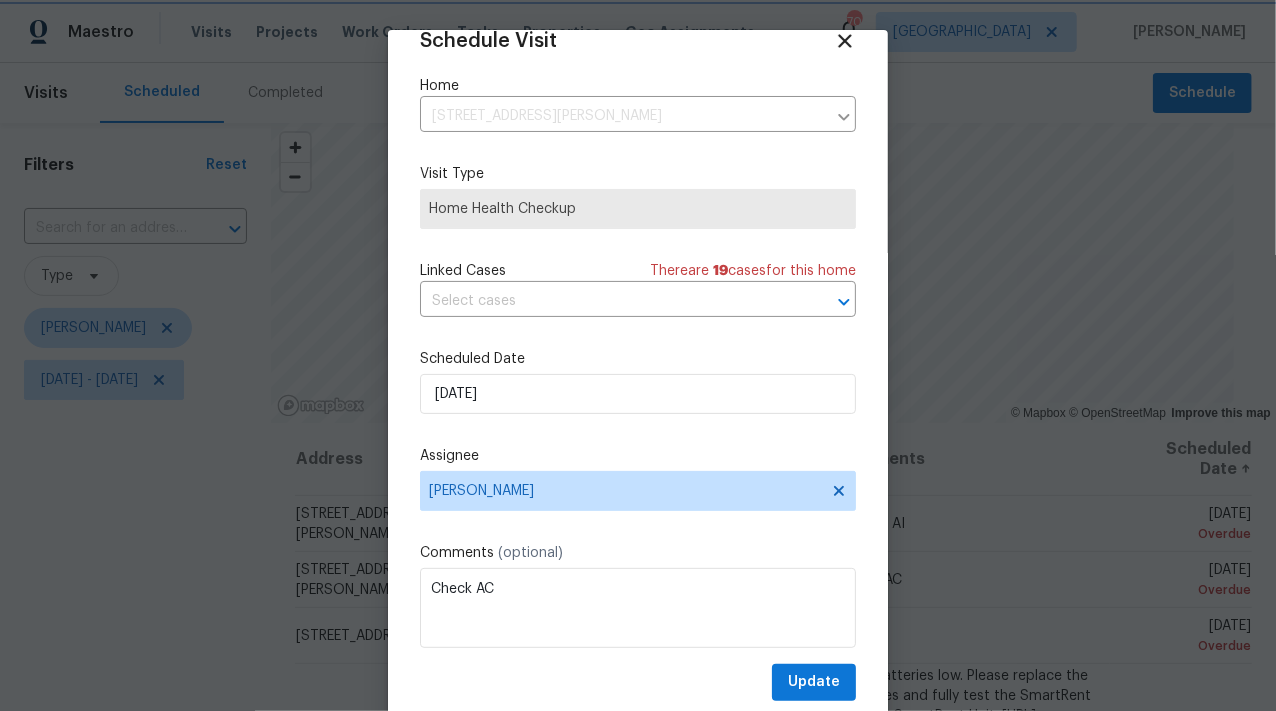 scroll, scrollTop: 37, scrollLeft: 0, axis: vertical 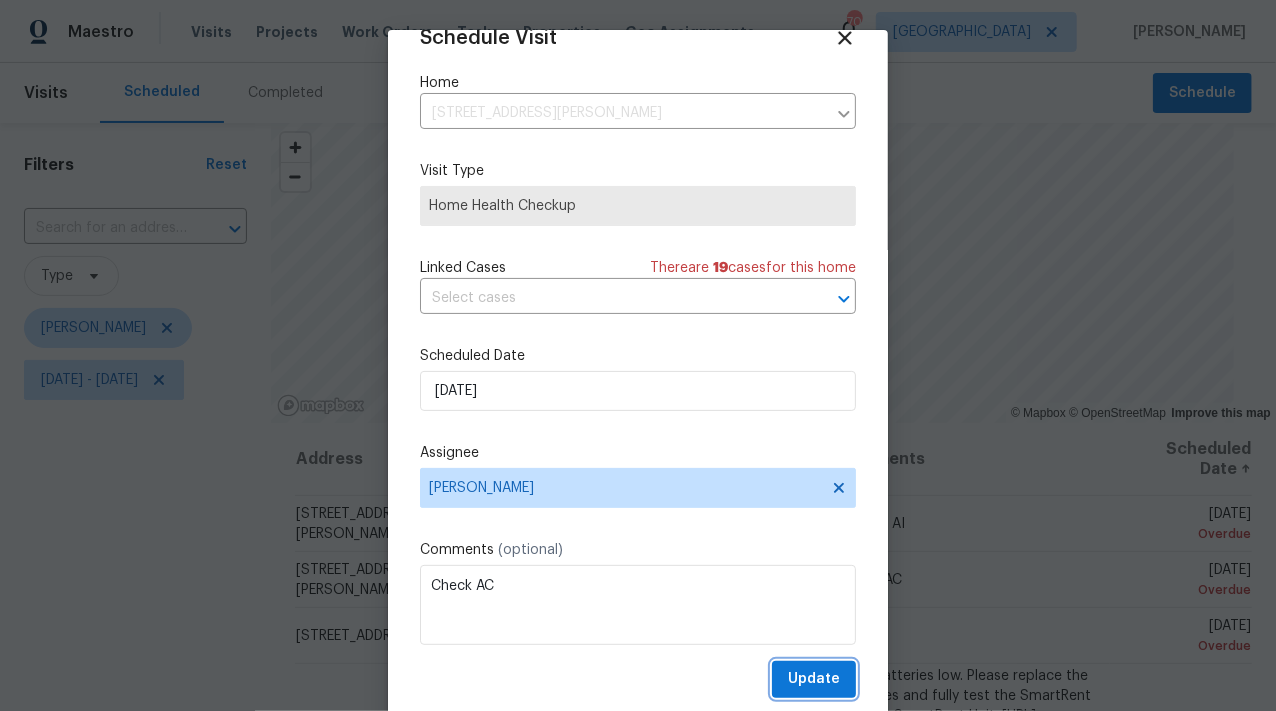 click on "Update" at bounding box center [814, 679] 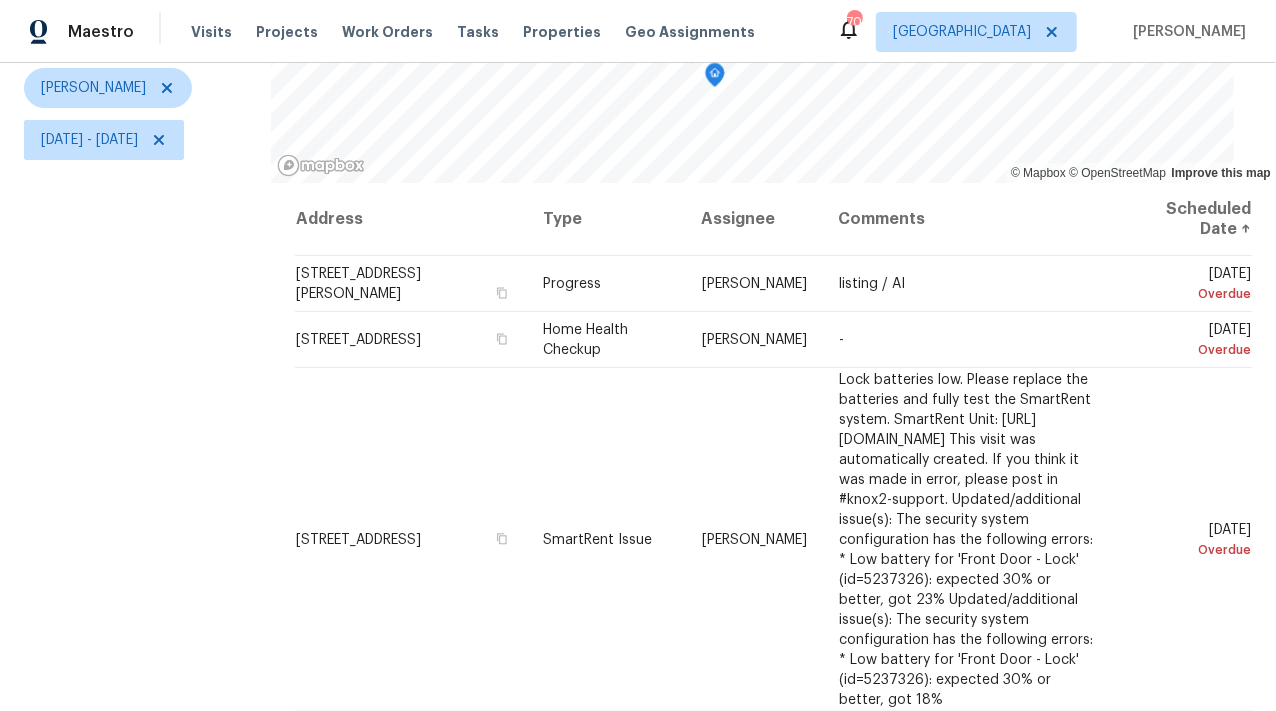 scroll, scrollTop: 294, scrollLeft: 0, axis: vertical 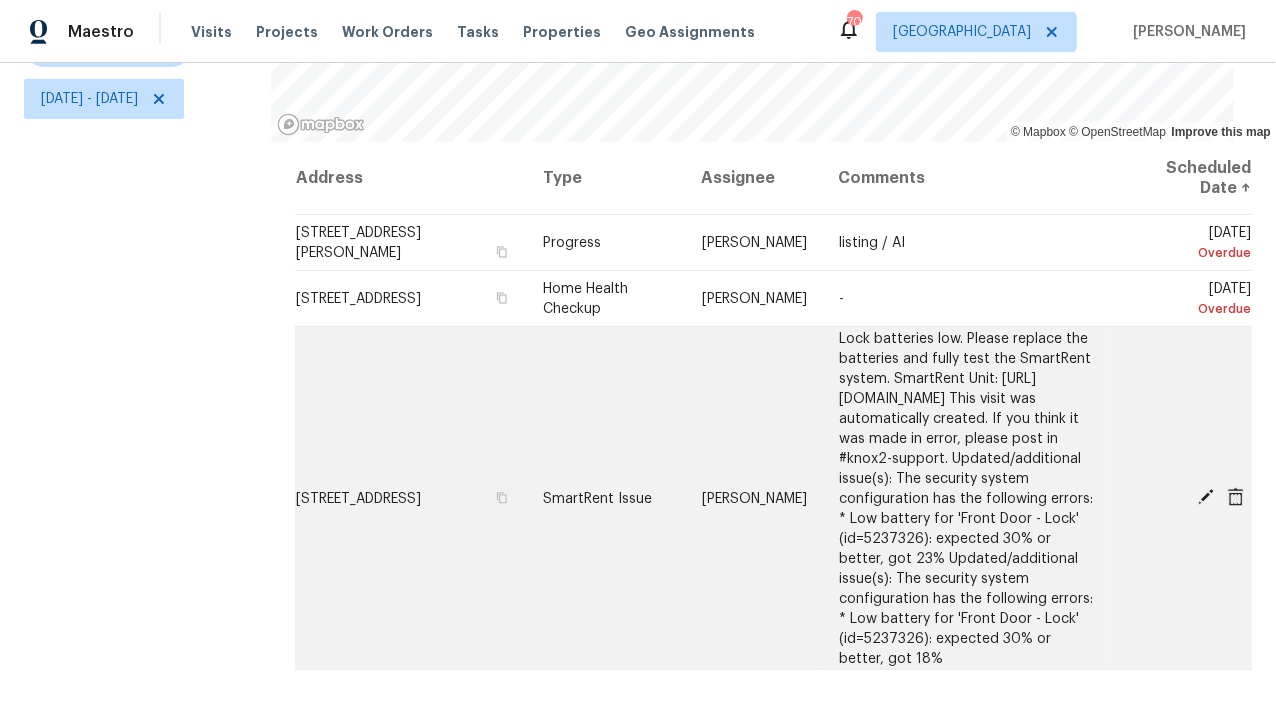 click 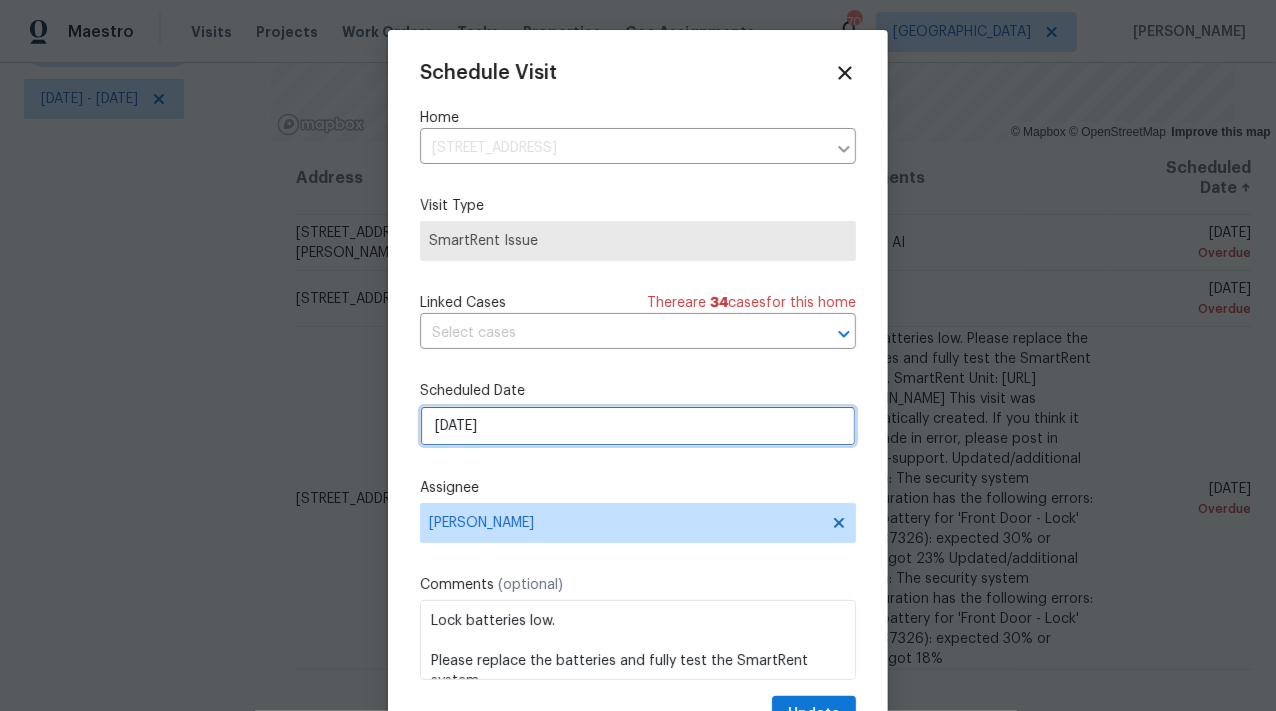 click on "7/12/2025" at bounding box center (638, 426) 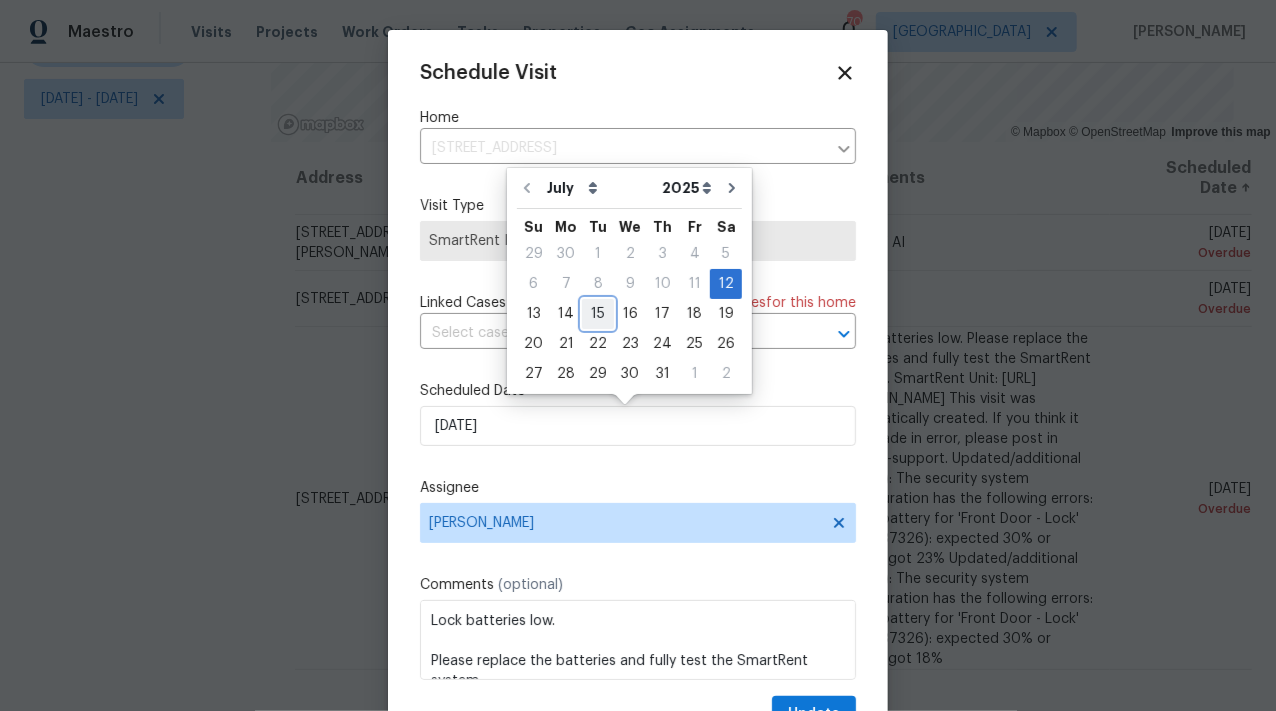 click on "15" at bounding box center [598, 314] 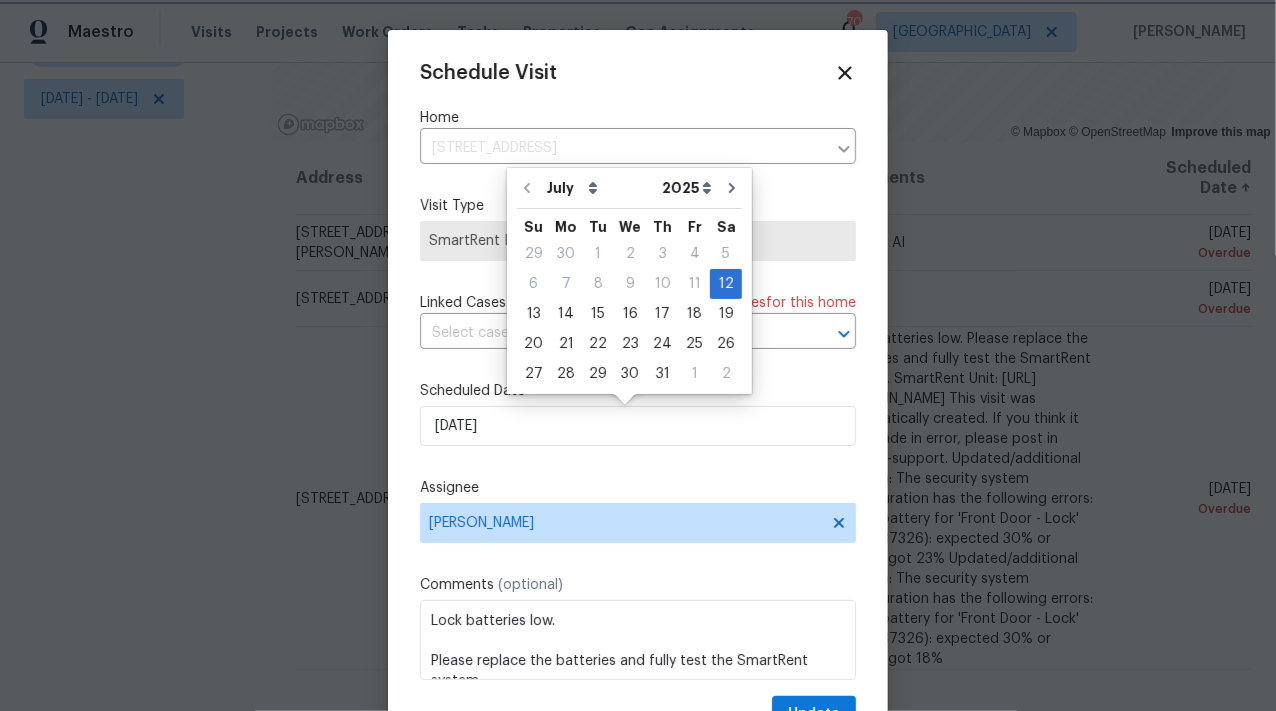 type on "7/15/2025" 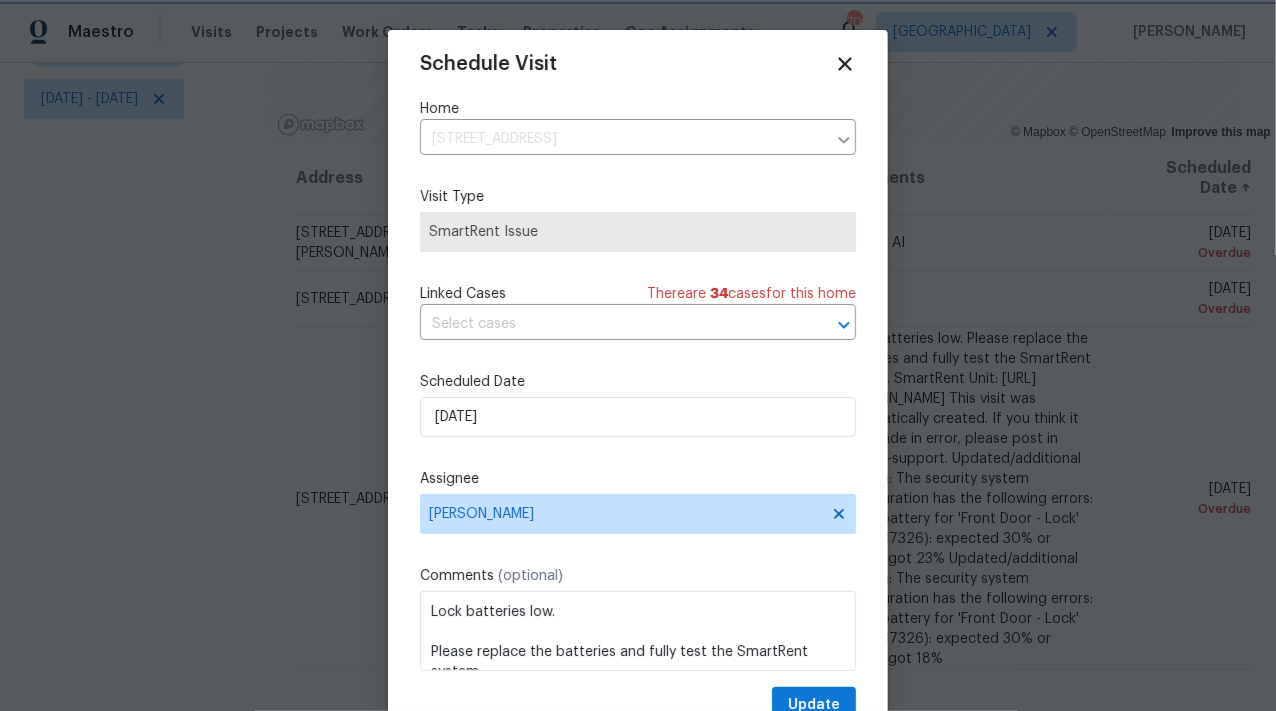 scroll, scrollTop: 37, scrollLeft: 0, axis: vertical 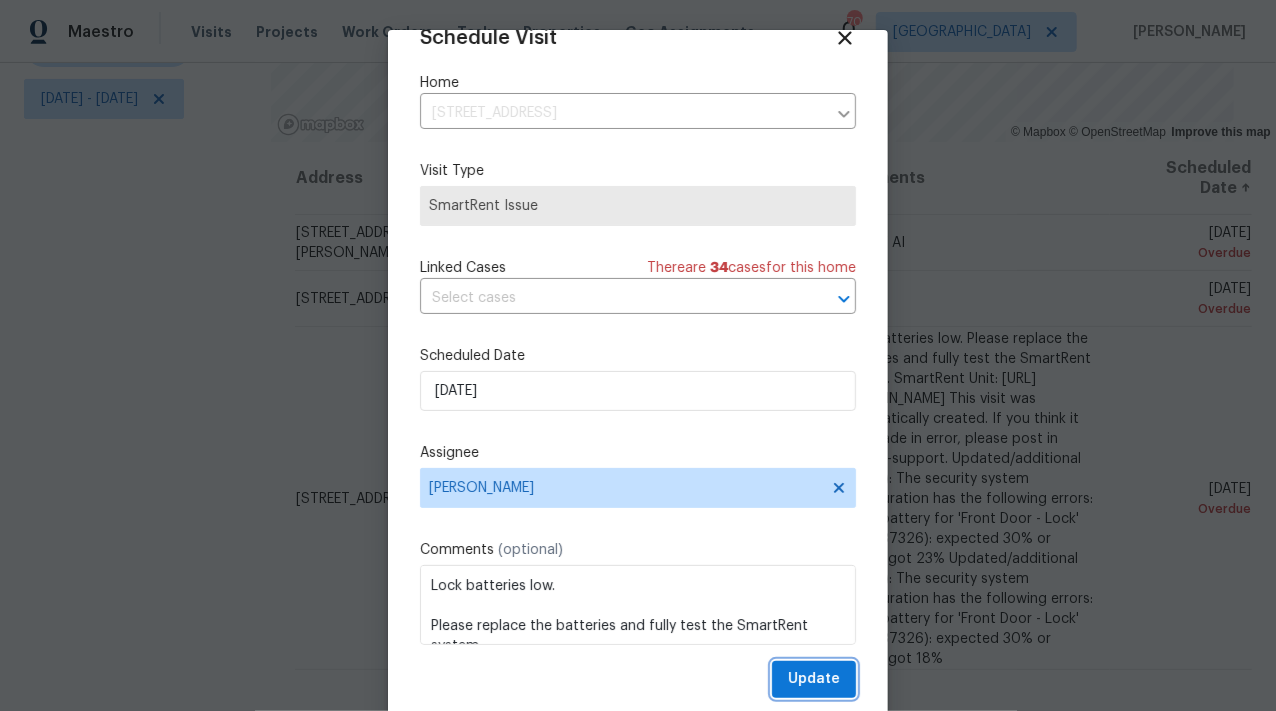 click on "Update" at bounding box center [814, 679] 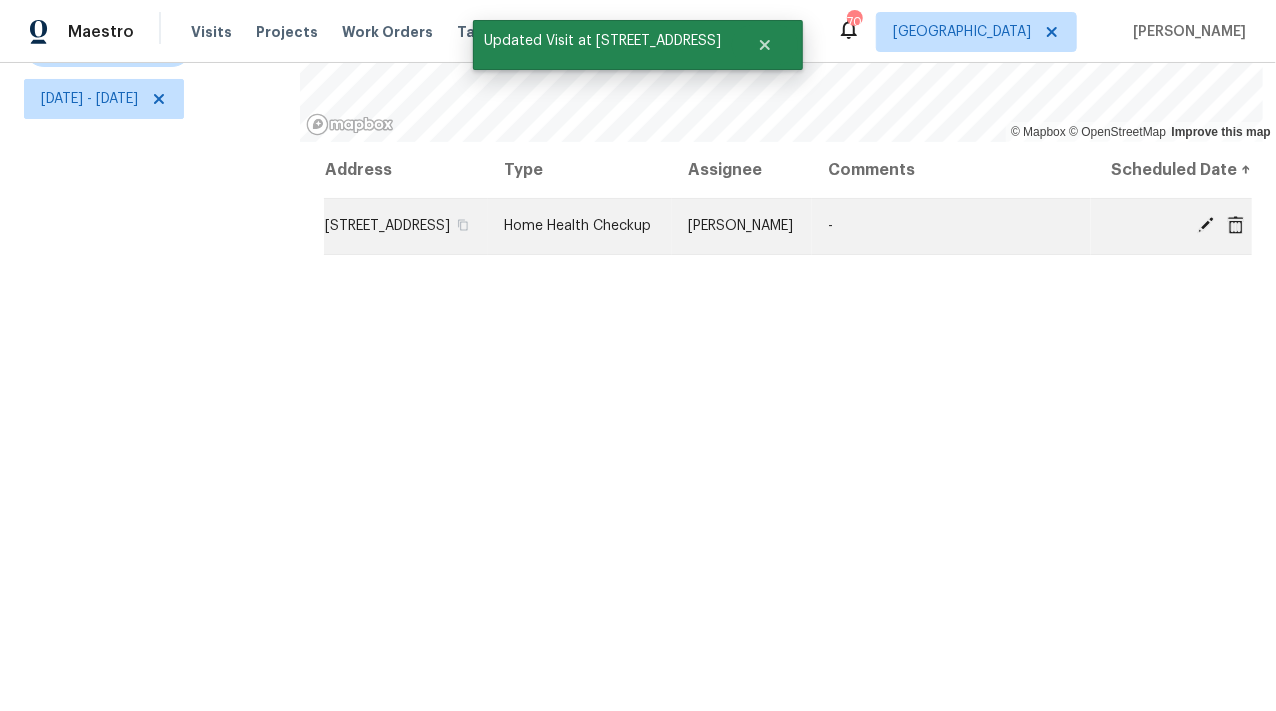 click 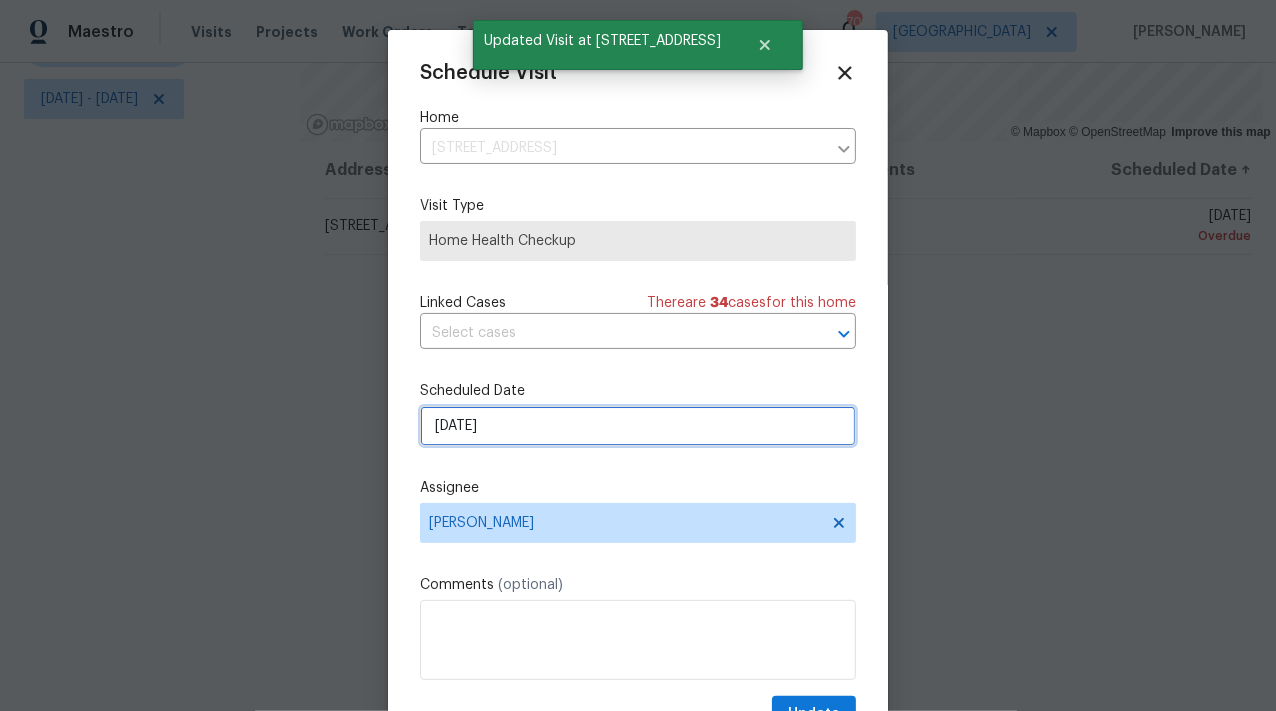 click on "[DATE]" at bounding box center (638, 426) 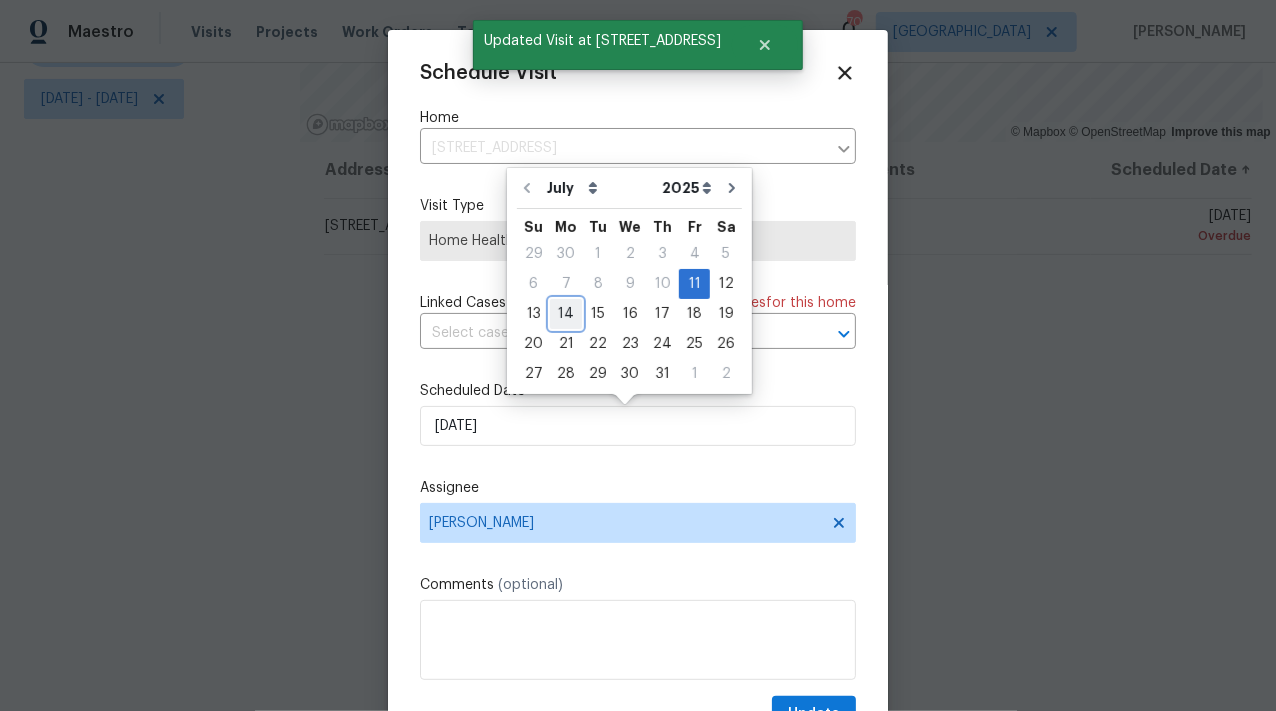 click on "14" at bounding box center (566, 314) 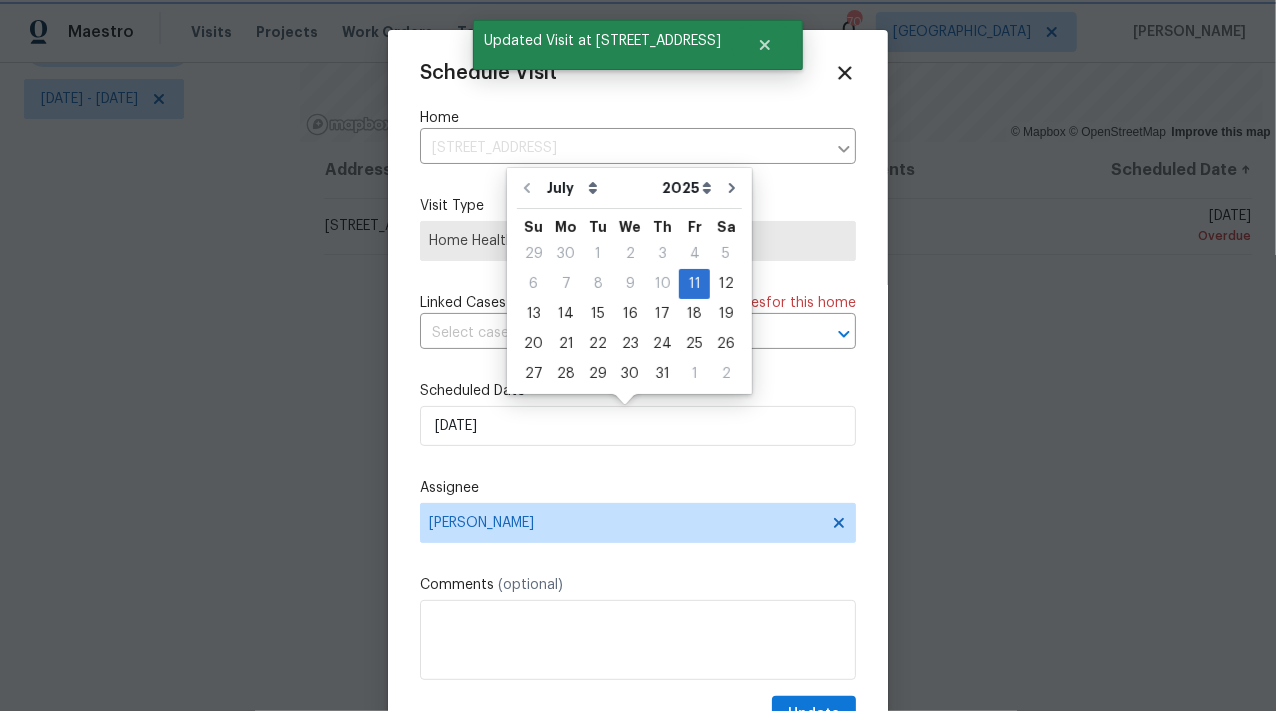 type on "[DATE]" 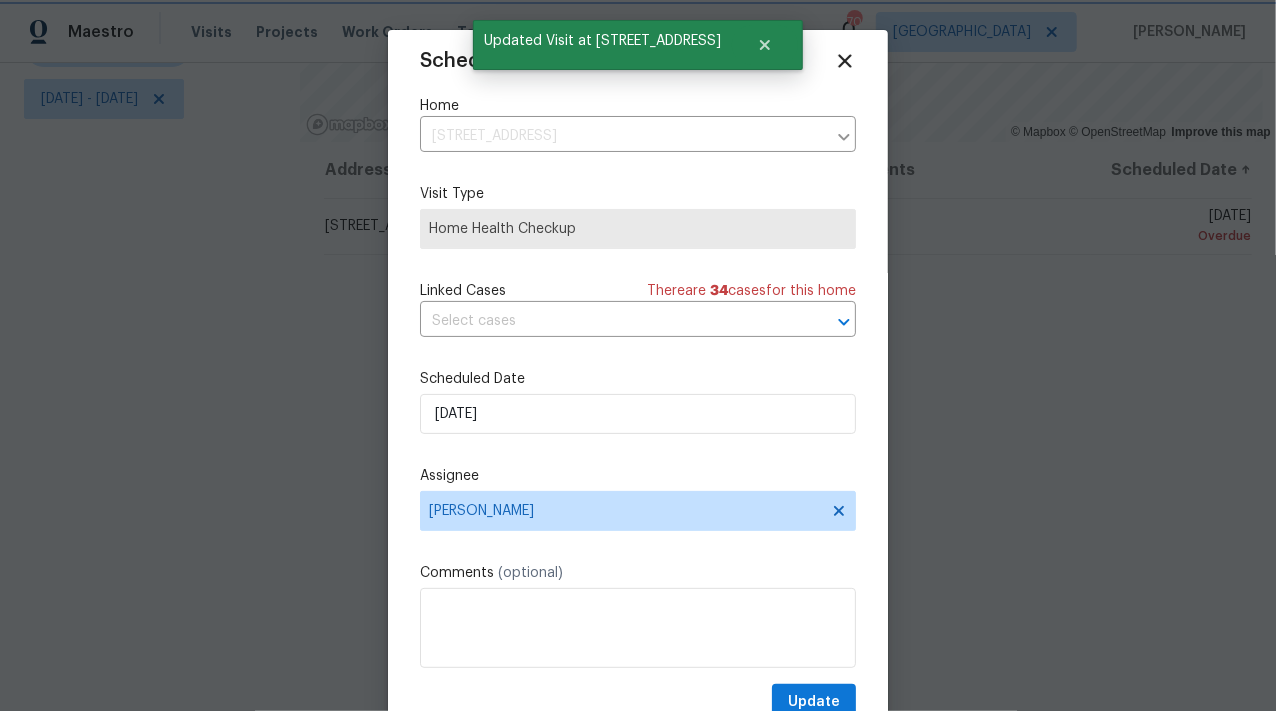 scroll, scrollTop: 37, scrollLeft: 0, axis: vertical 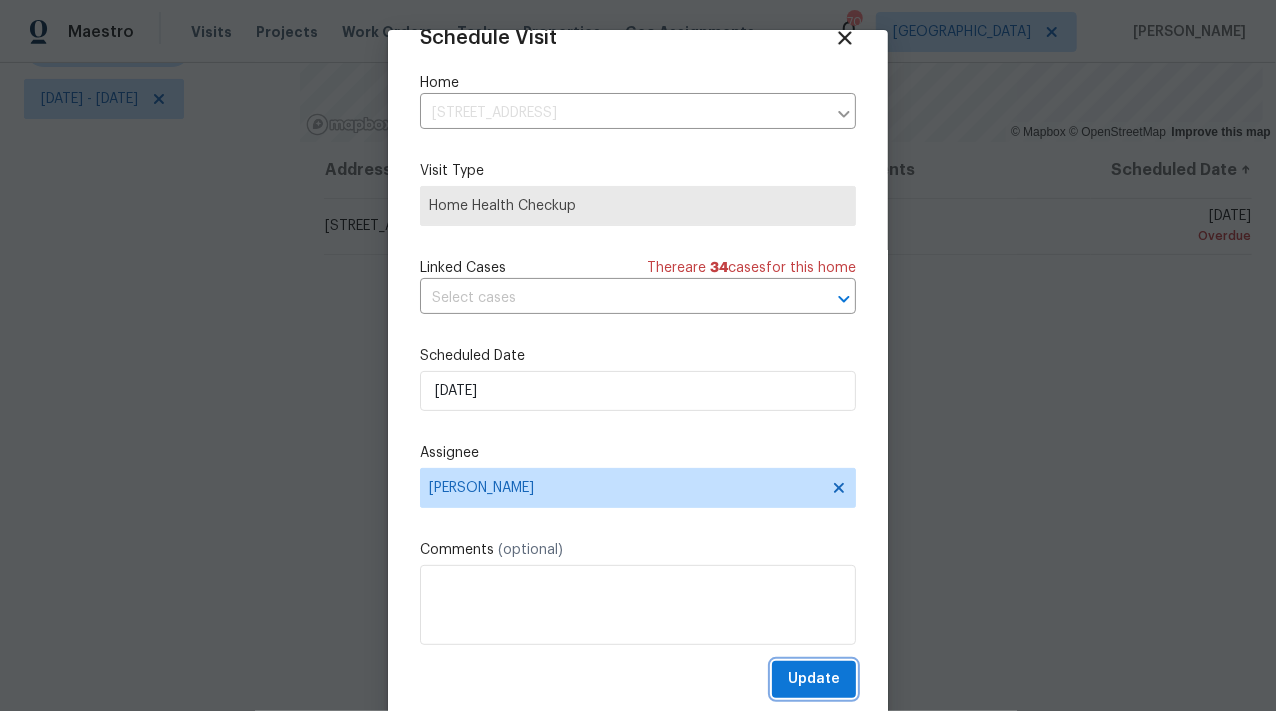 click on "Update" at bounding box center [814, 679] 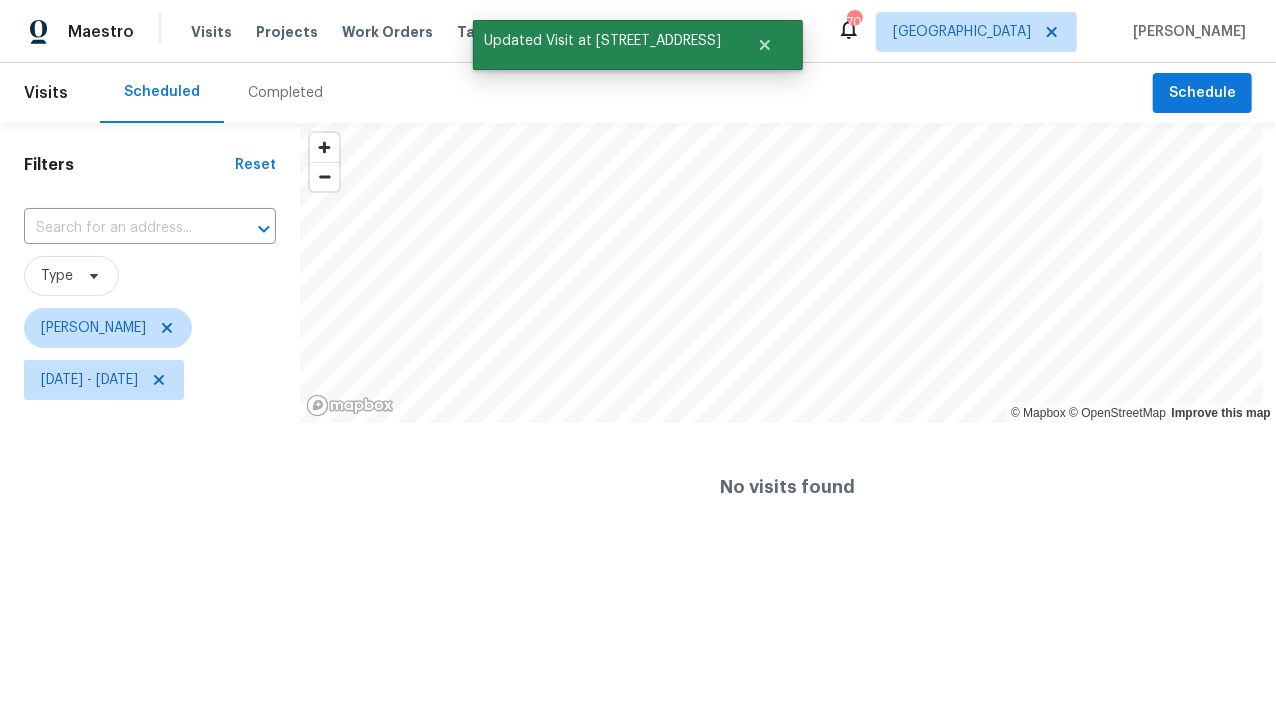 scroll, scrollTop: 0, scrollLeft: 0, axis: both 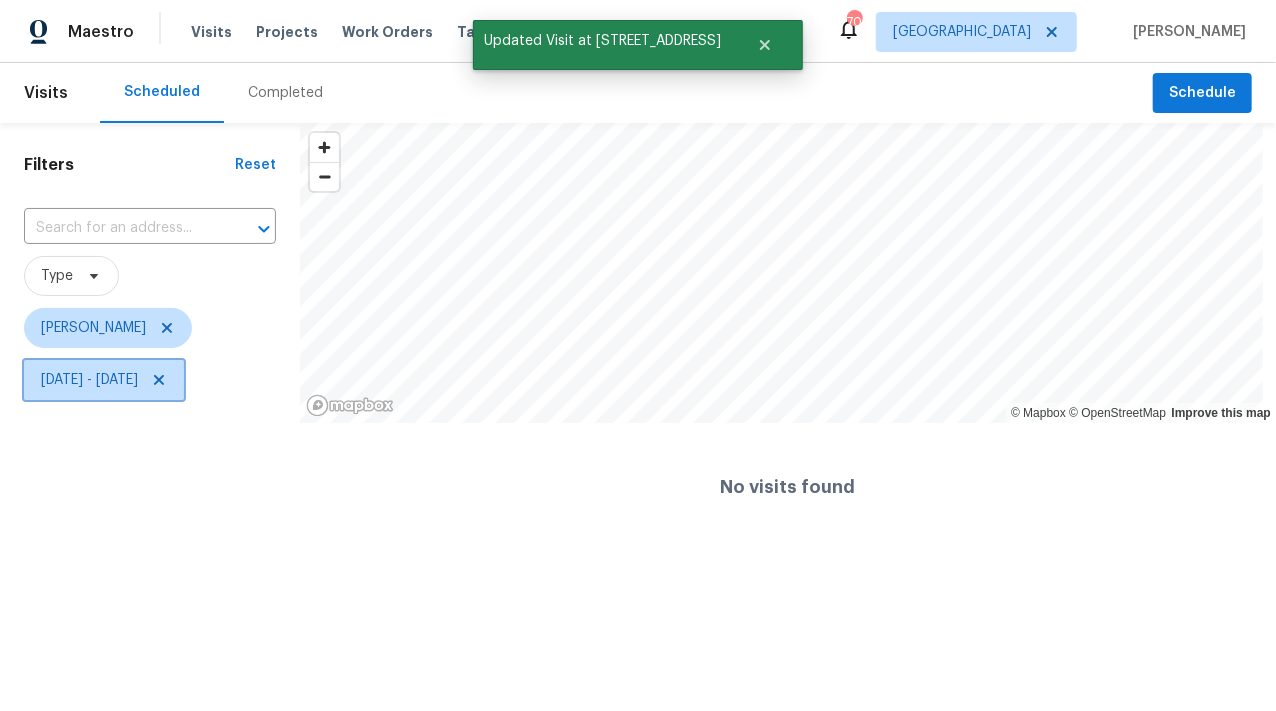 click on "Fri, Jun 13 - Sat, Jul 12" at bounding box center (104, 380) 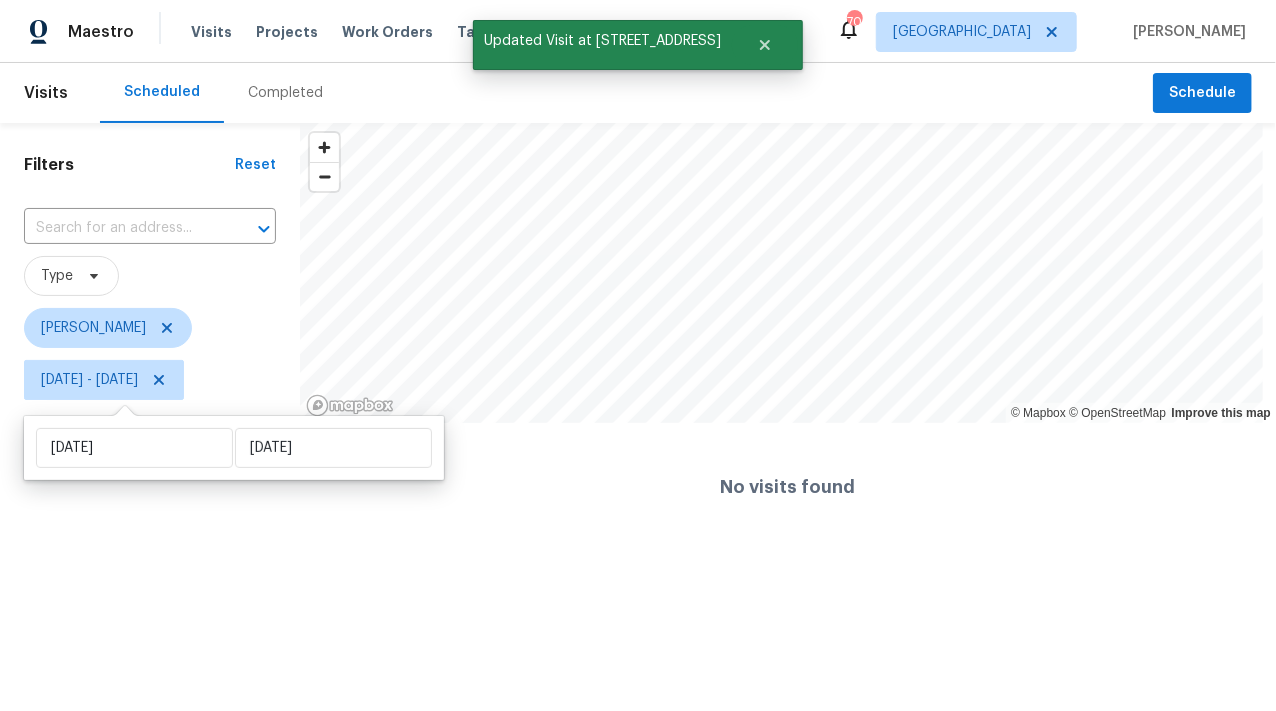click on "Fri, Jun 13 Sat, Jul 12" at bounding box center [234, 448] 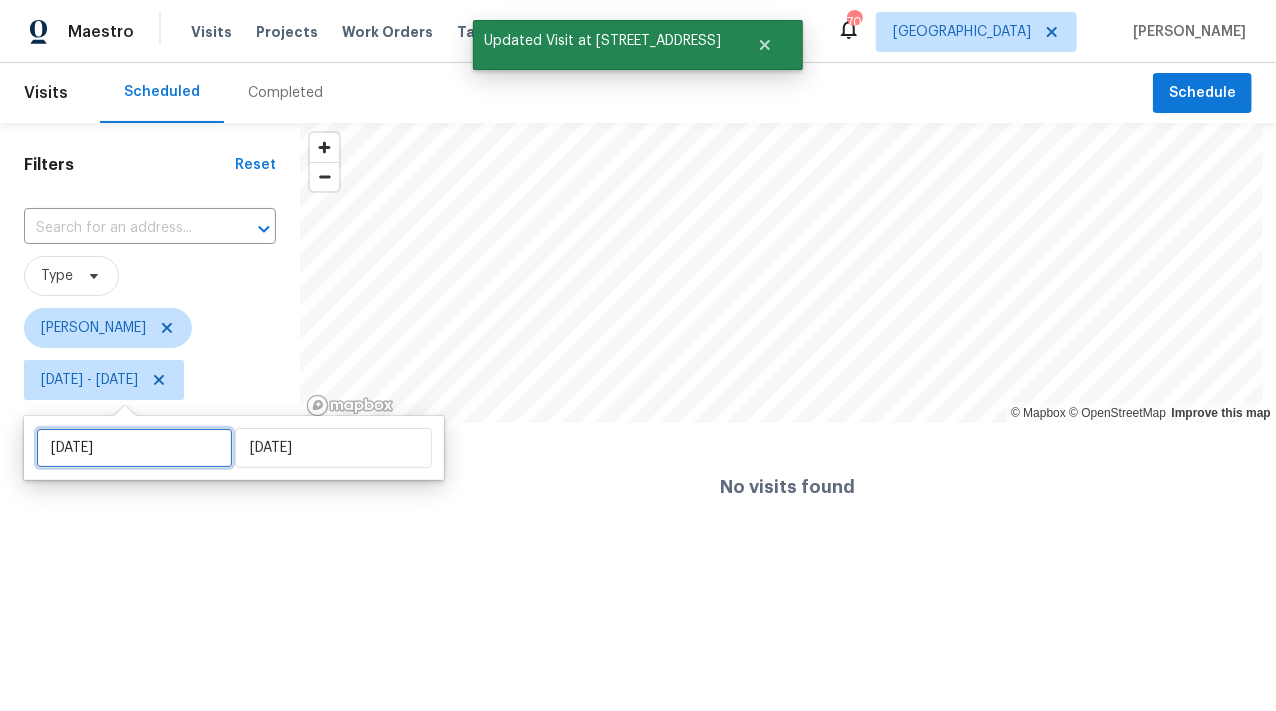 click on "Fri, Jun 13" at bounding box center [134, 448] 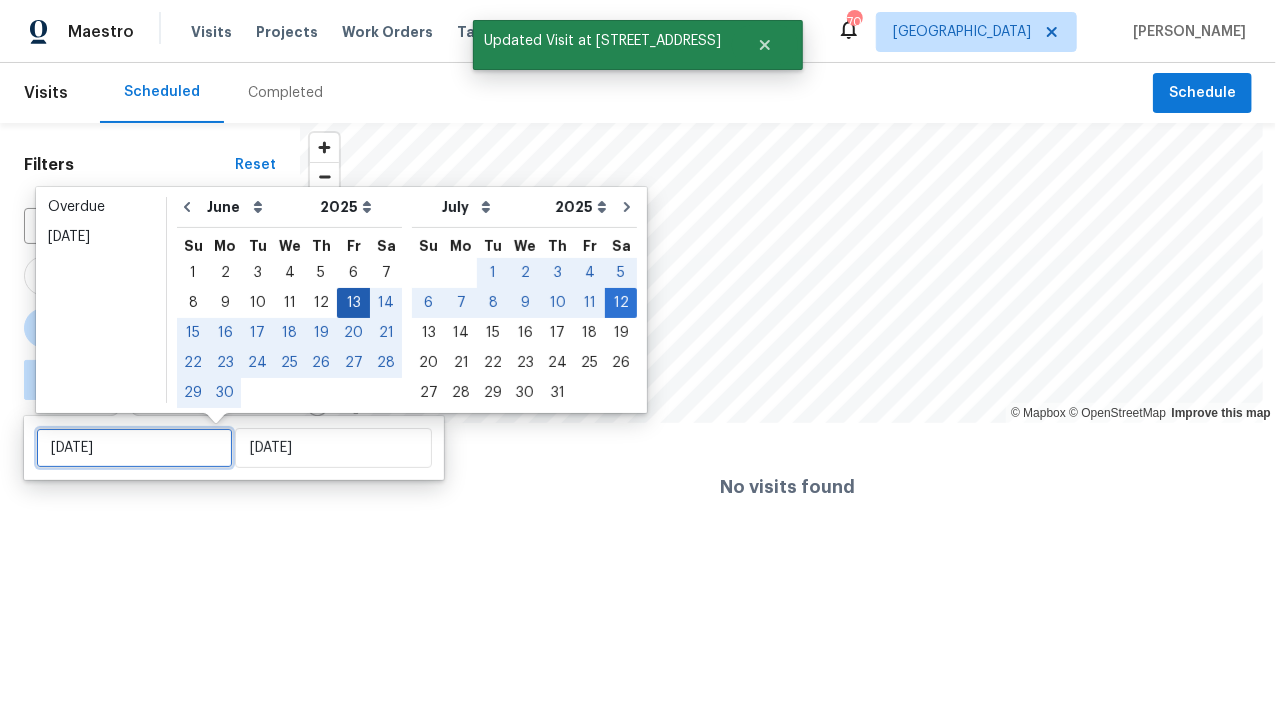 type on "Fri, Jun 20" 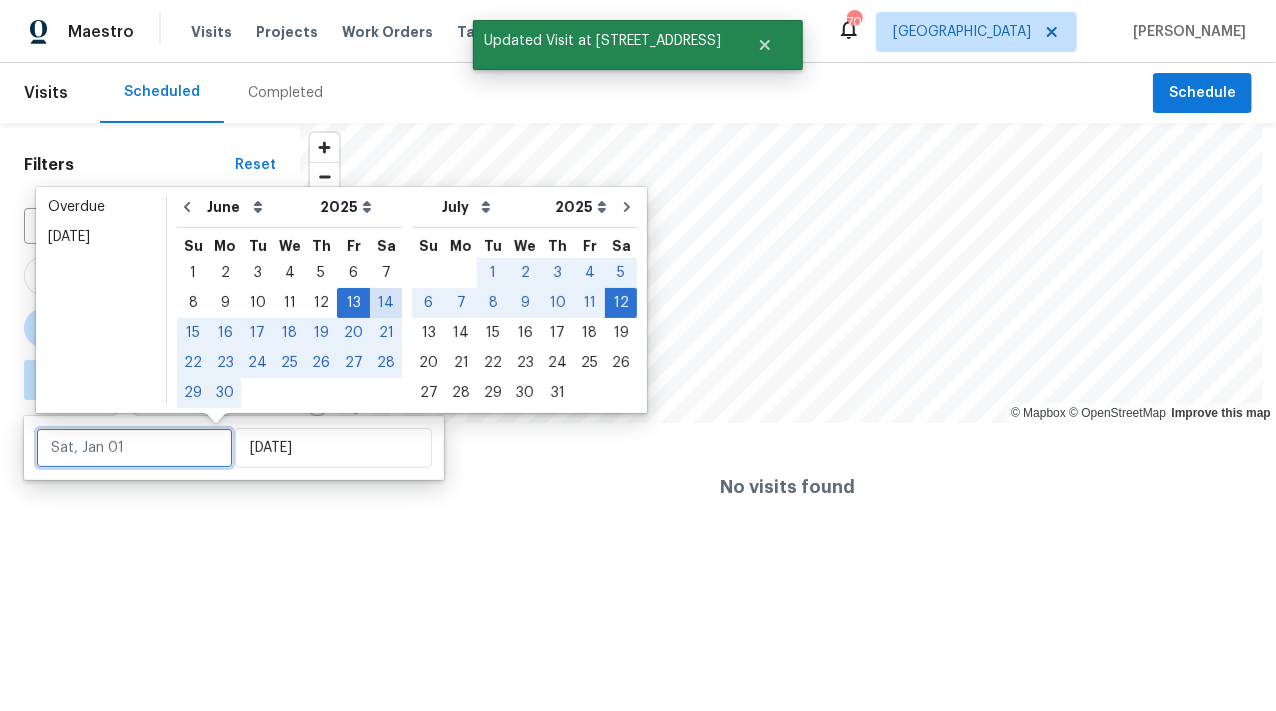 type on "Sat, Jun 14" 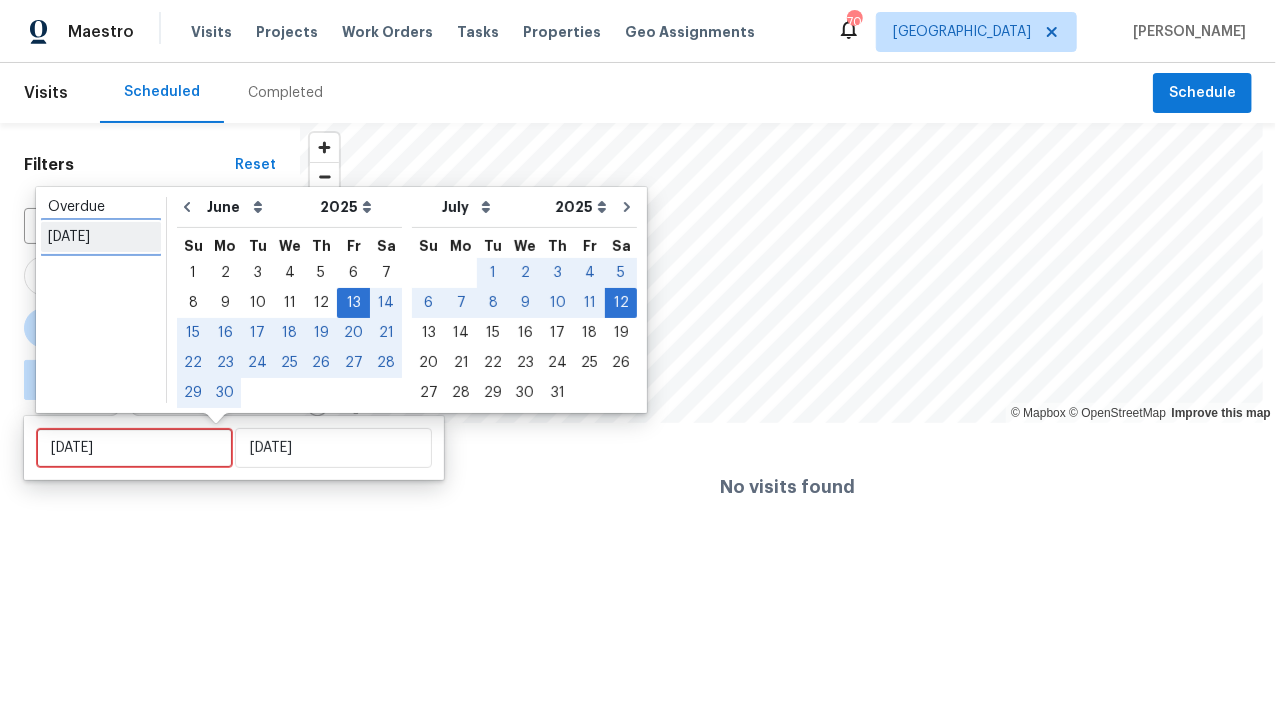 click on "Today" at bounding box center (101, 237) 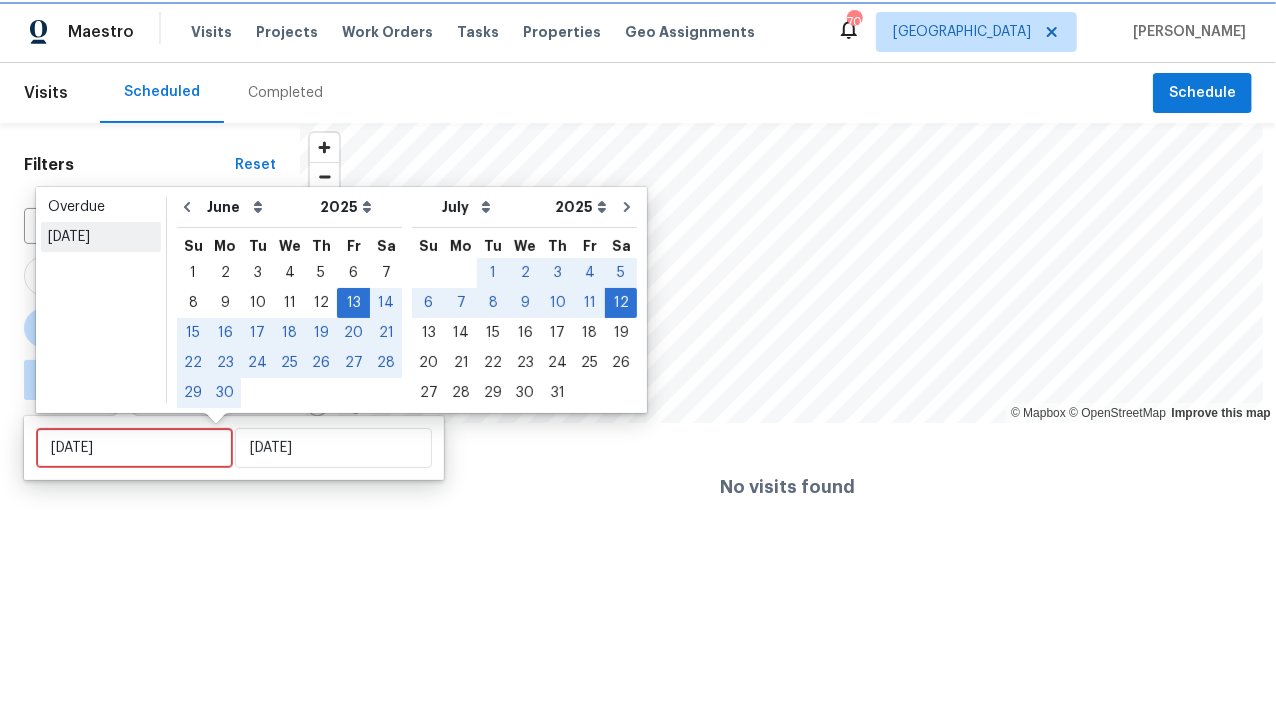 type on "Sun, Jul 13" 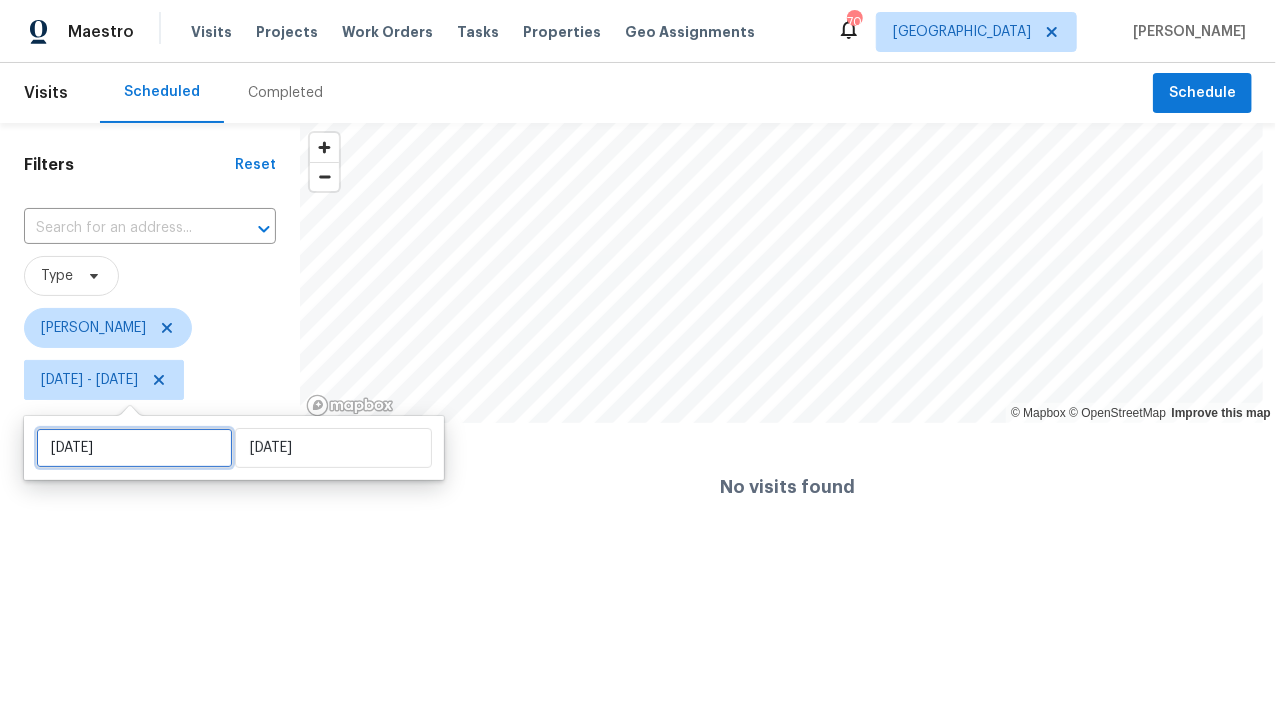 select on "6" 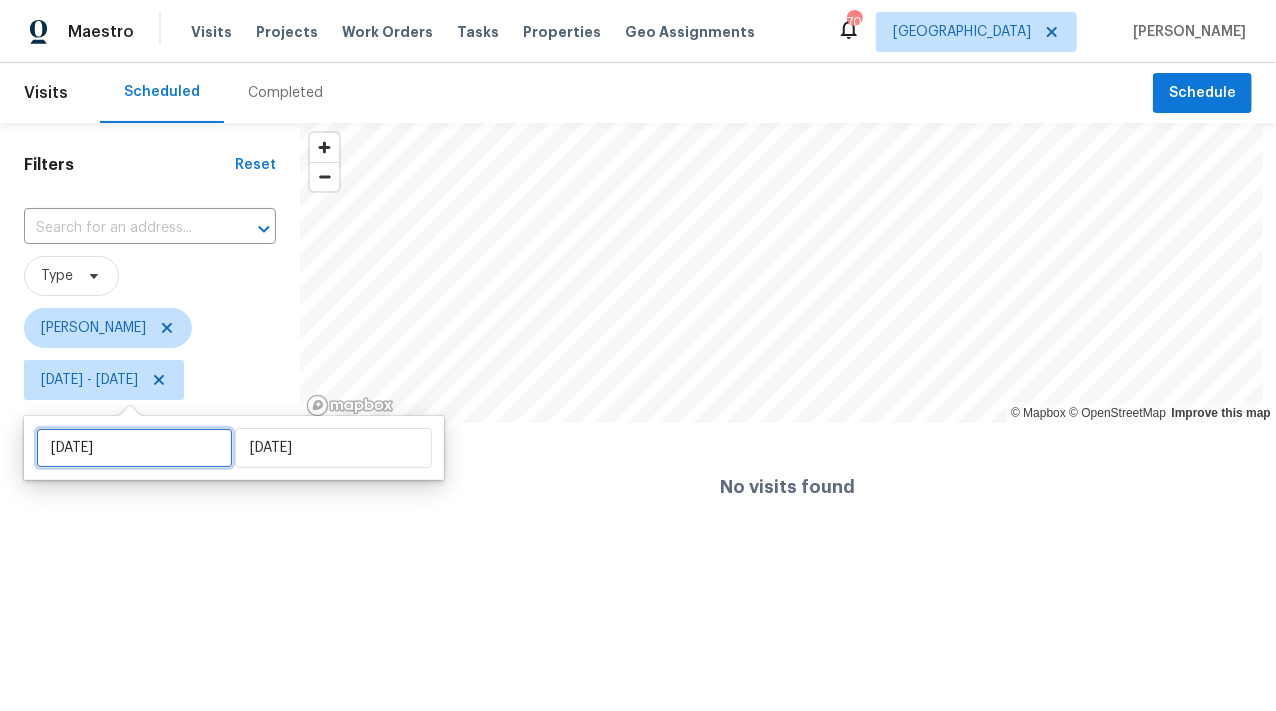 select on "2025" 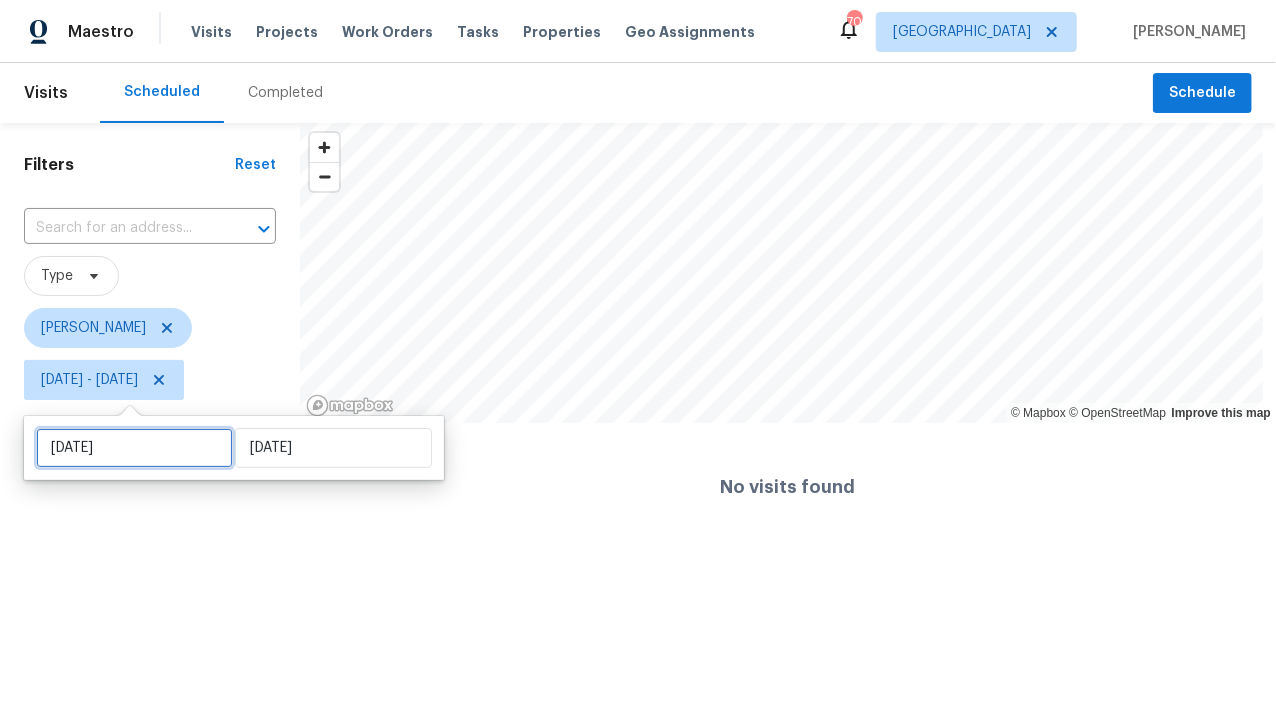 select on "7" 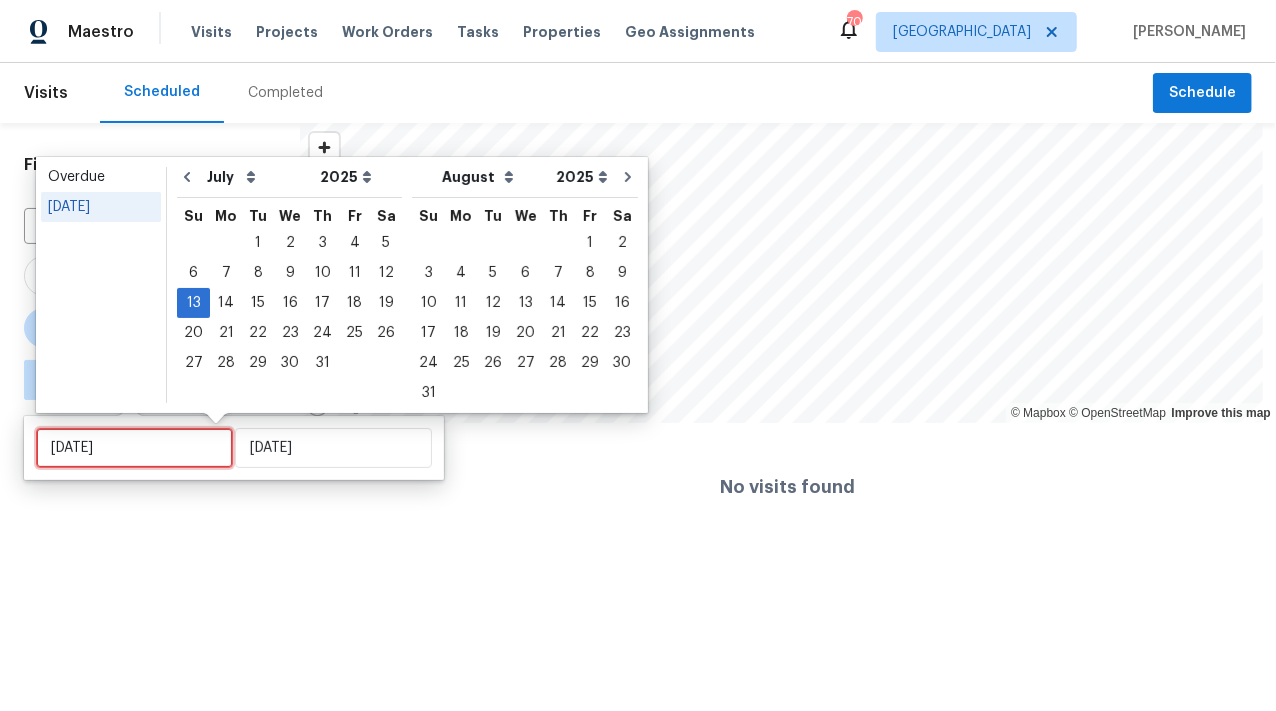 click on "Sun, Jul 13" at bounding box center (134, 448) 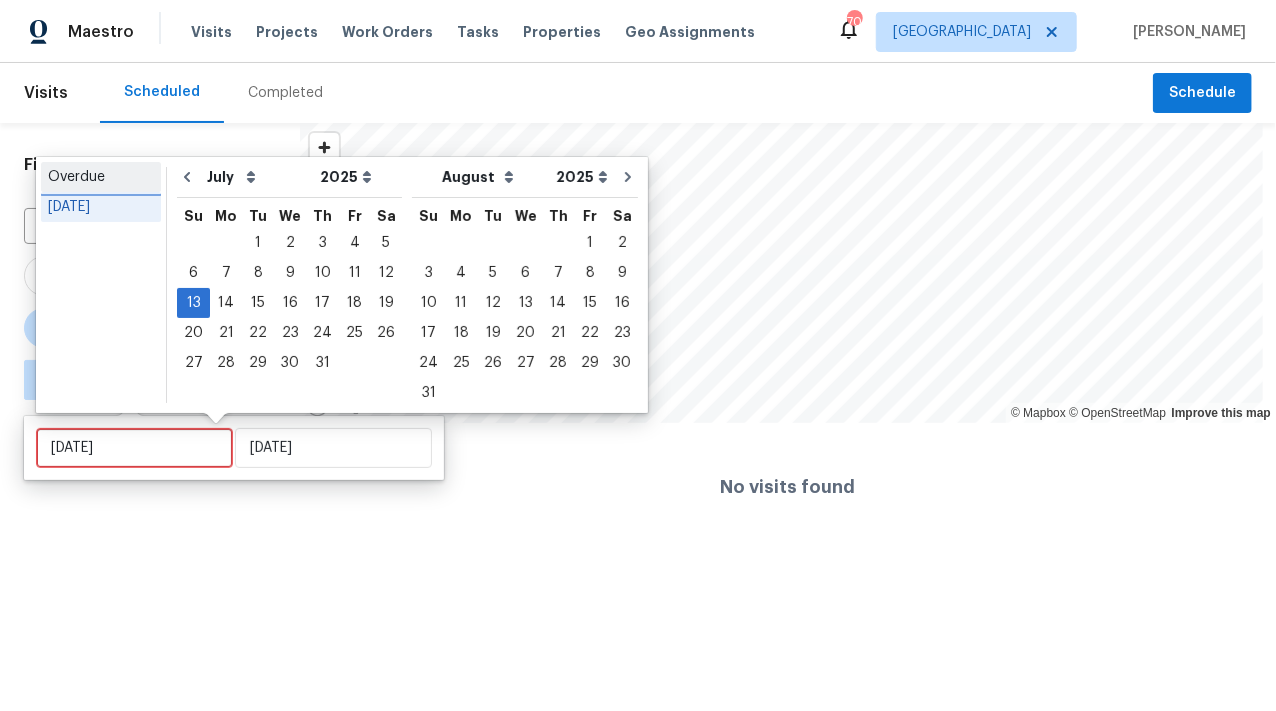 click on "Overdue" at bounding box center [101, 177] 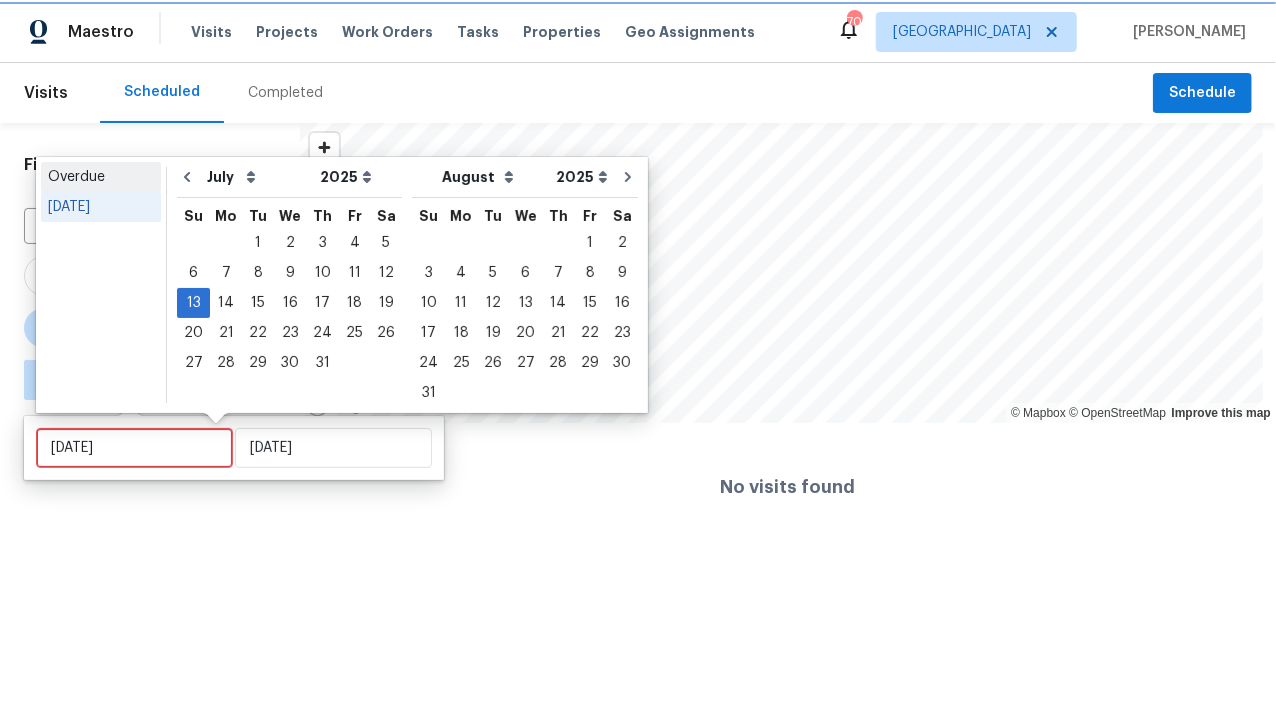 type on "Fri, Jun 13" 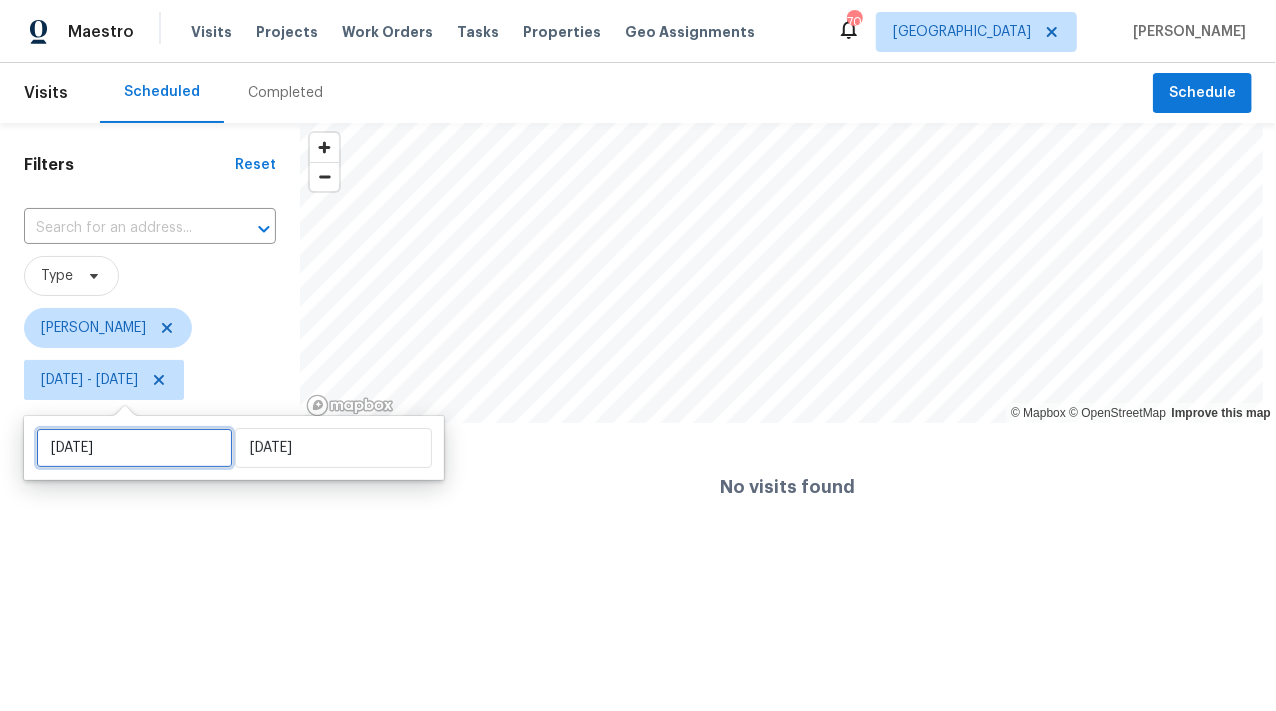 click on "Fri, Jun 13" at bounding box center (134, 448) 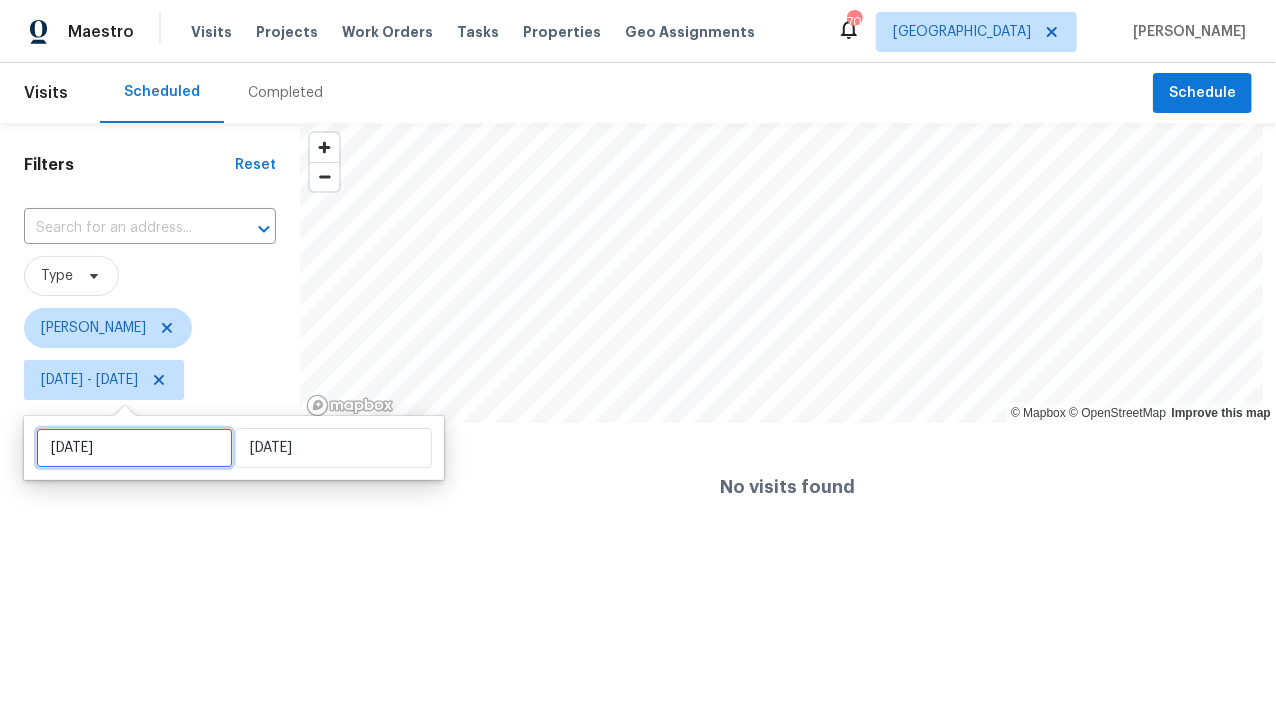select on "2025" 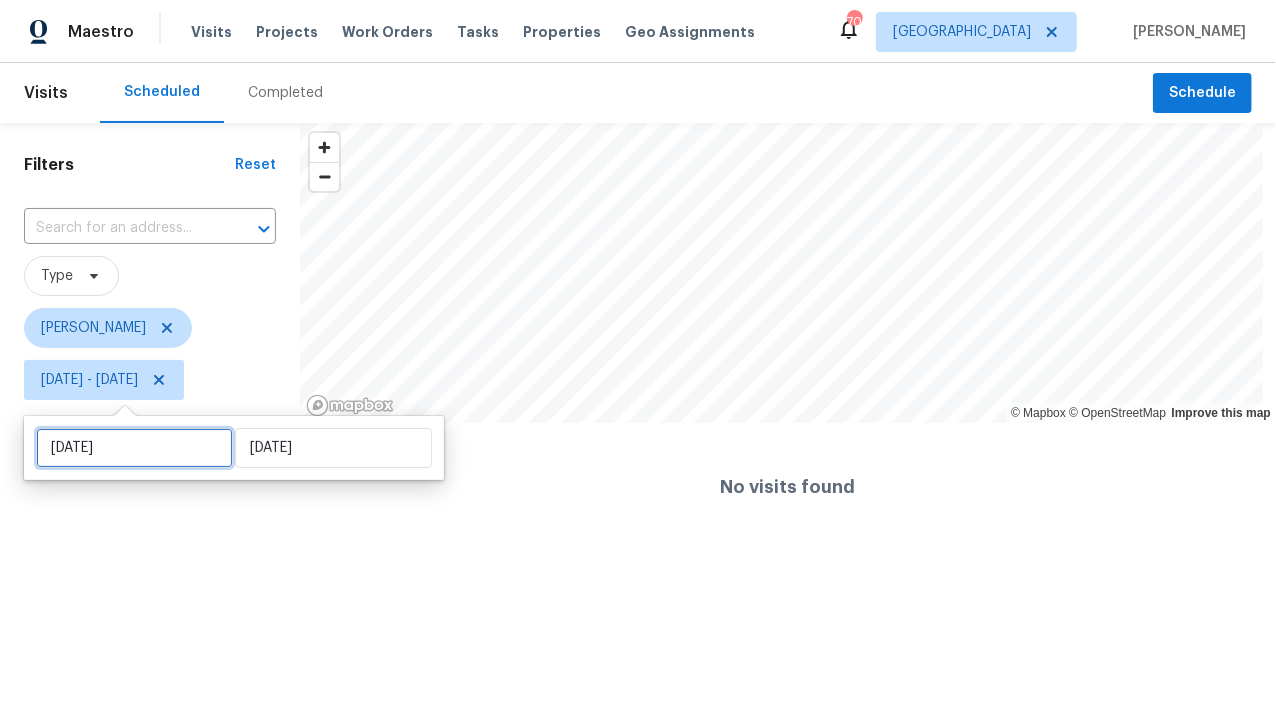 select on "6" 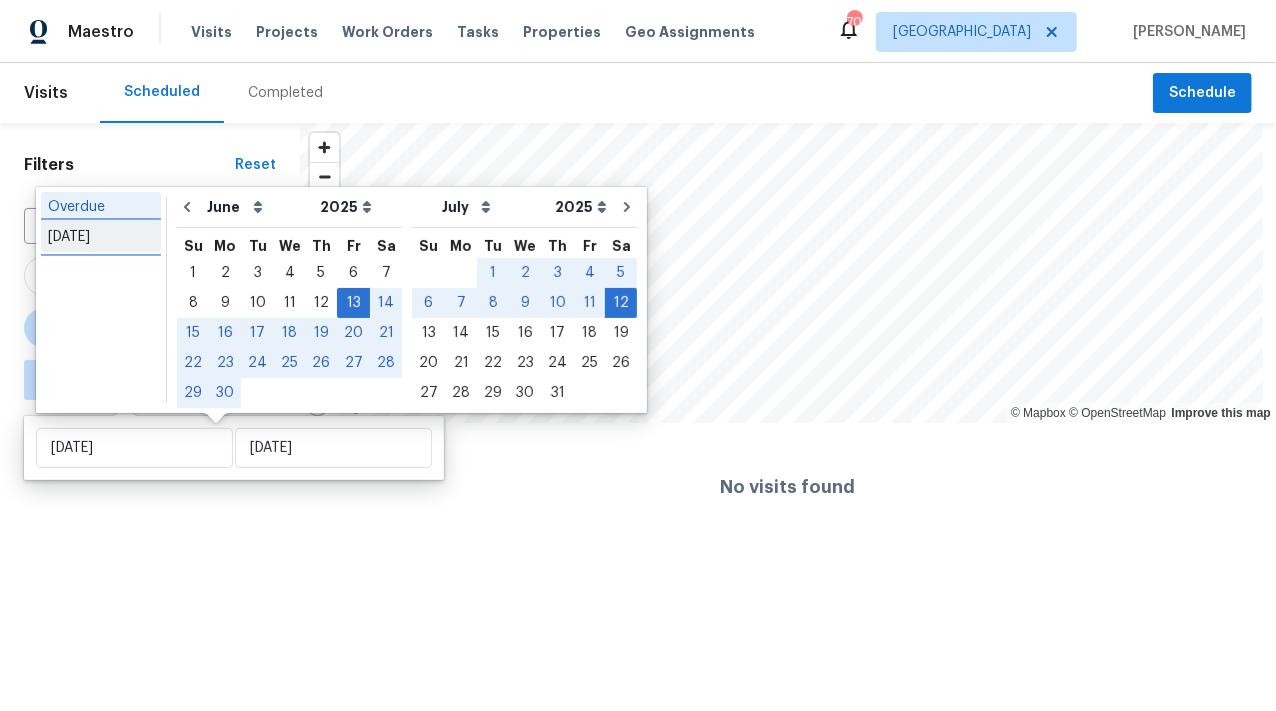 click on "Today" at bounding box center [101, 237] 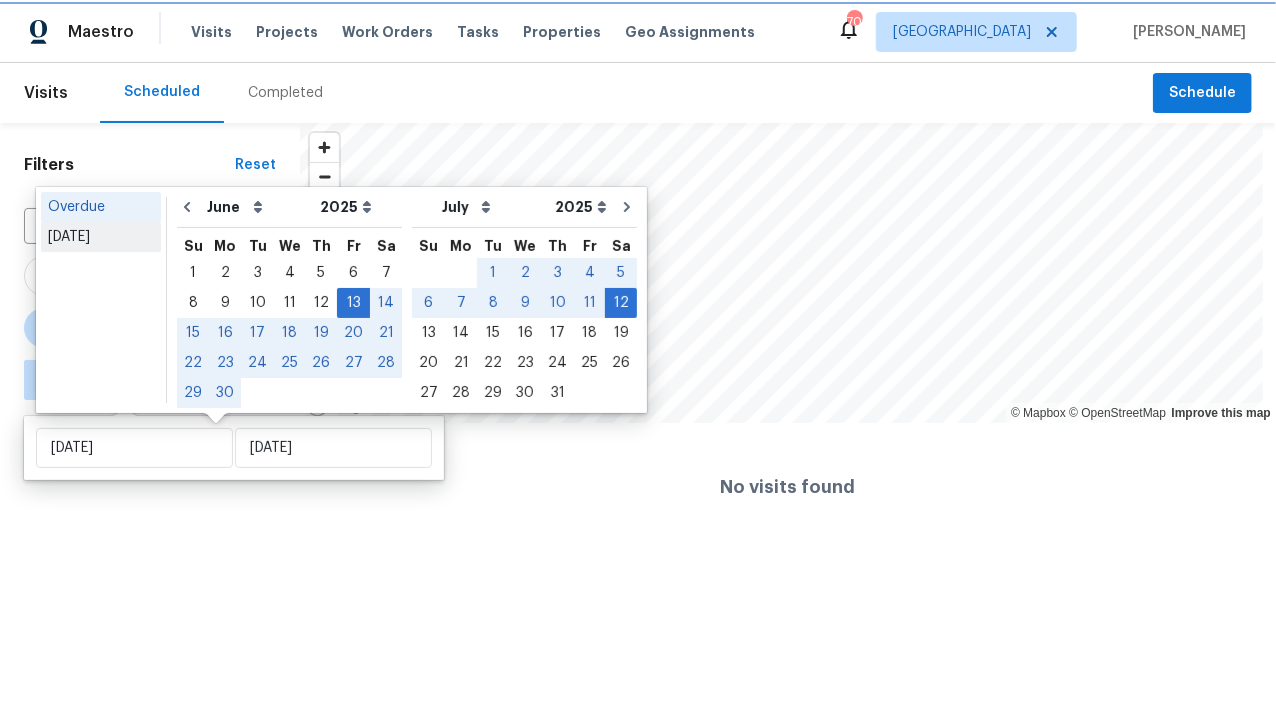 type on "Sun, Jul 13" 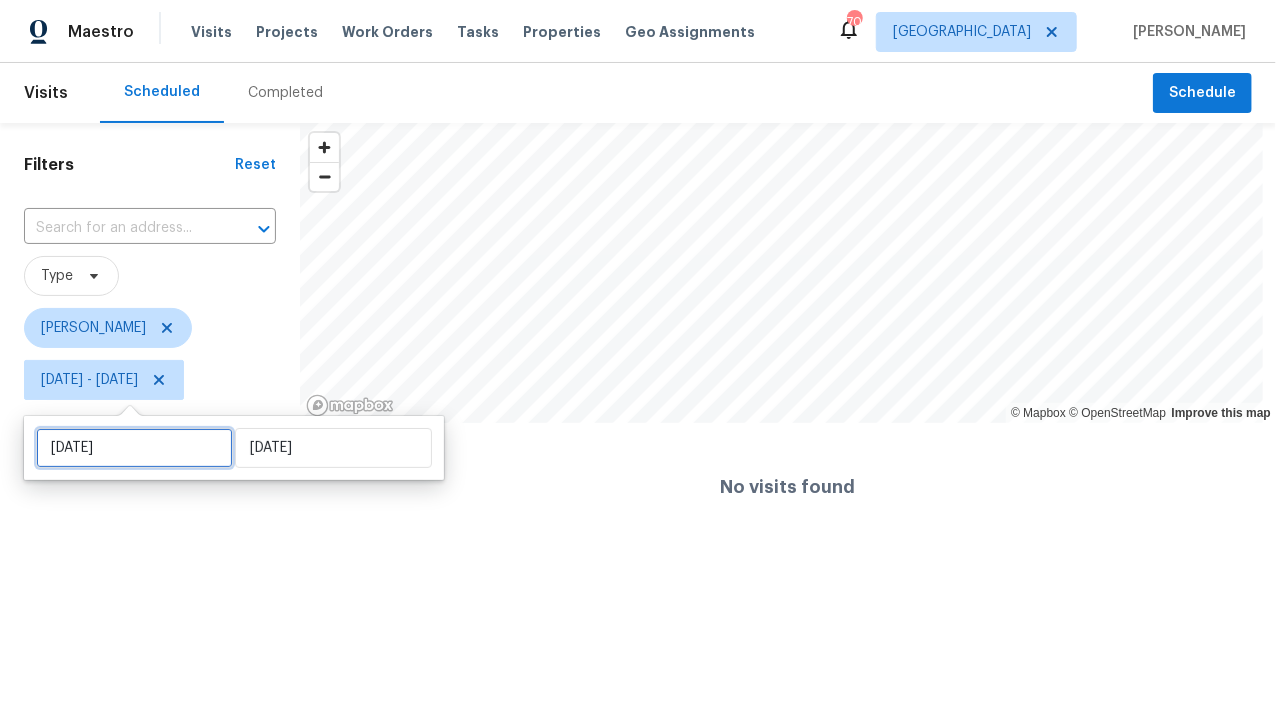 click on "Sun, Jul 13" at bounding box center (134, 448) 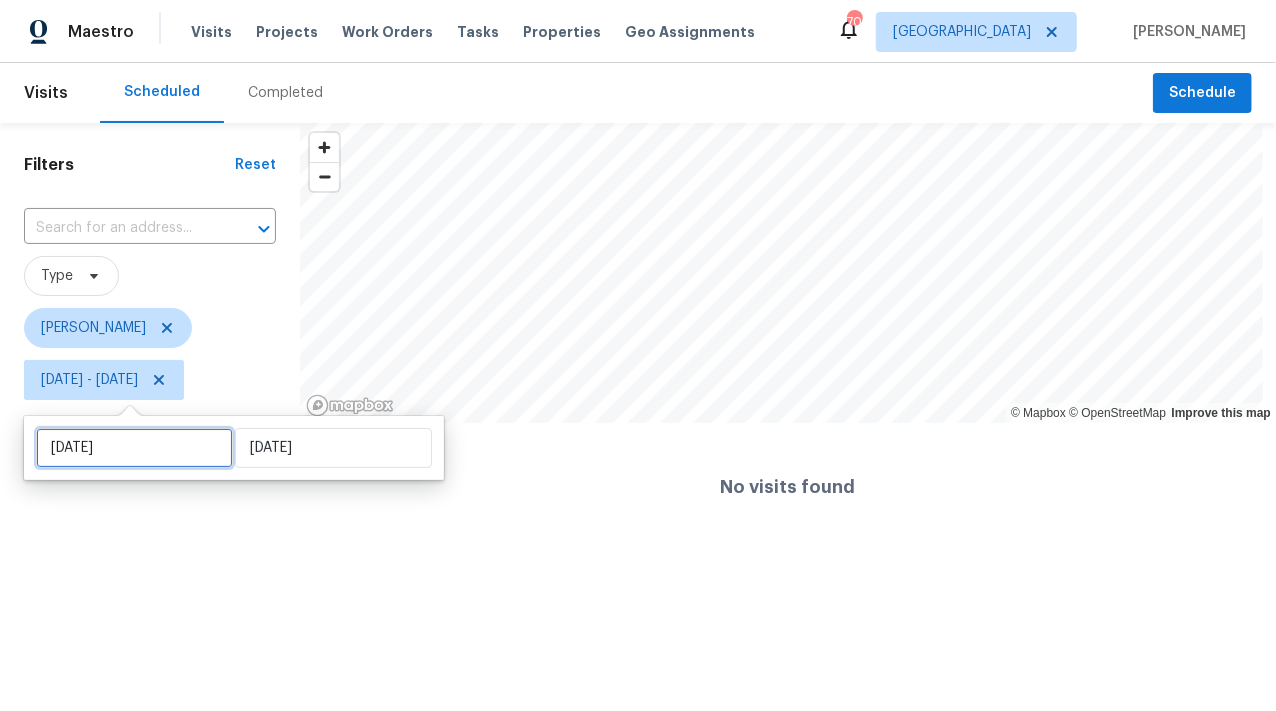 select on "6" 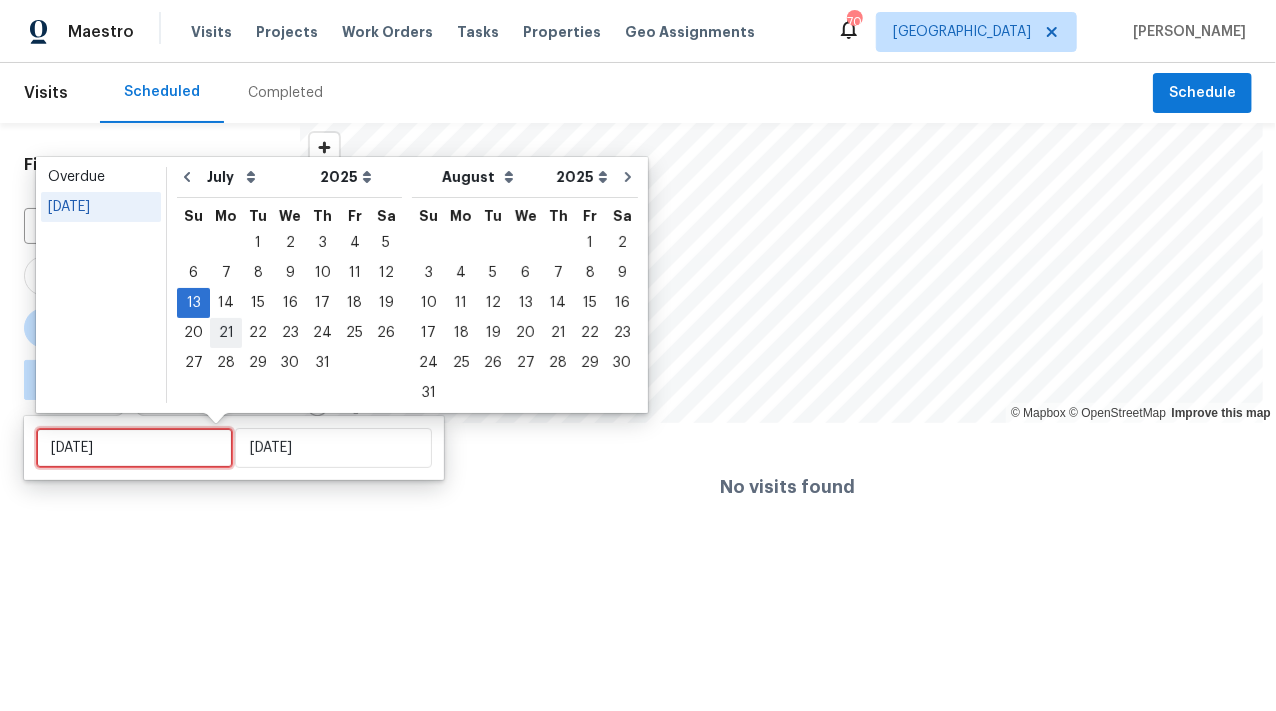 type on "Mon, Jul 28" 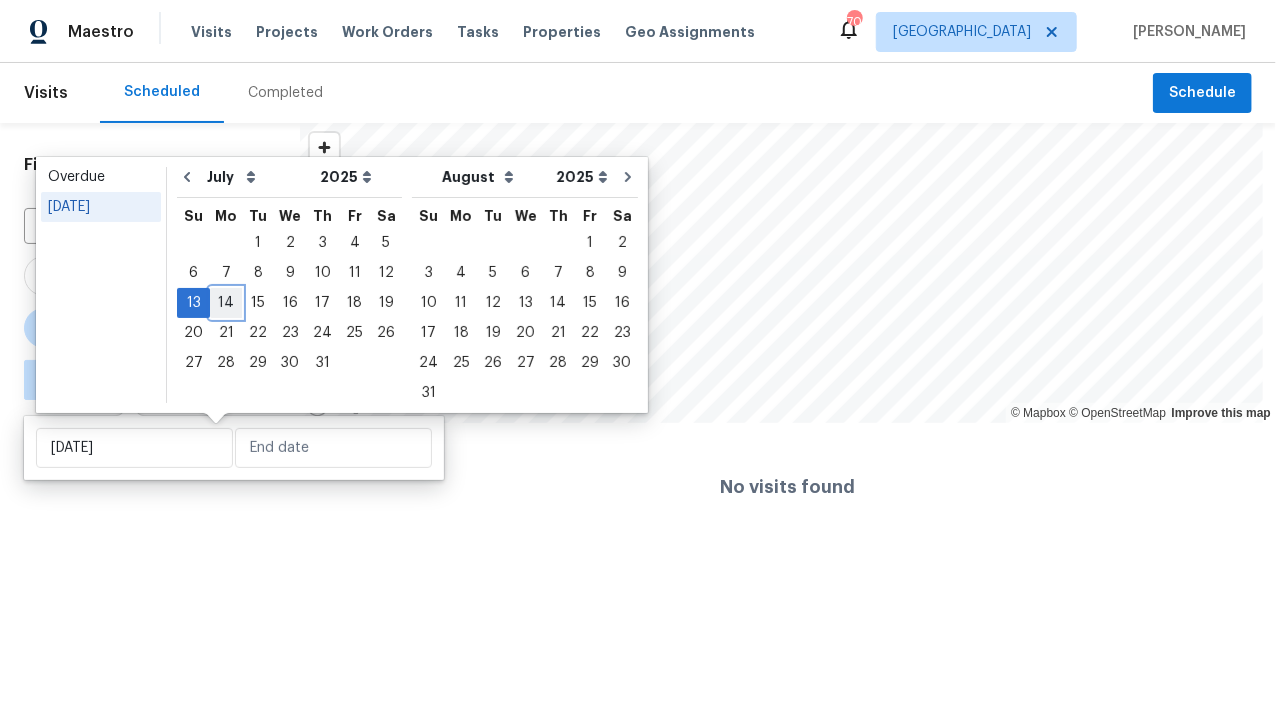 click on "14" at bounding box center [226, 303] 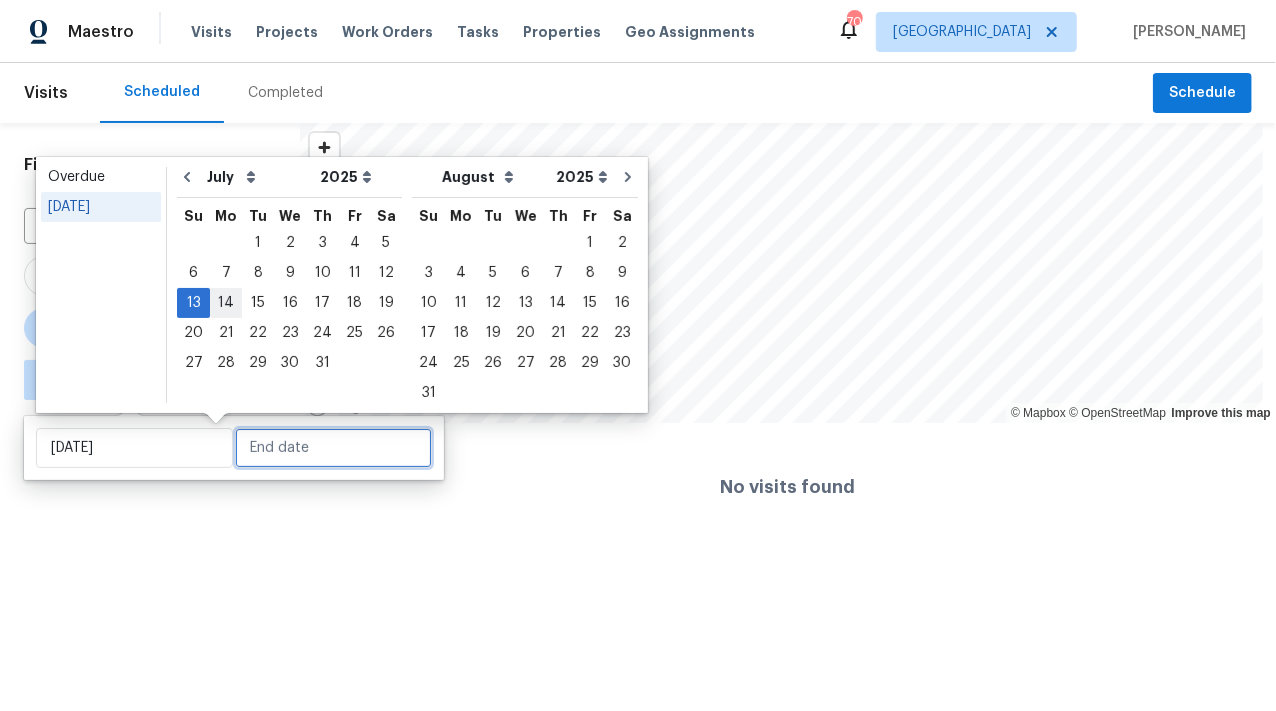 type on "Mon, Jul 14" 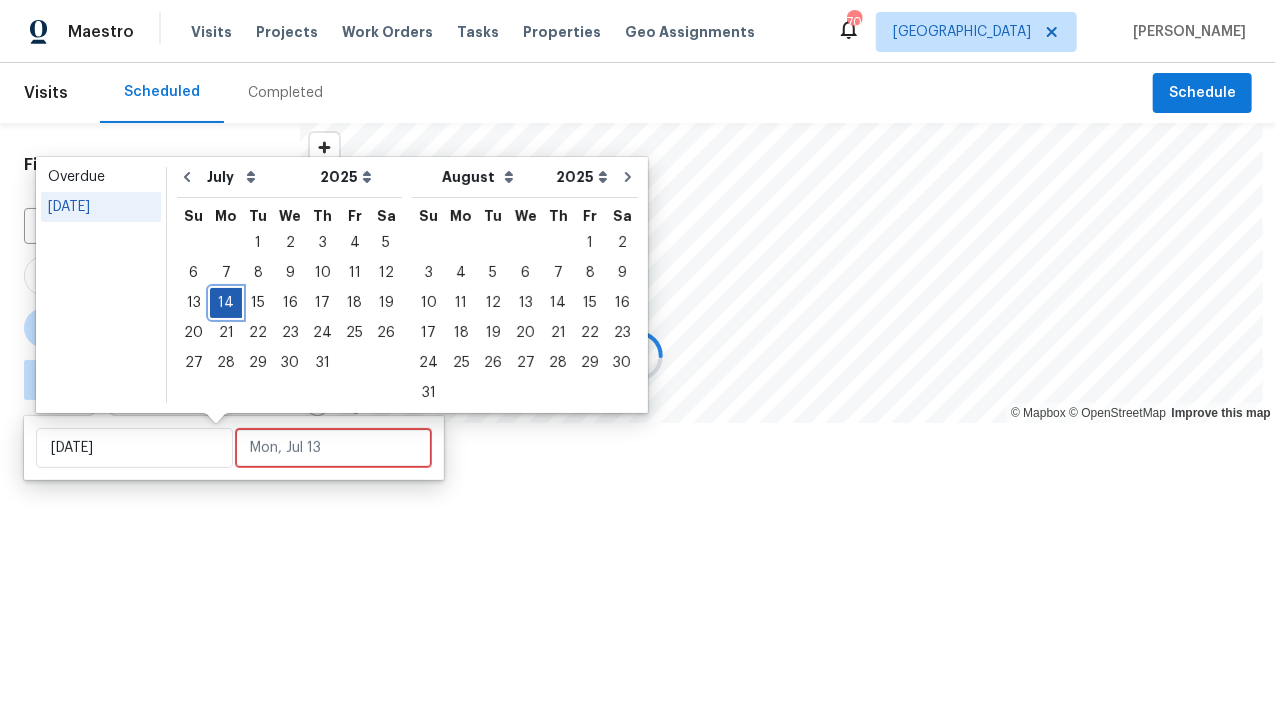 click on "14" at bounding box center (226, 303) 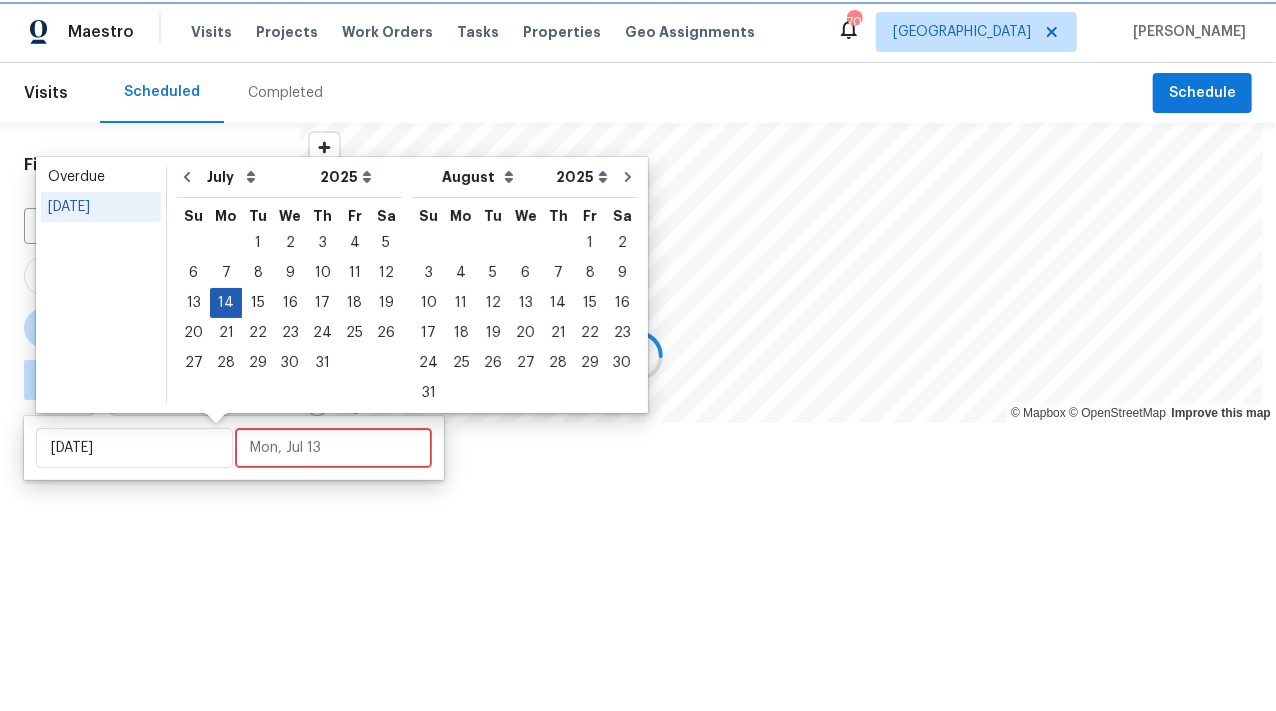 type on "Mon, Jul 14" 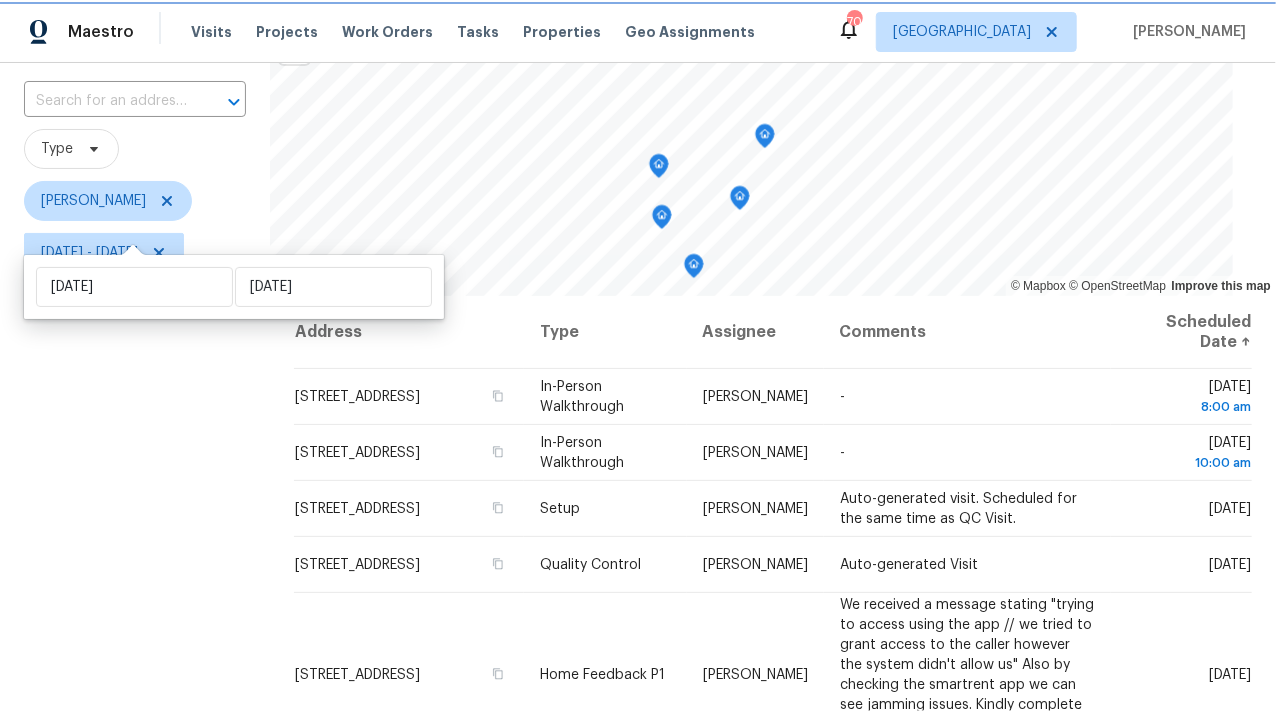scroll, scrollTop: 294, scrollLeft: 0, axis: vertical 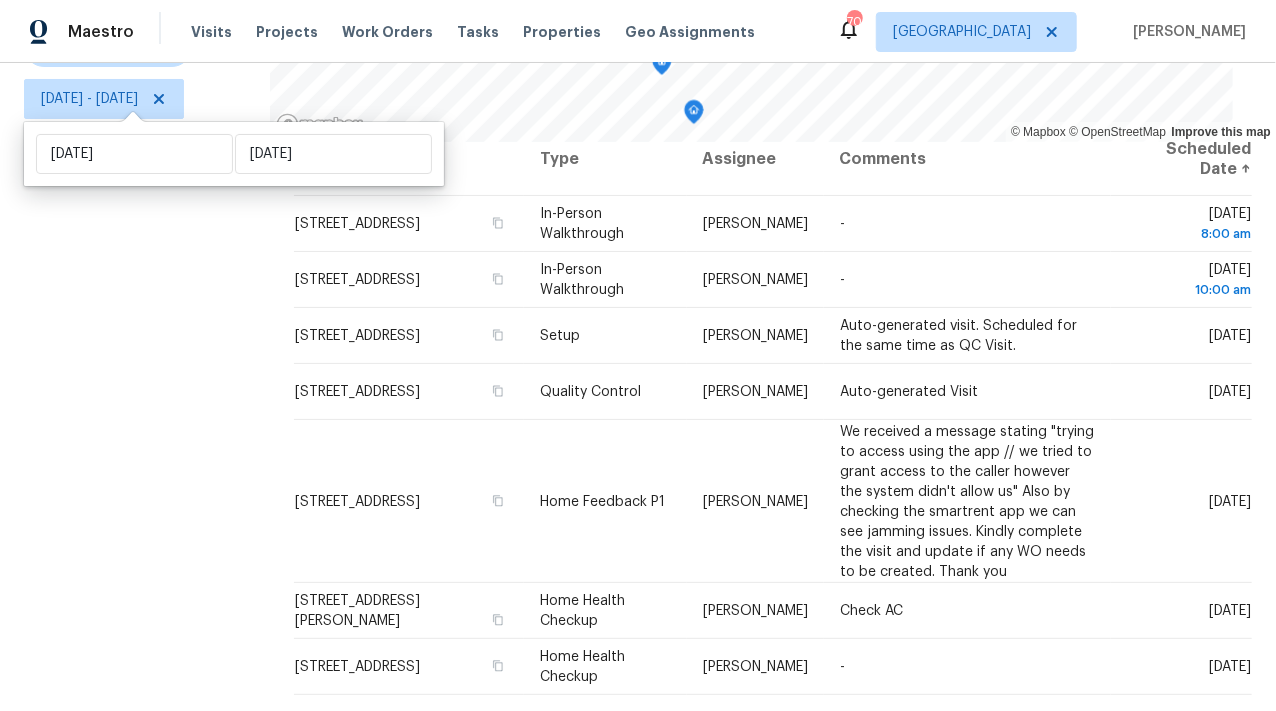 click on "Filters Reset ​ Type Paul Springer Mon, Jul 14 - Mon, Jul 14" at bounding box center (135, 276) 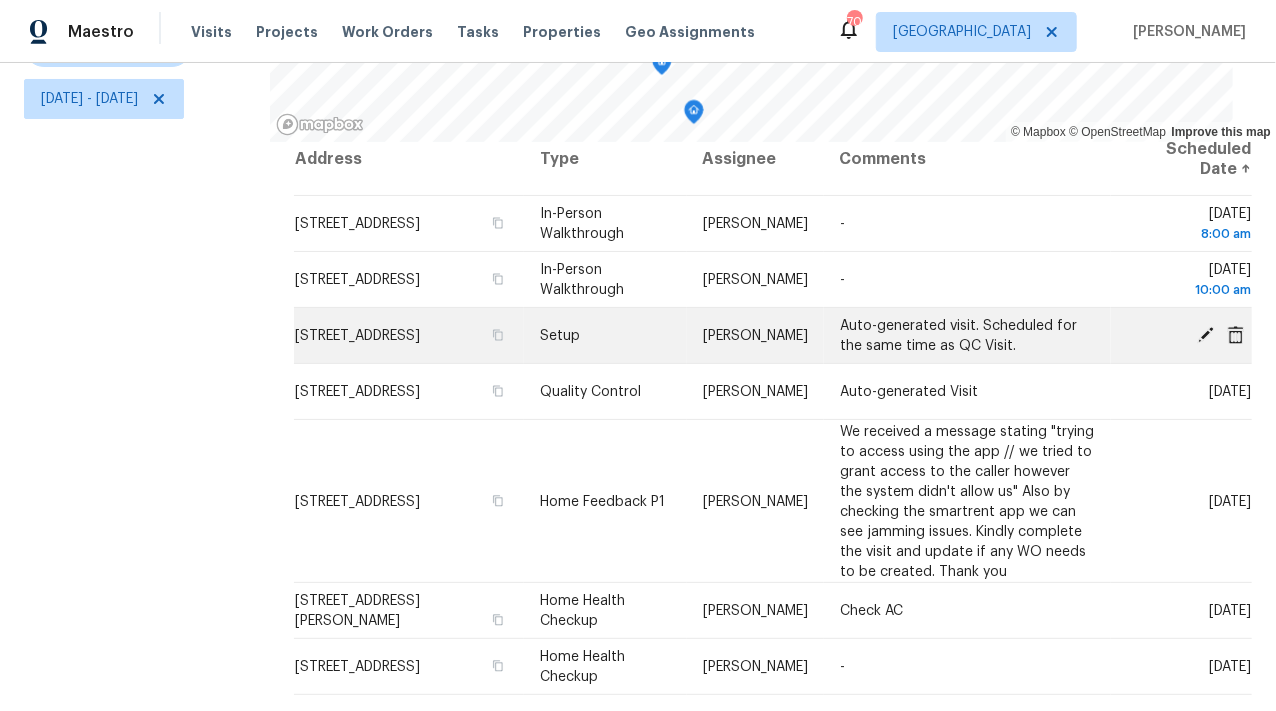click 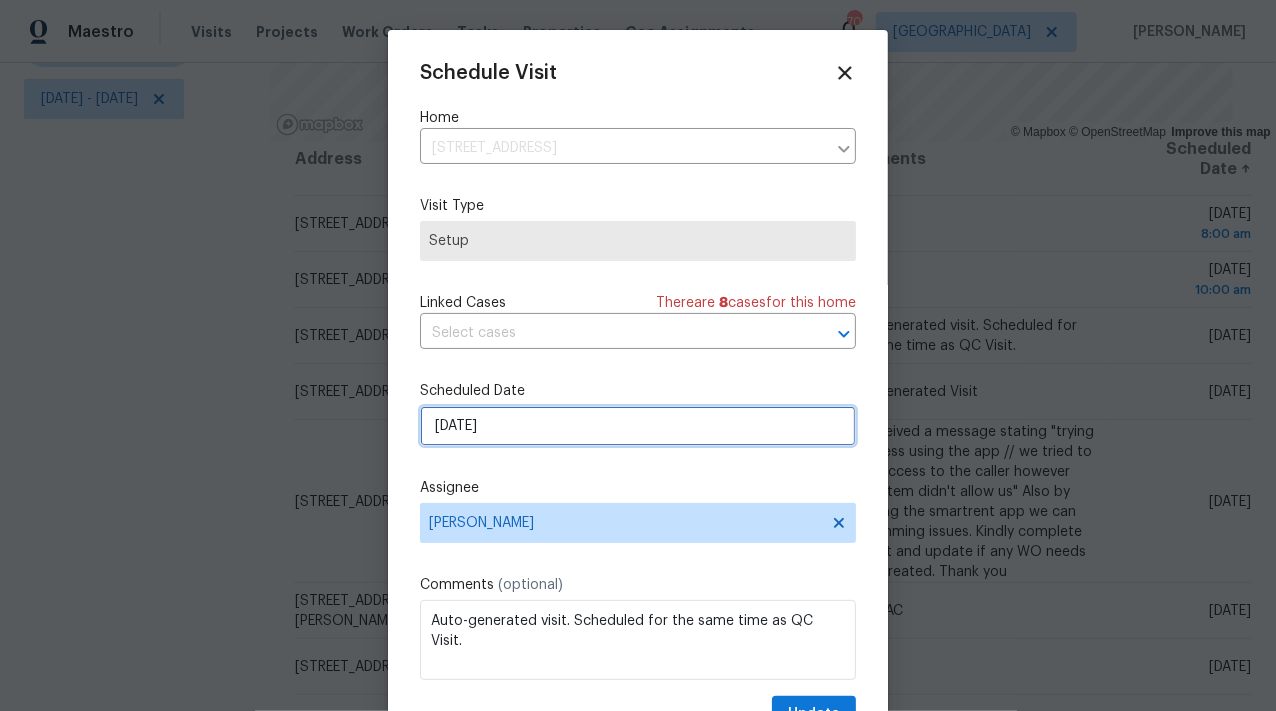 click on "[DATE]" at bounding box center [638, 426] 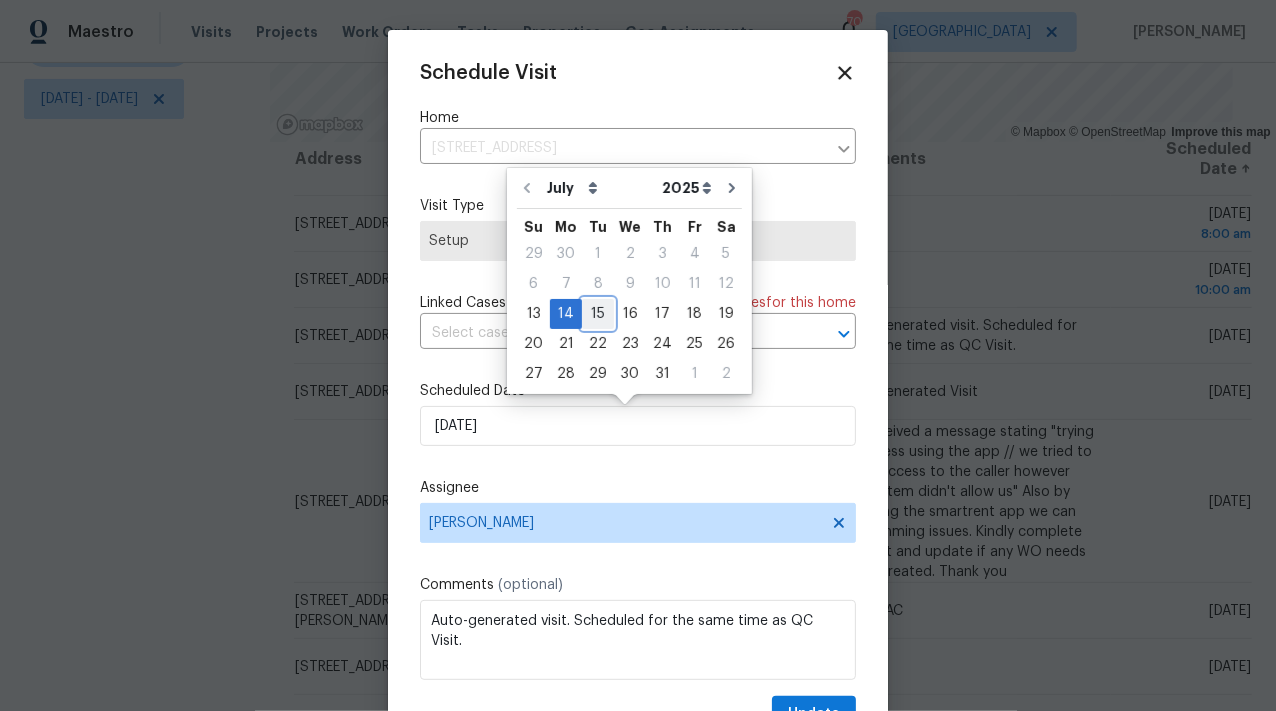 click on "15" at bounding box center (598, 314) 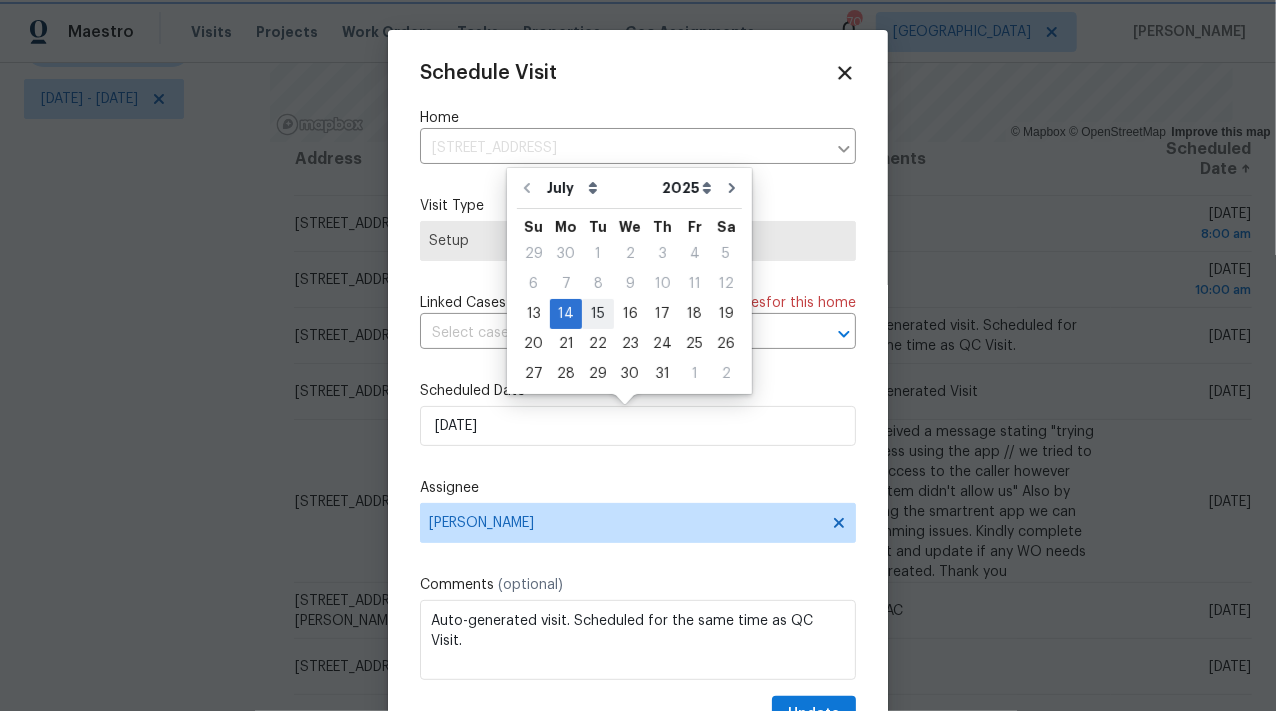 type on "7/15/2025" 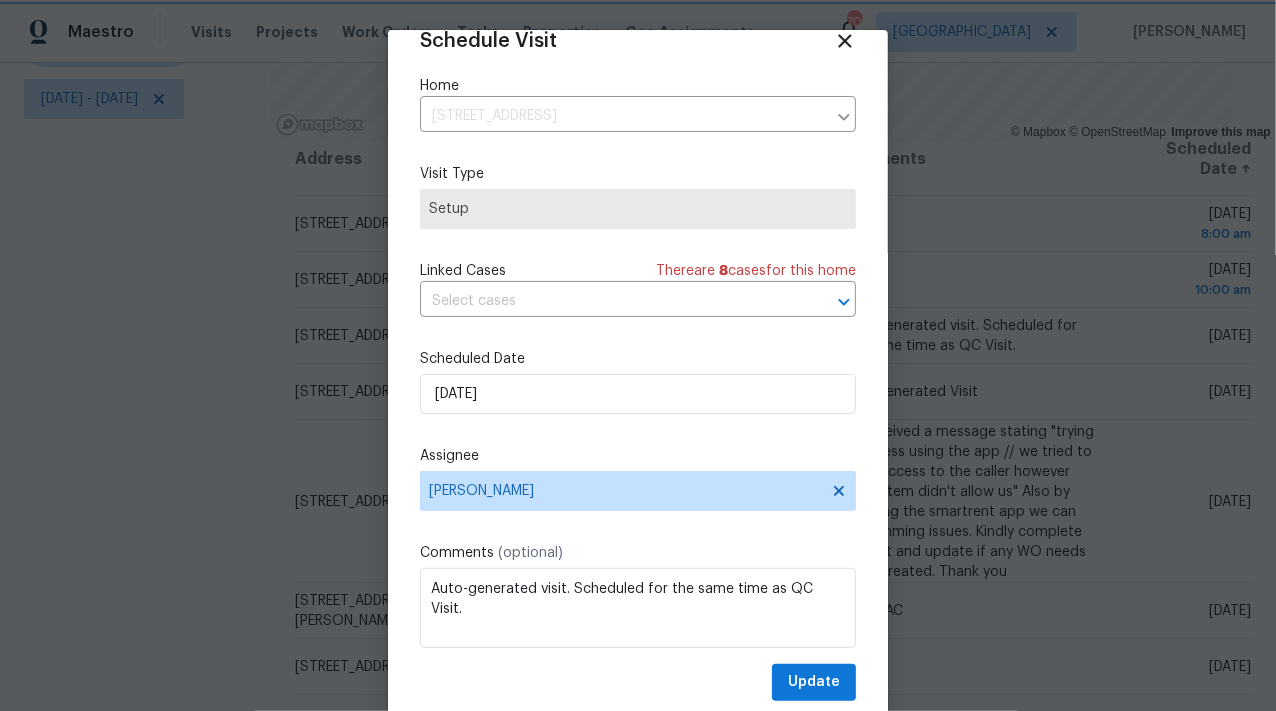 scroll, scrollTop: 37, scrollLeft: 0, axis: vertical 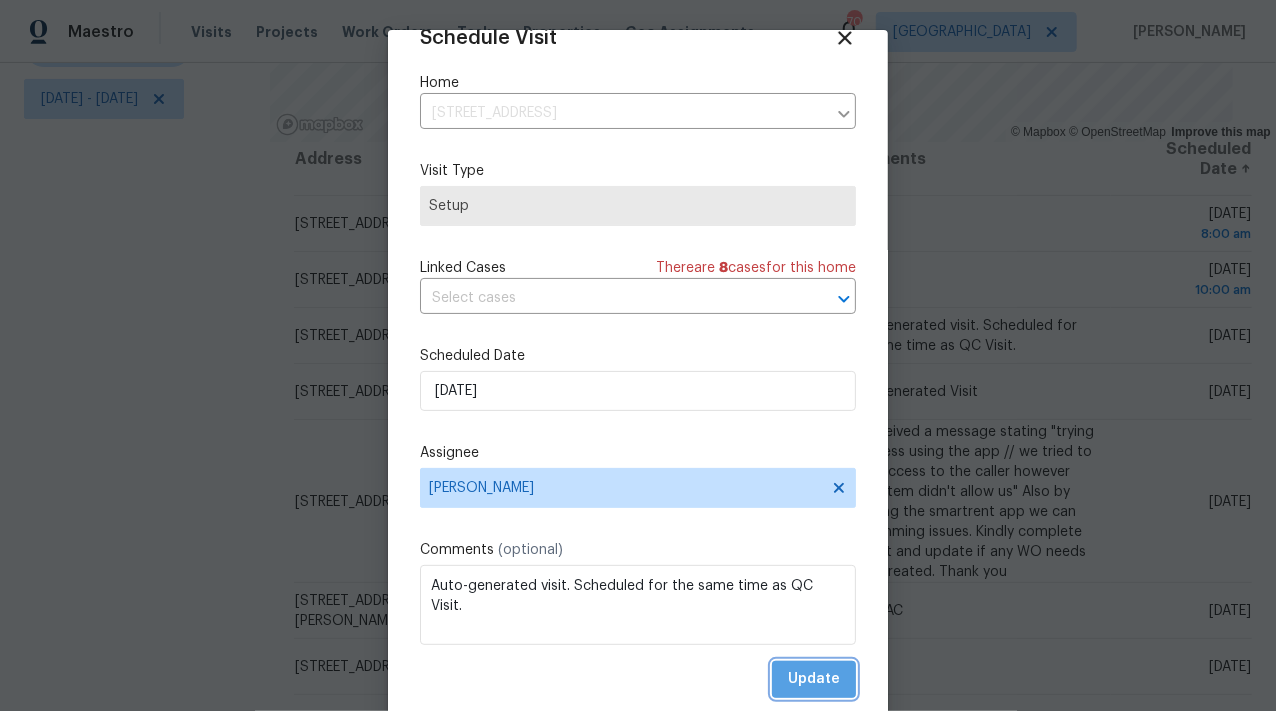 click on "Update" at bounding box center [814, 679] 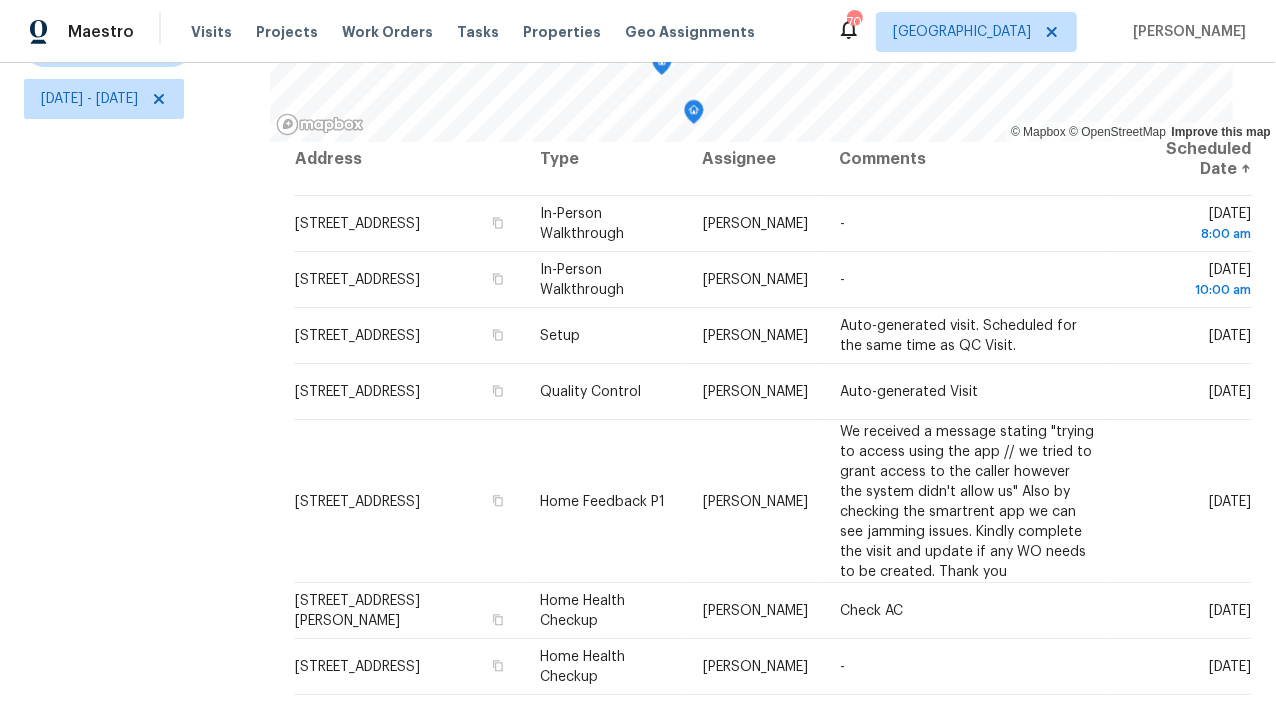 scroll, scrollTop: 0, scrollLeft: 0, axis: both 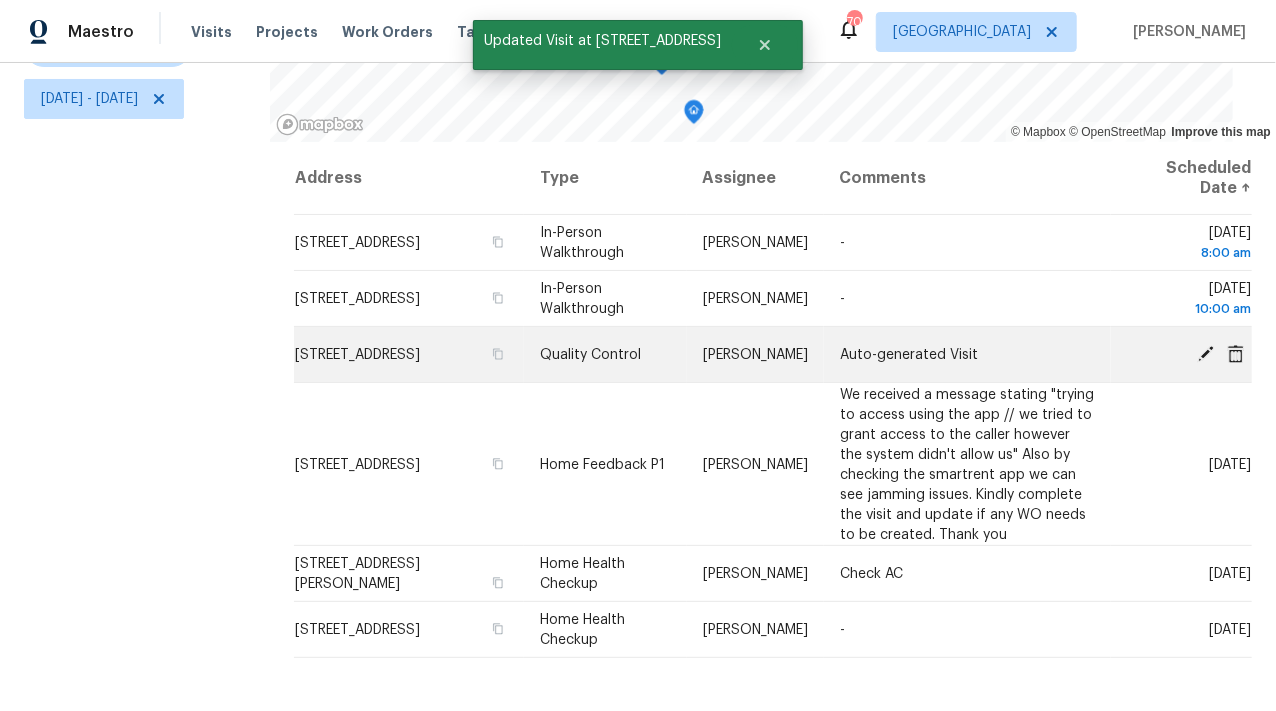 click 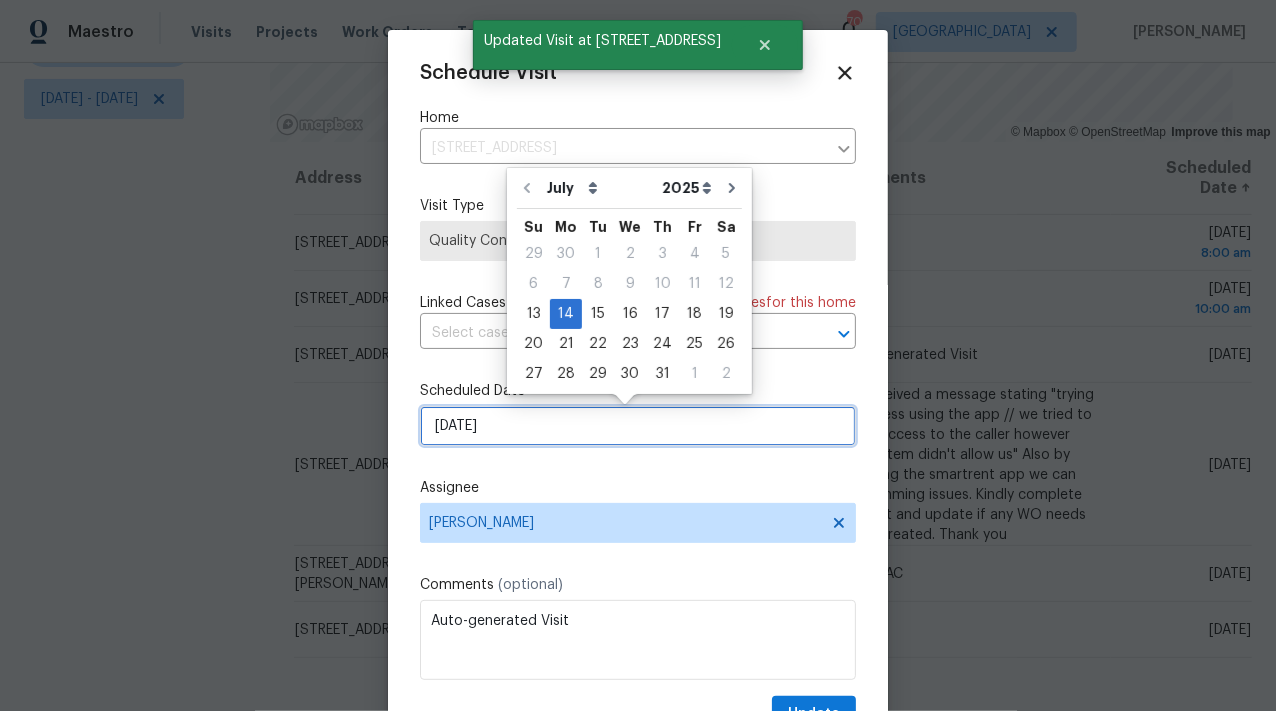 click on "[DATE]" at bounding box center (638, 426) 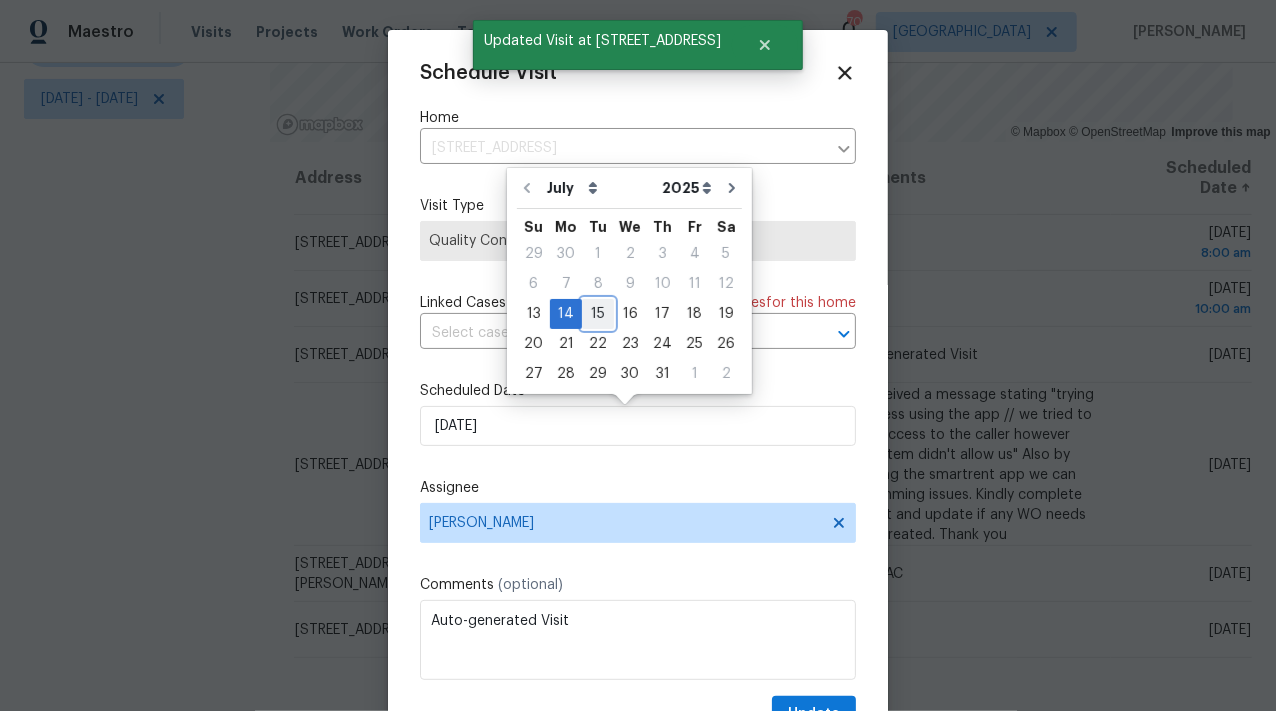 click on "15" at bounding box center (598, 314) 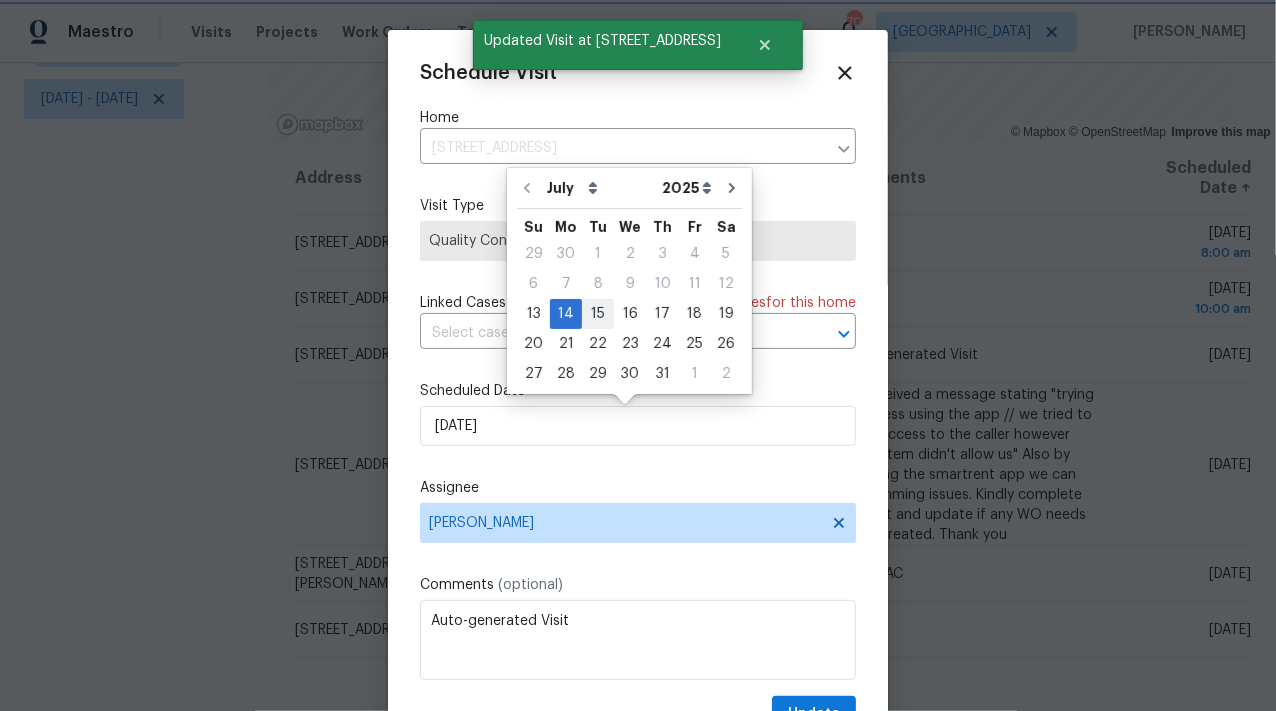 type on "7/15/2025" 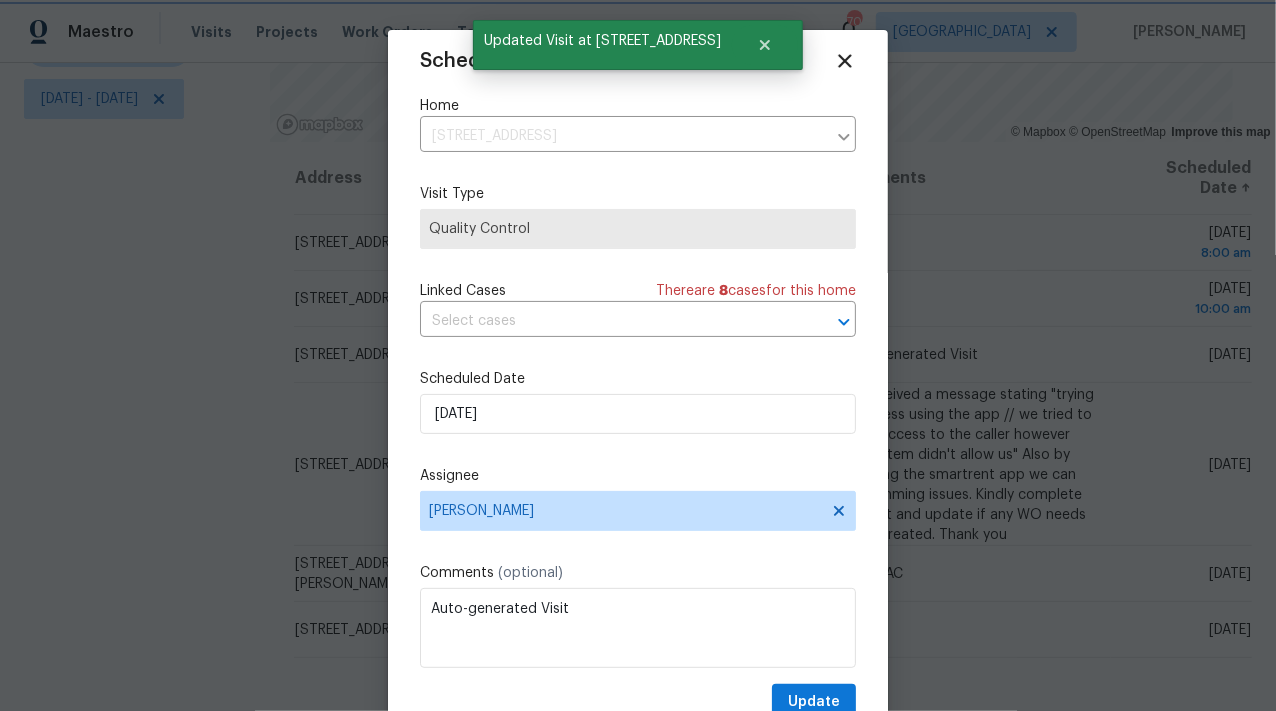scroll, scrollTop: 37, scrollLeft: 0, axis: vertical 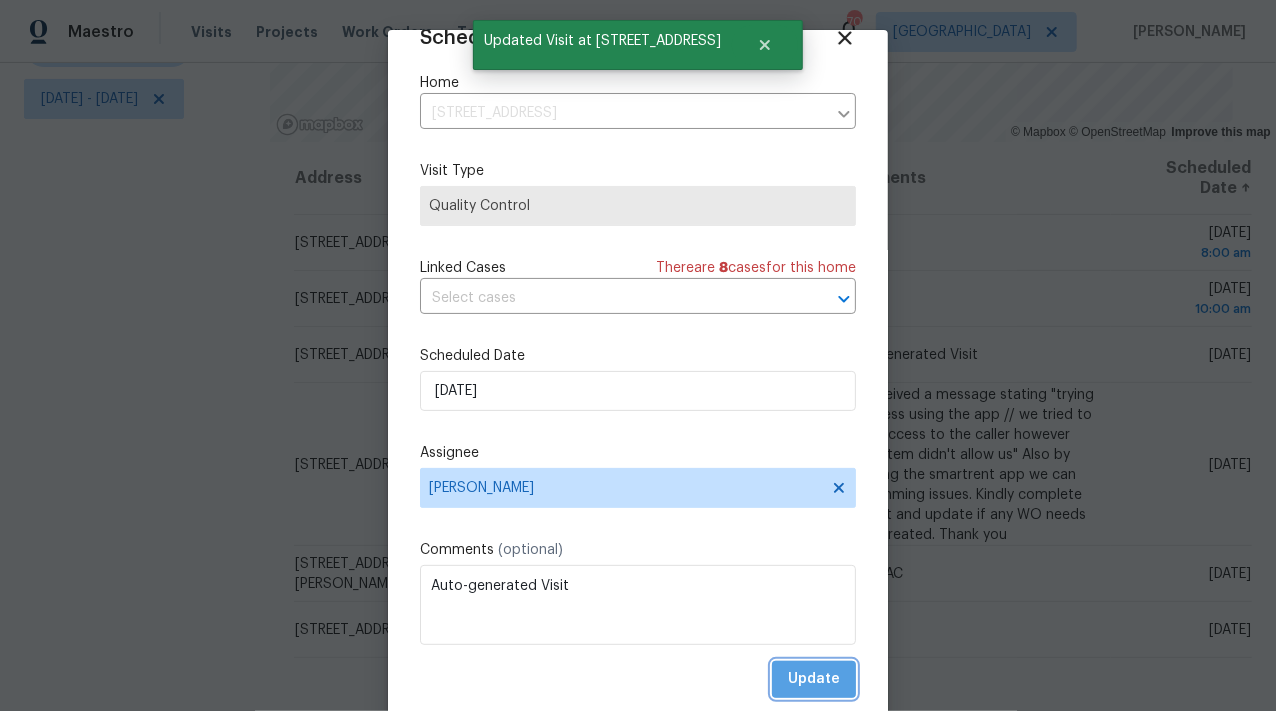 click on "Update" at bounding box center (814, 679) 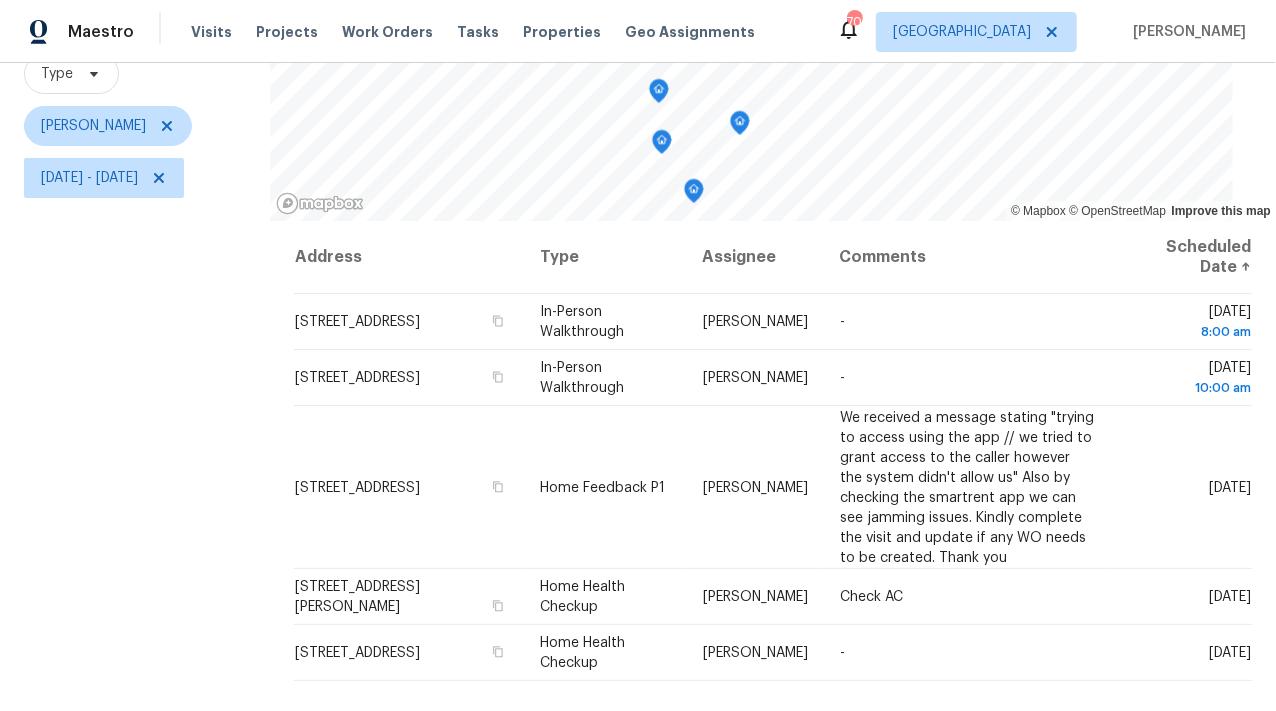 scroll, scrollTop: 0, scrollLeft: 0, axis: both 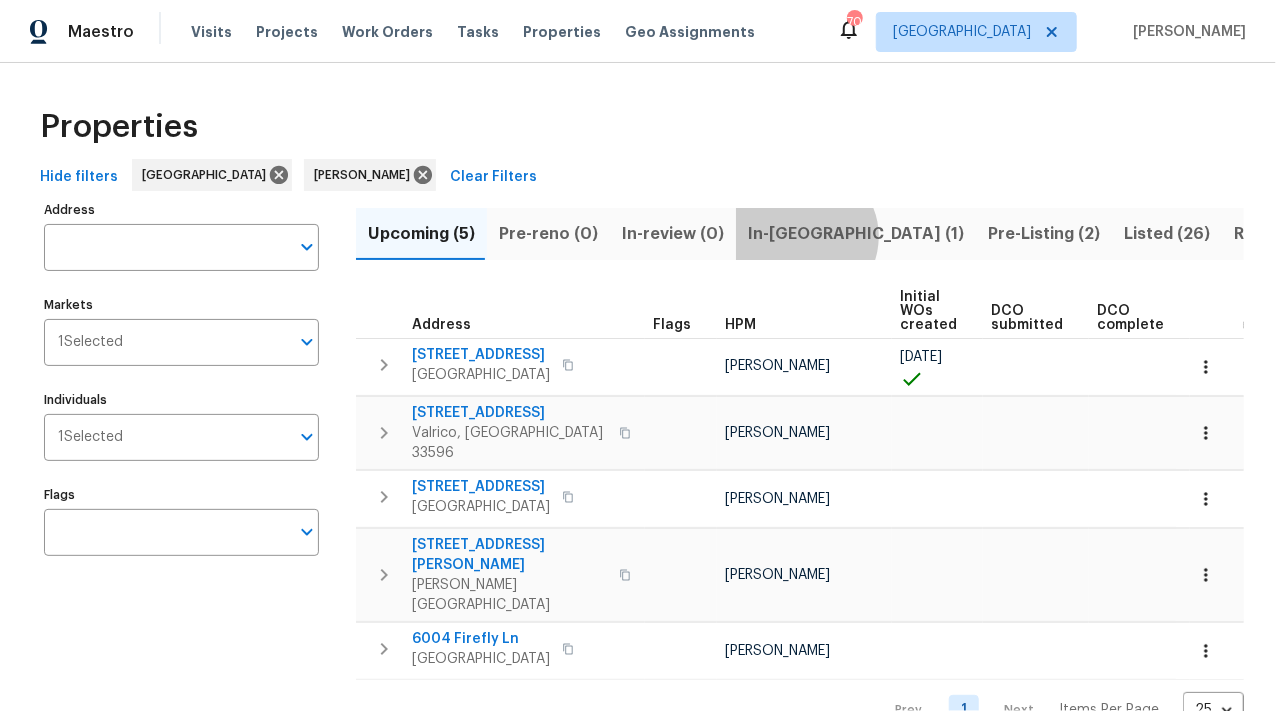 click on "In-reno (1)" at bounding box center [856, 234] 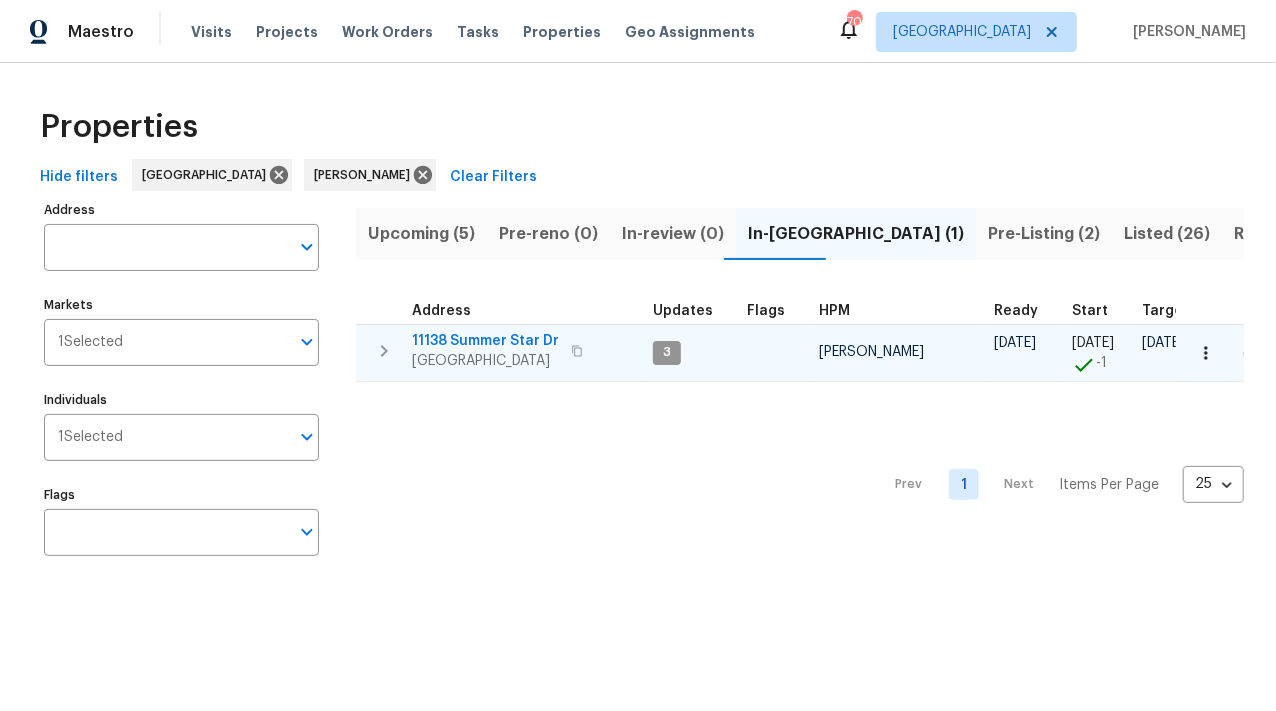 click on "11138 Summer Star Dr" at bounding box center (485, 341) 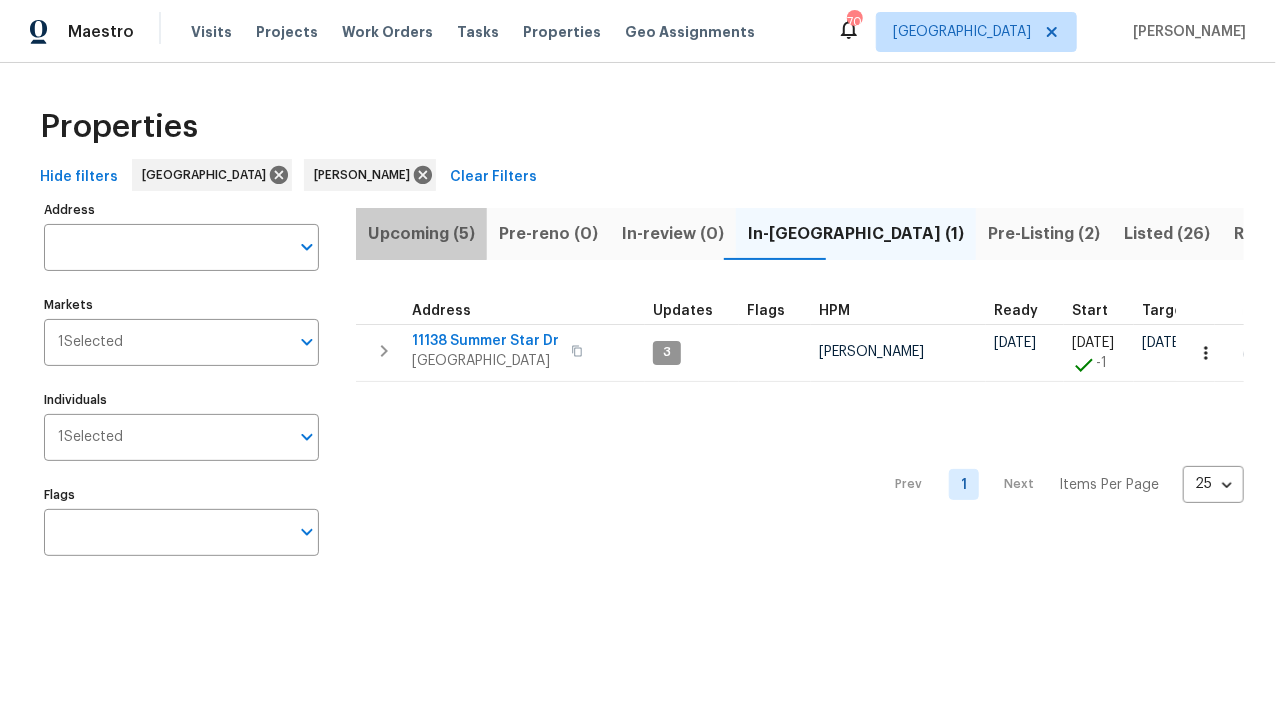 click on "Upcoming (5)" at bounding box center [421, 234] 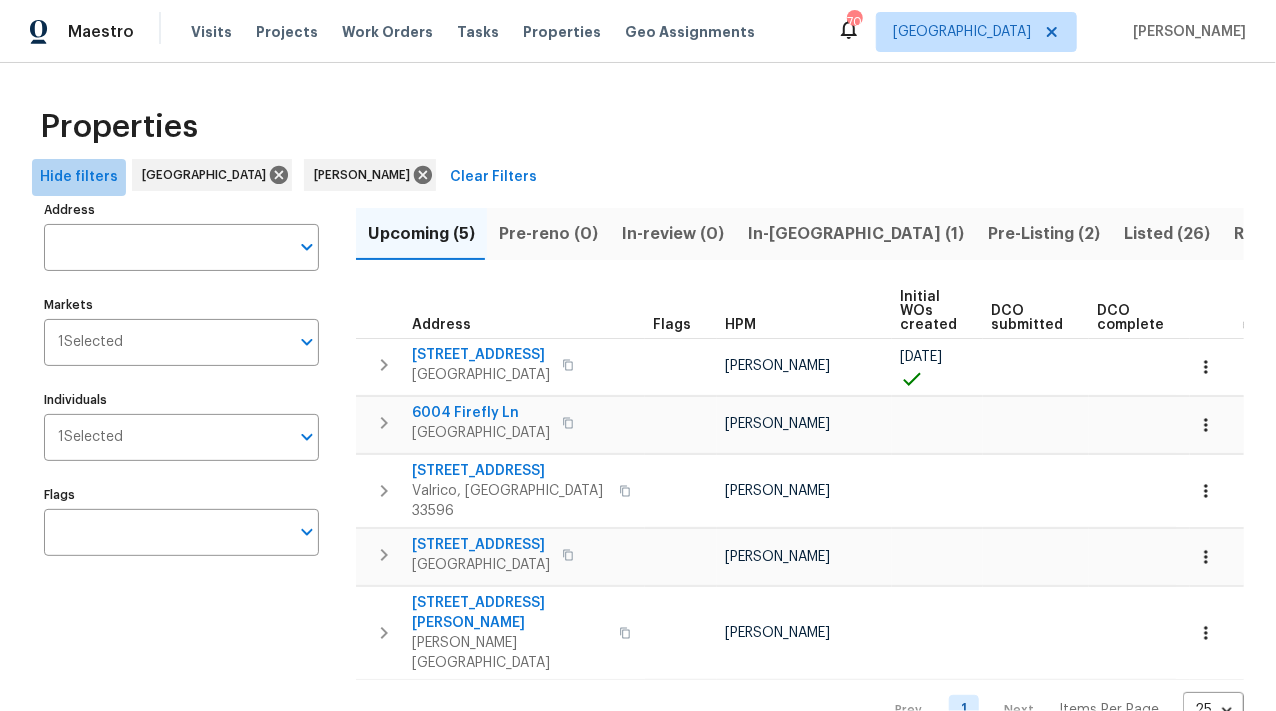click on "Hide filters" at bounding box center (79, 177) 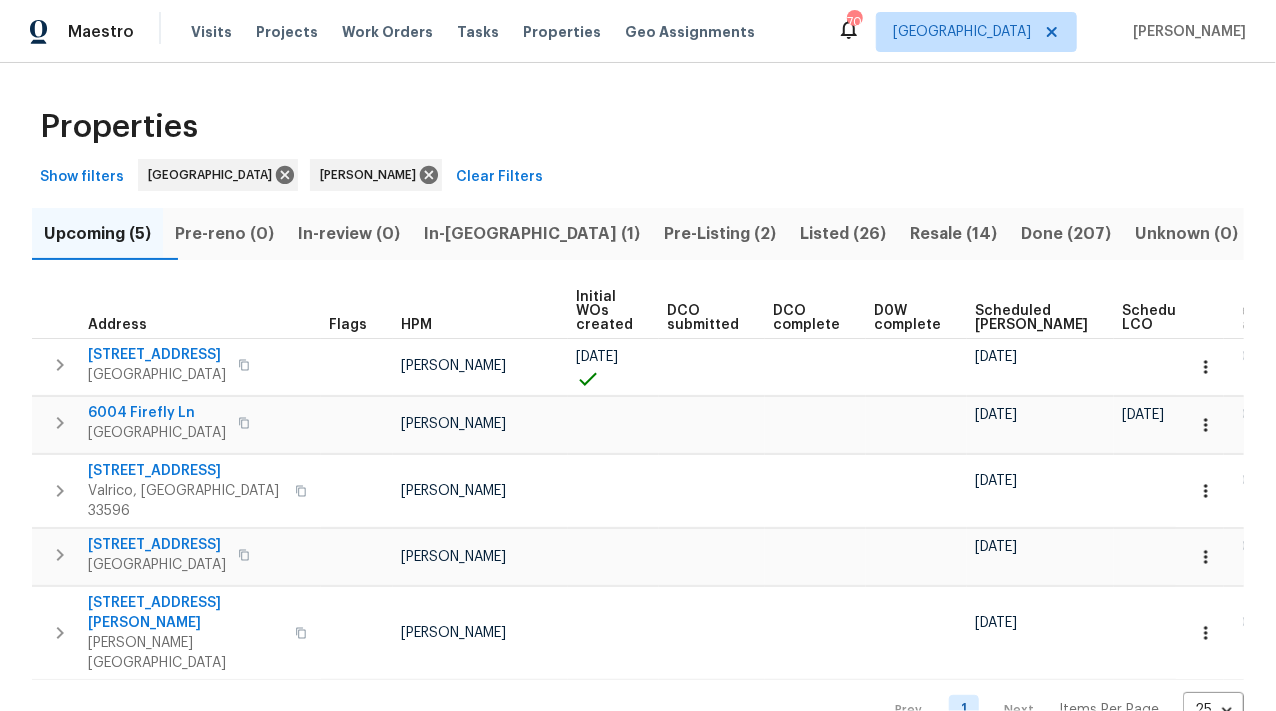 click on "Scheduled COE" at bounding box center (1031, 318) 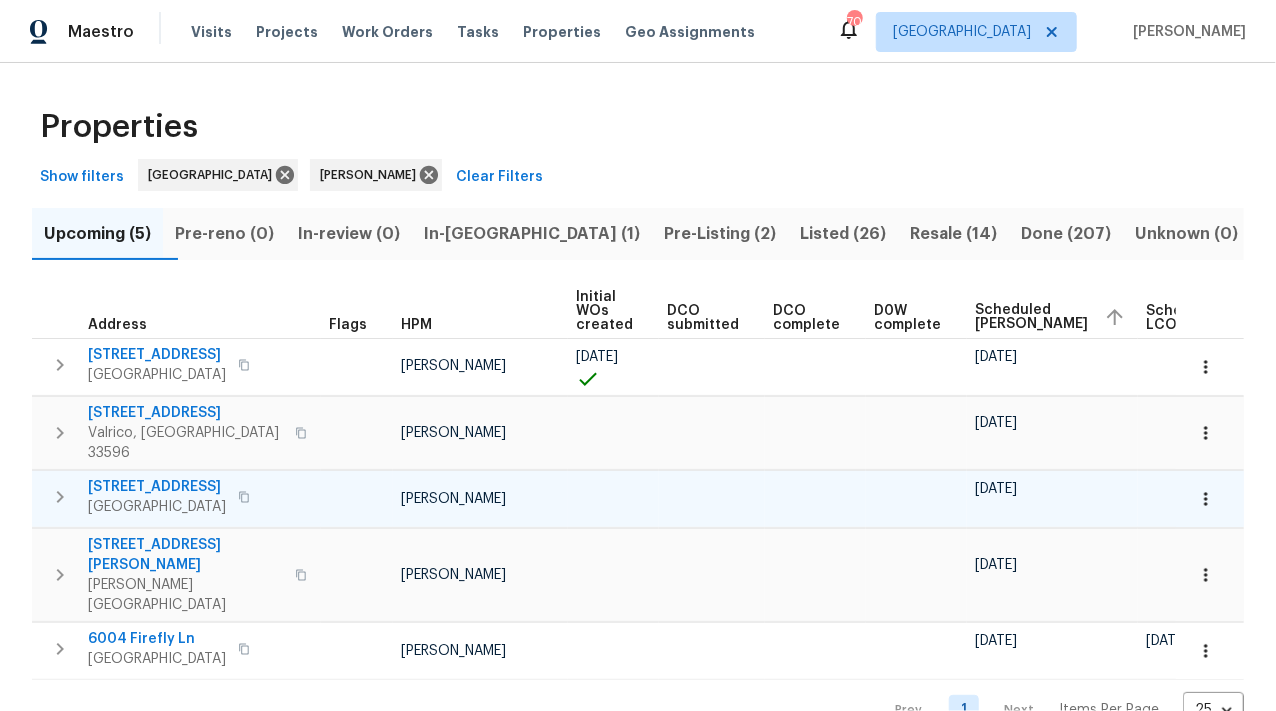 click on "[STREET_ADDRESS]" at bounding box center (157, 487) 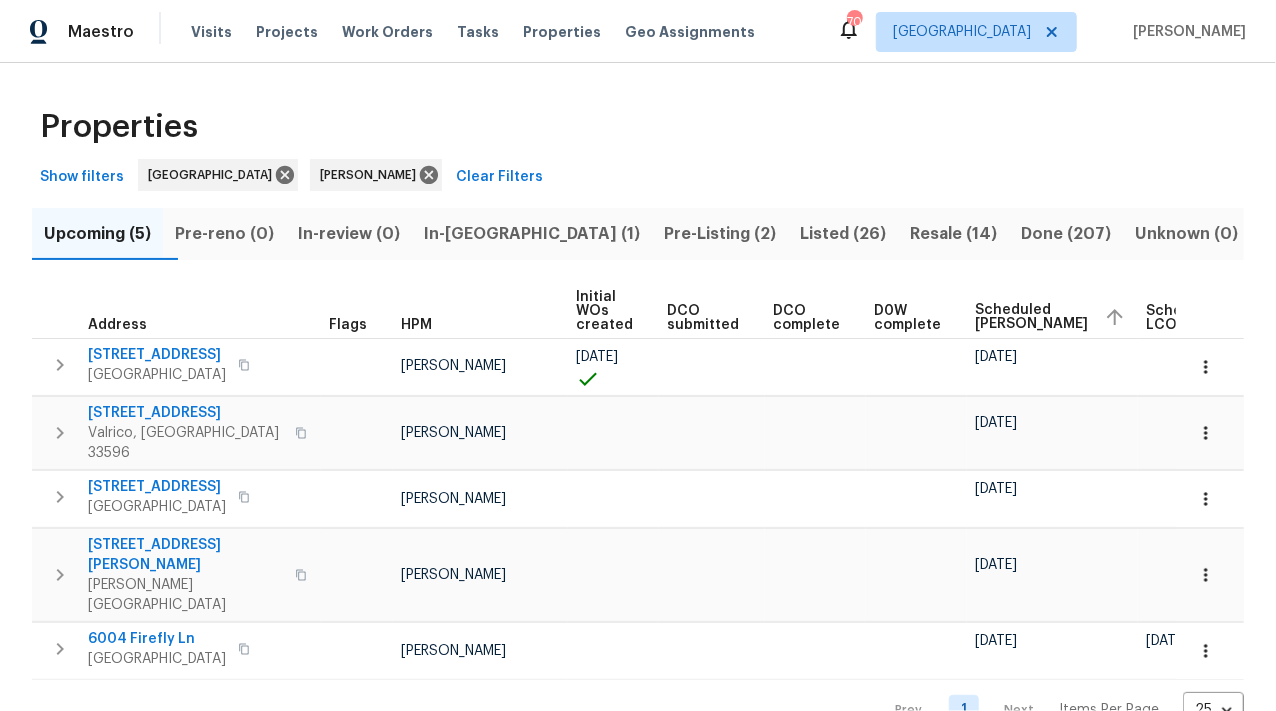click on "Pre-Listing (2)" at bounding box center [720, 234] 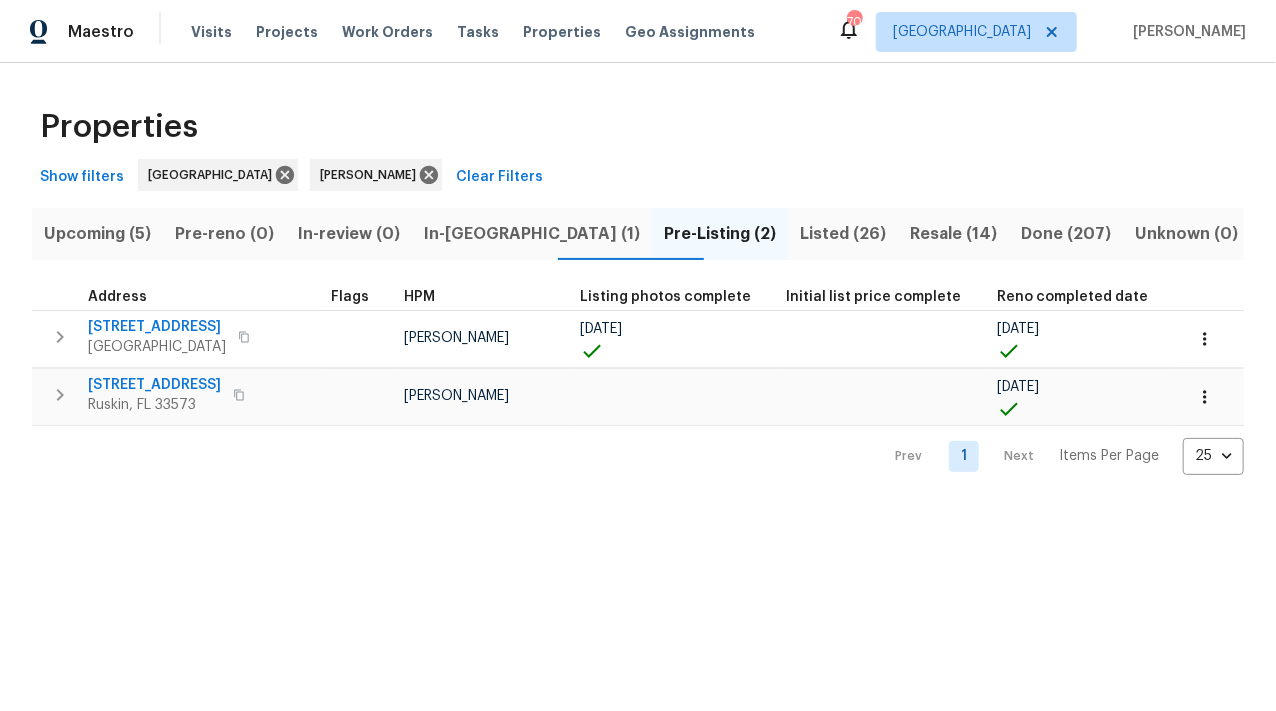 click on "Listed (26)" at bounding box center (843, 234) 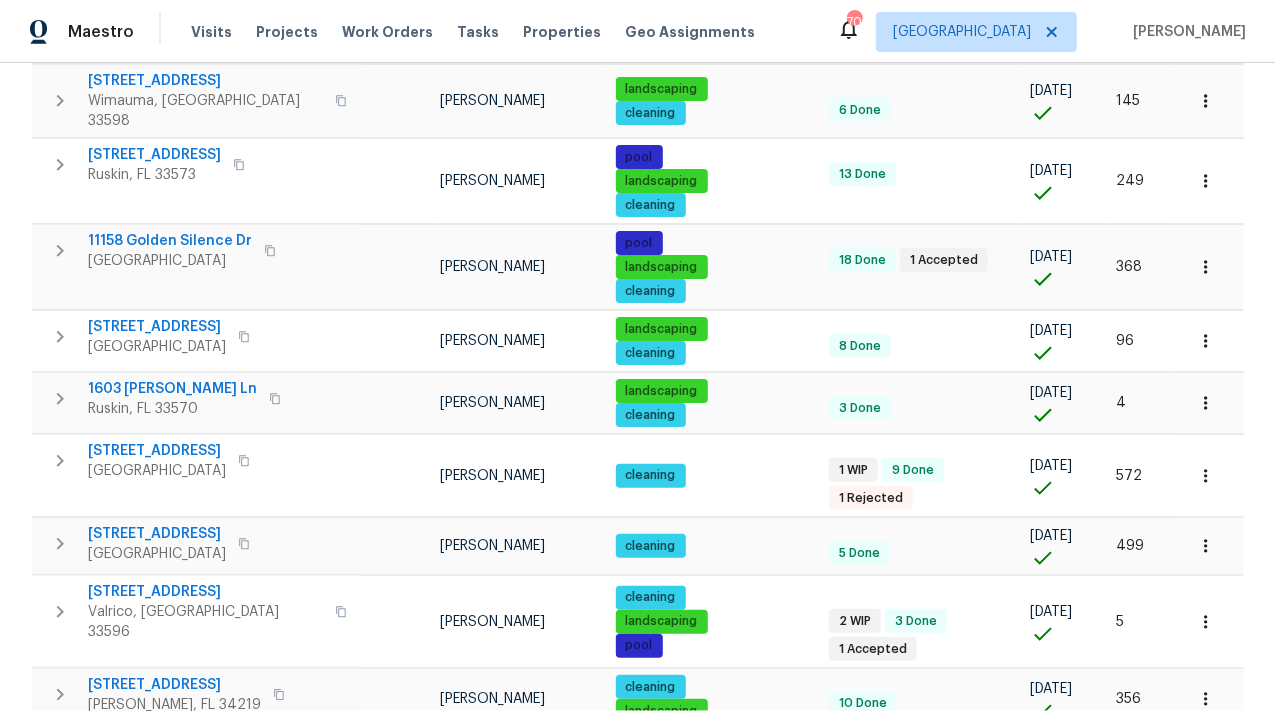 scroll, scrollTop: 792, scrollLeft: 0, axis: vertical 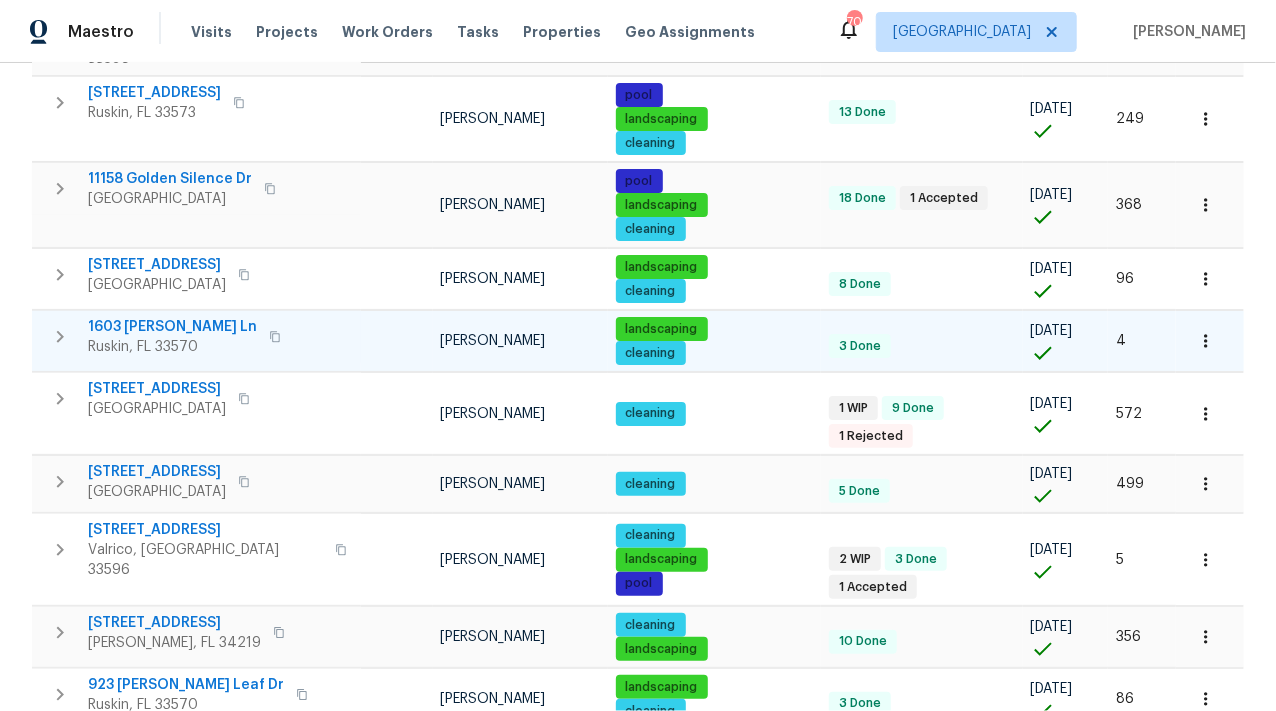 click at bounding box center [275, 337] 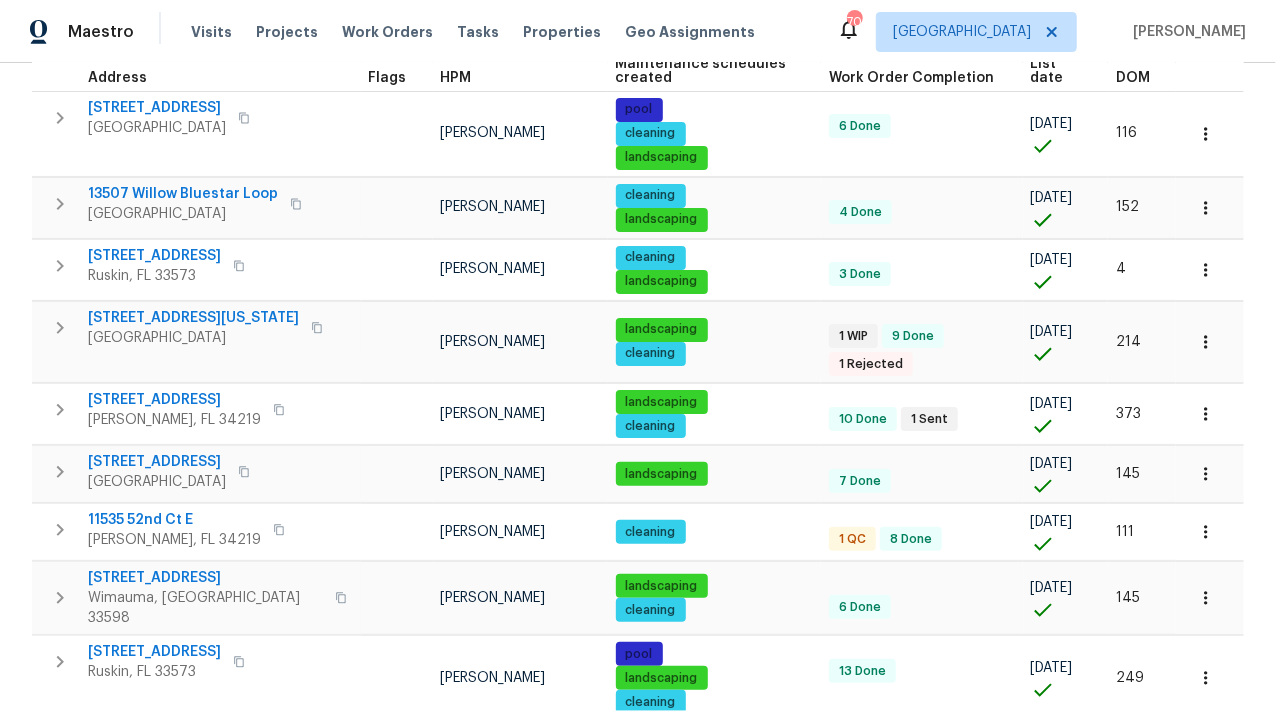 scroll, scrollTop: 0, scrollLeft: 0, axis: both 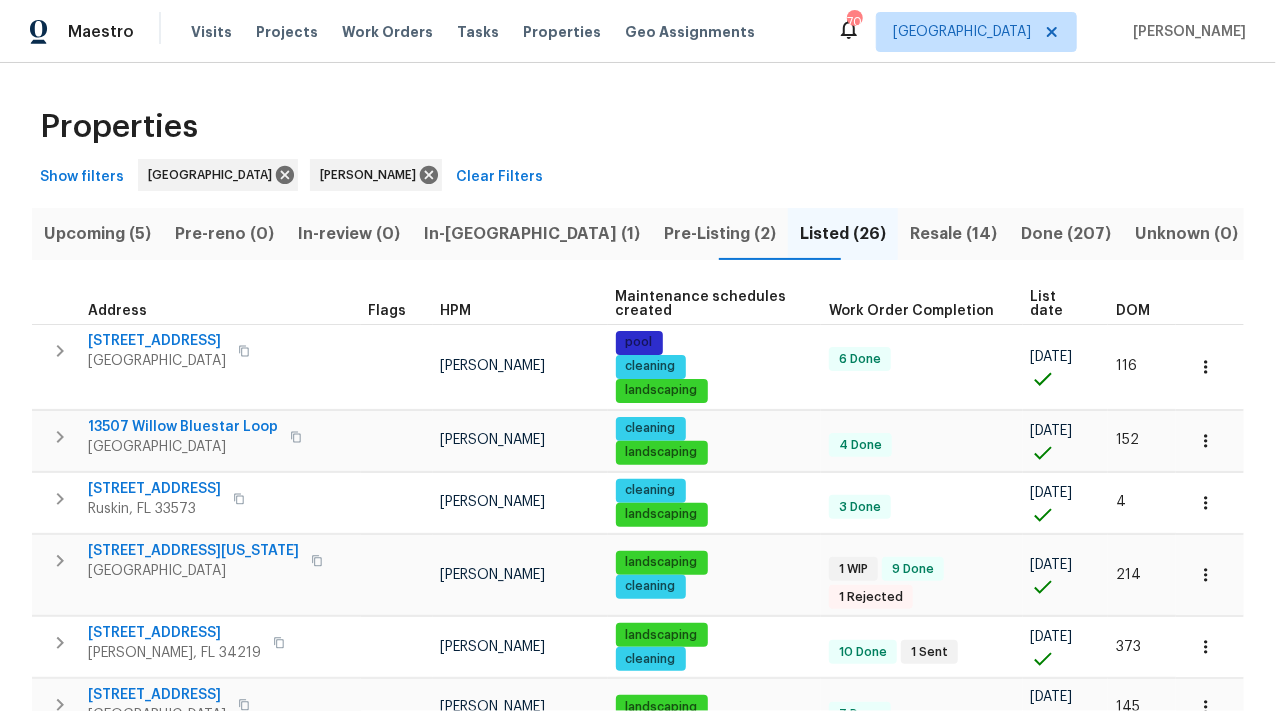 click on "In-[GEOGRAPHIC_DATA] (1)" at bounding box center [532, 234] 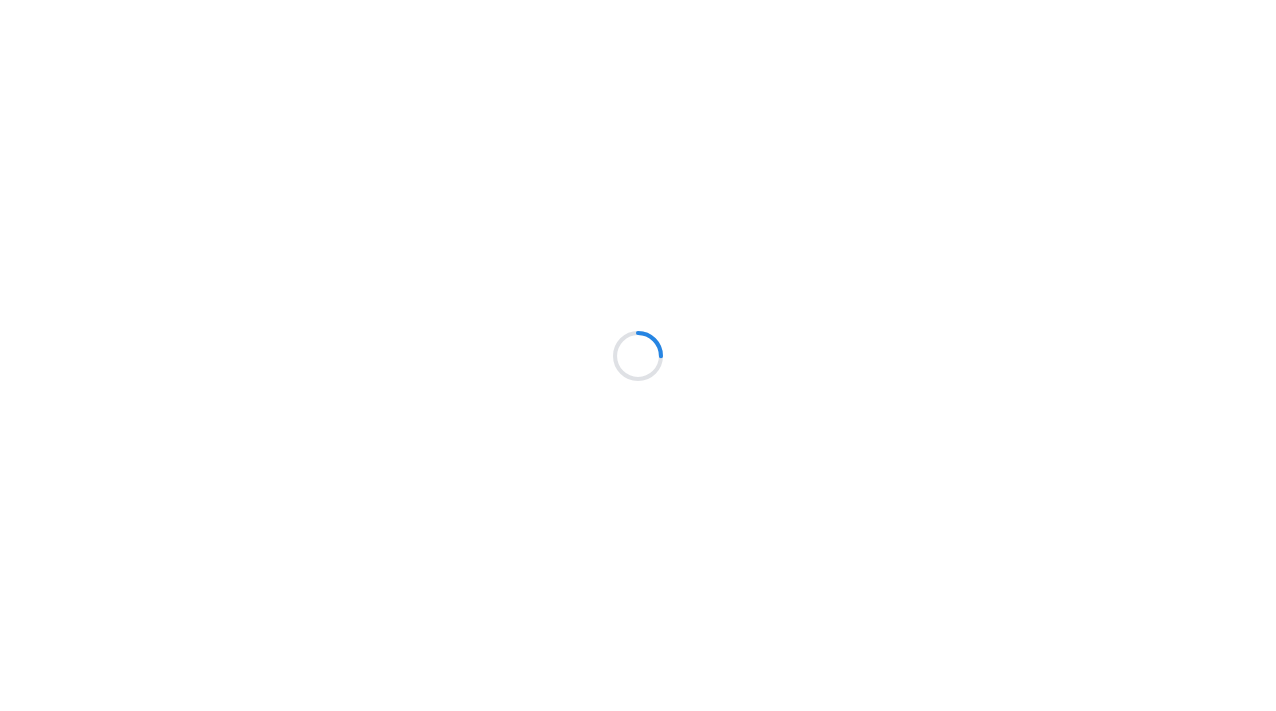 scroll, scrollTop: 0, scrollLeft: 0, axis: both 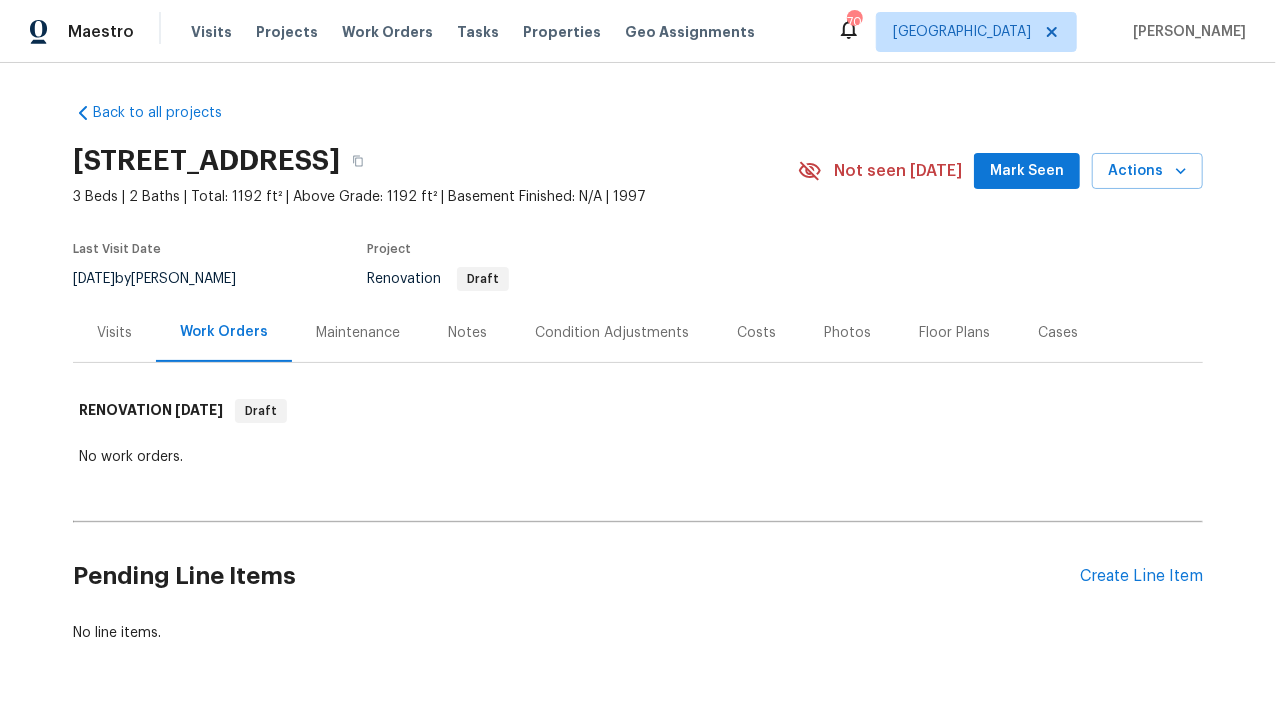 click on "Visits" at bounding box center (114, 333) 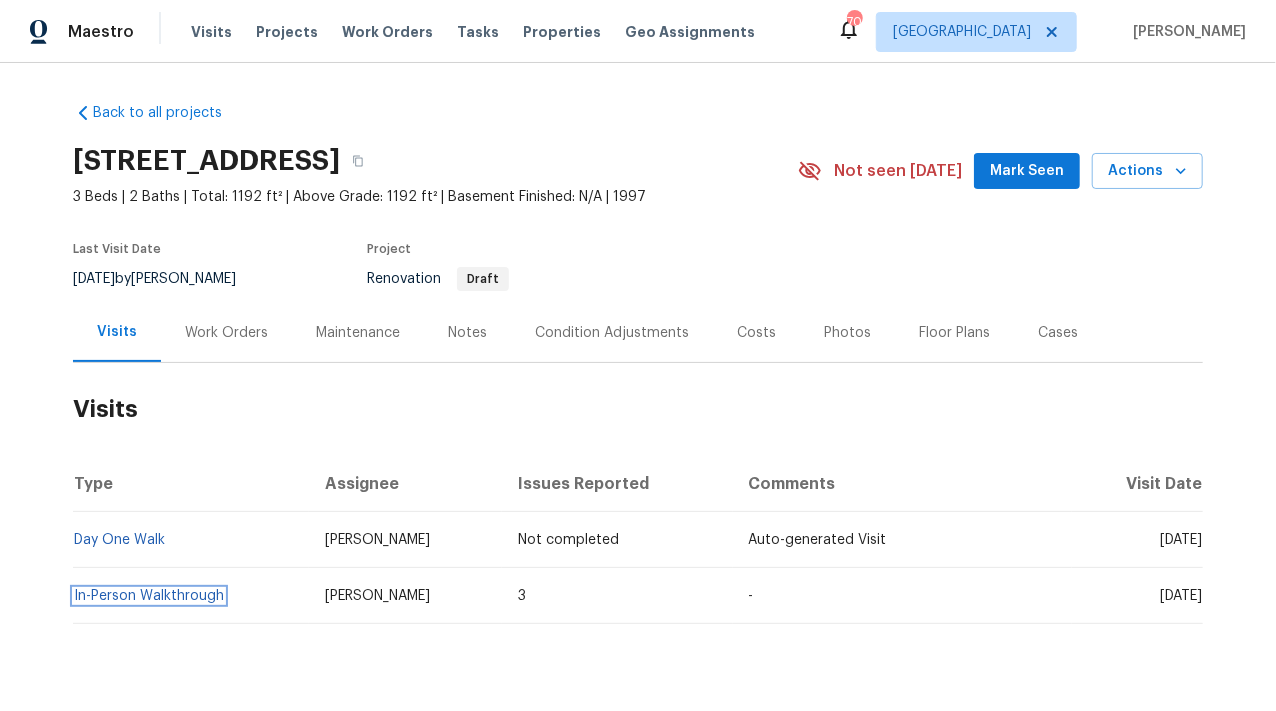 click on "In-Person Walkthrough" at bounding box center (149, 596) 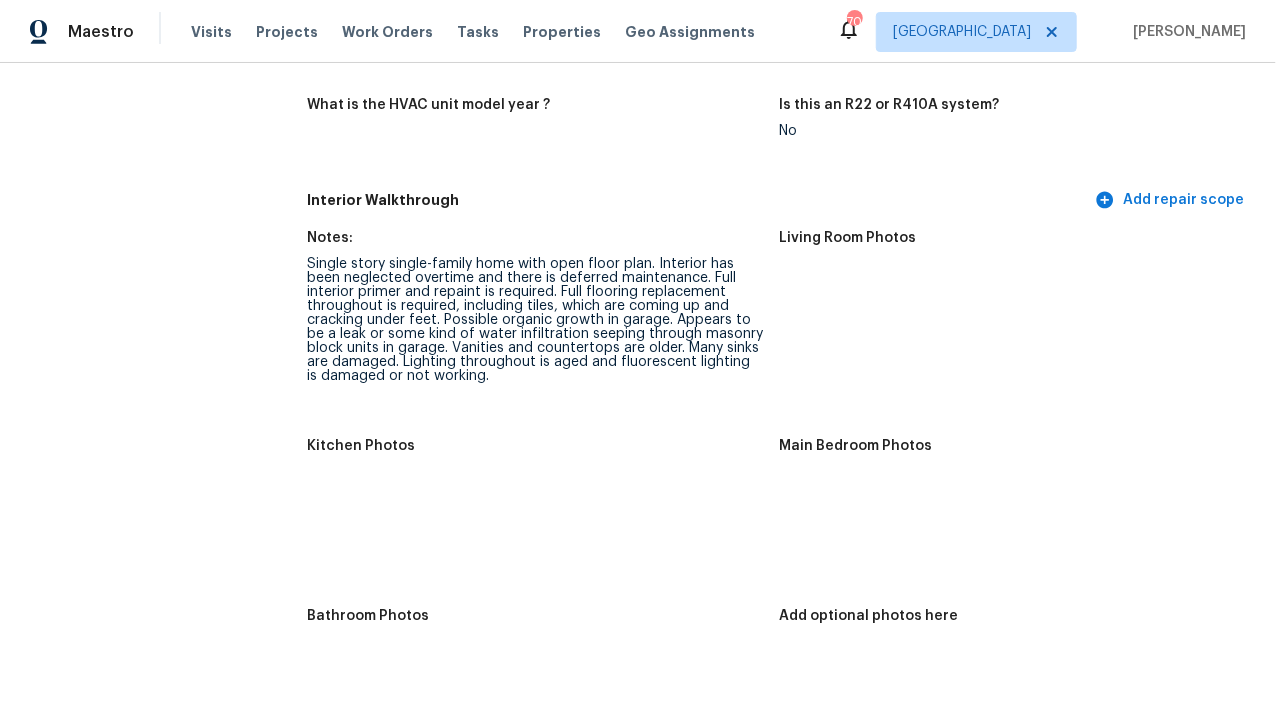 scroll, scrollTop: 2039, scrollLeft: 0, axis: vertical 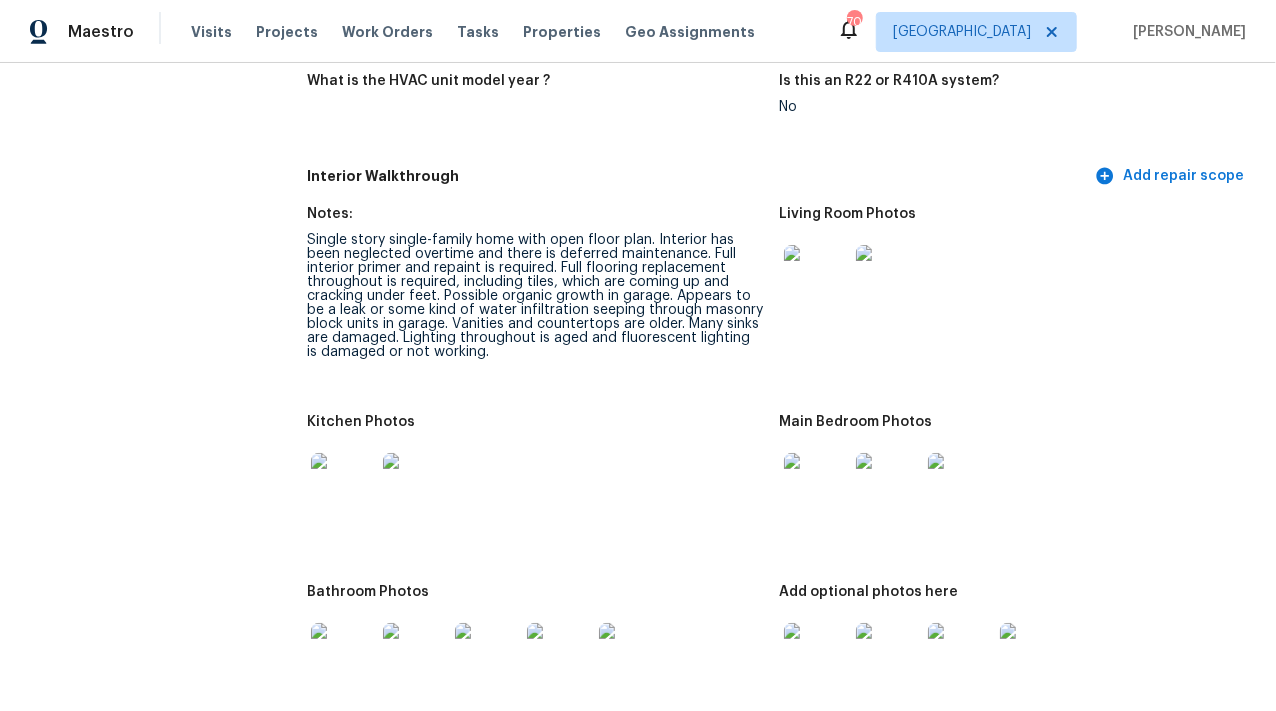 click at bounding box center (816, 277) 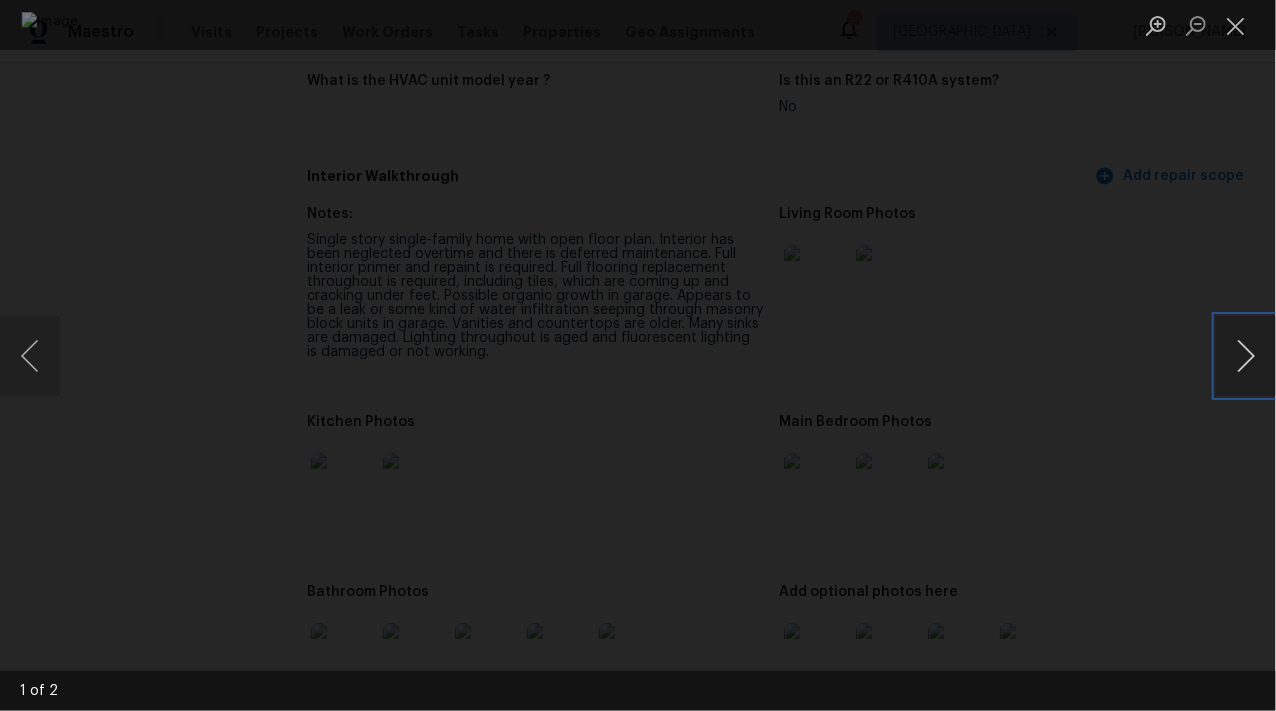 click at bounding box center (1246, 356) 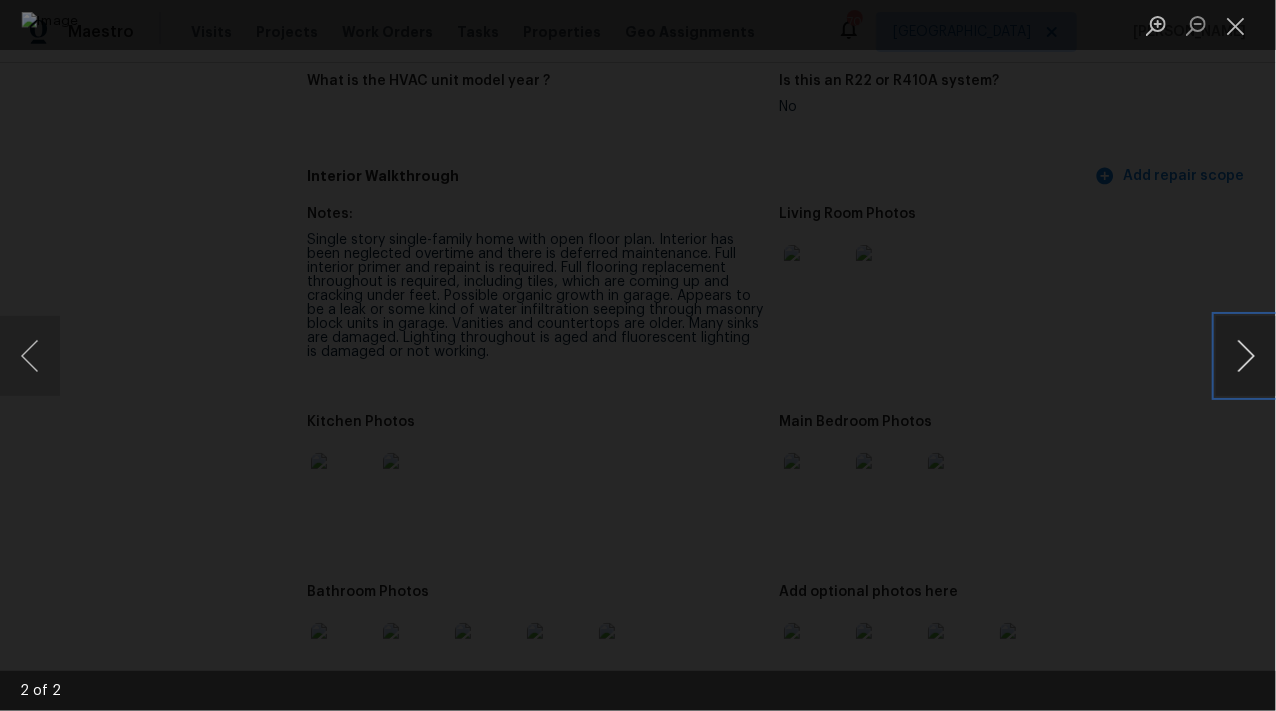 click at bounding box center [1246, 356] 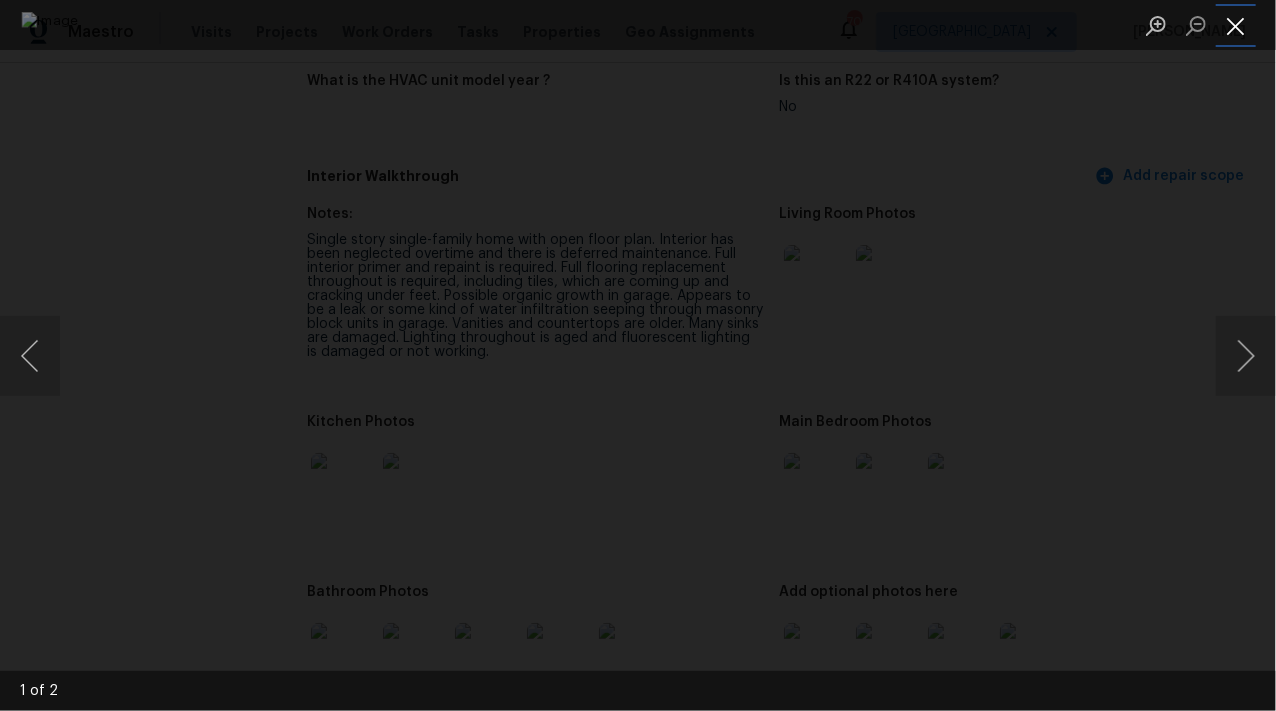 click at bounding box center [1236, 25] 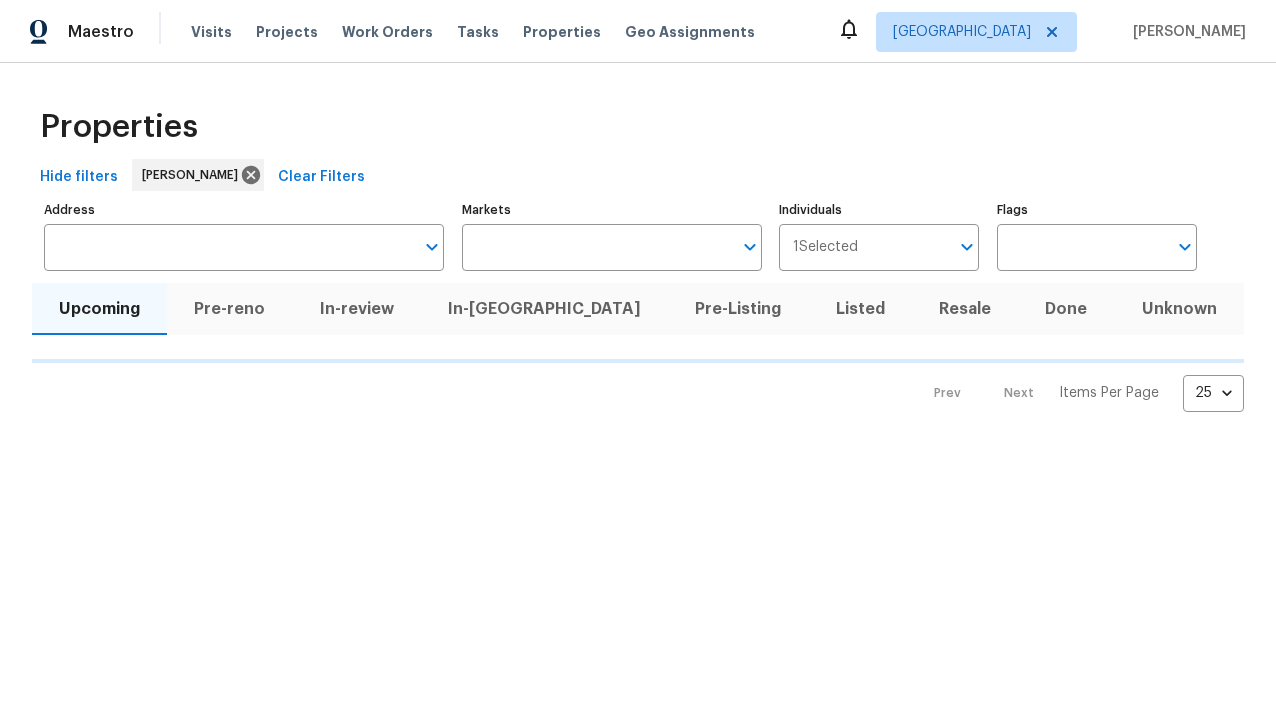 scroll, scrollTop: 0, scrollLeft: 0, axis: both 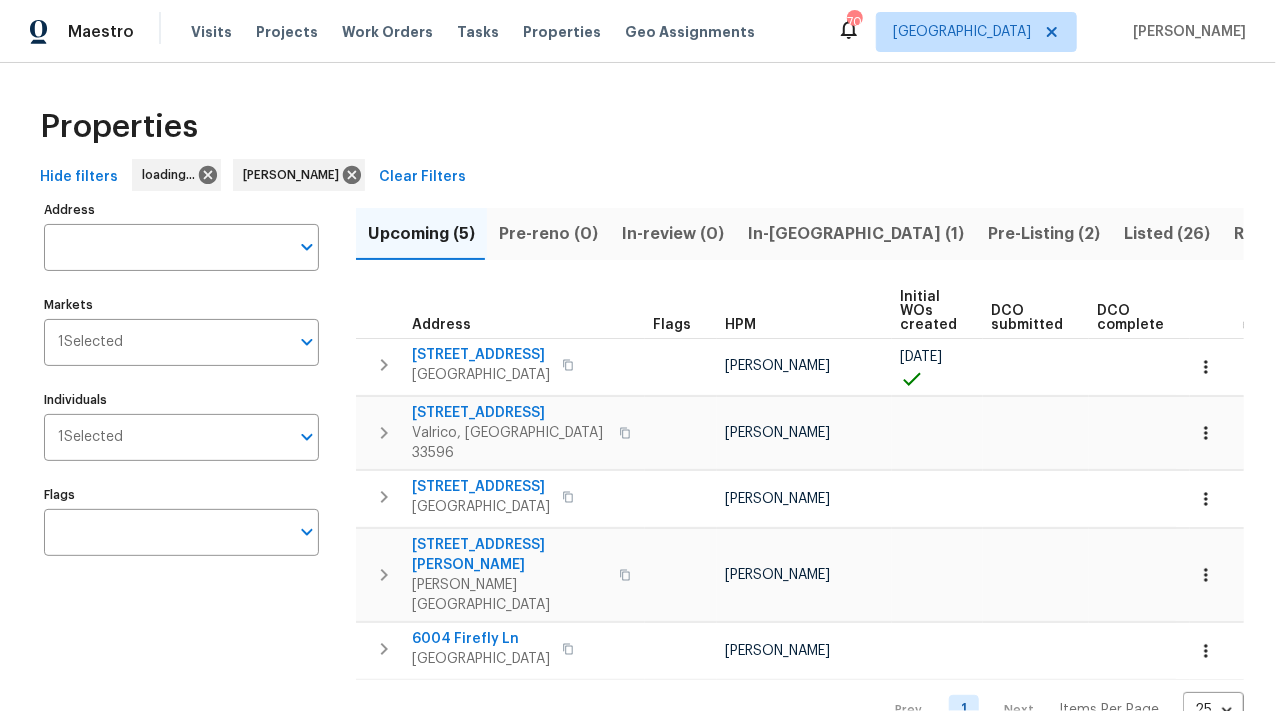 click on "Address" at bounding box center [166, 247] 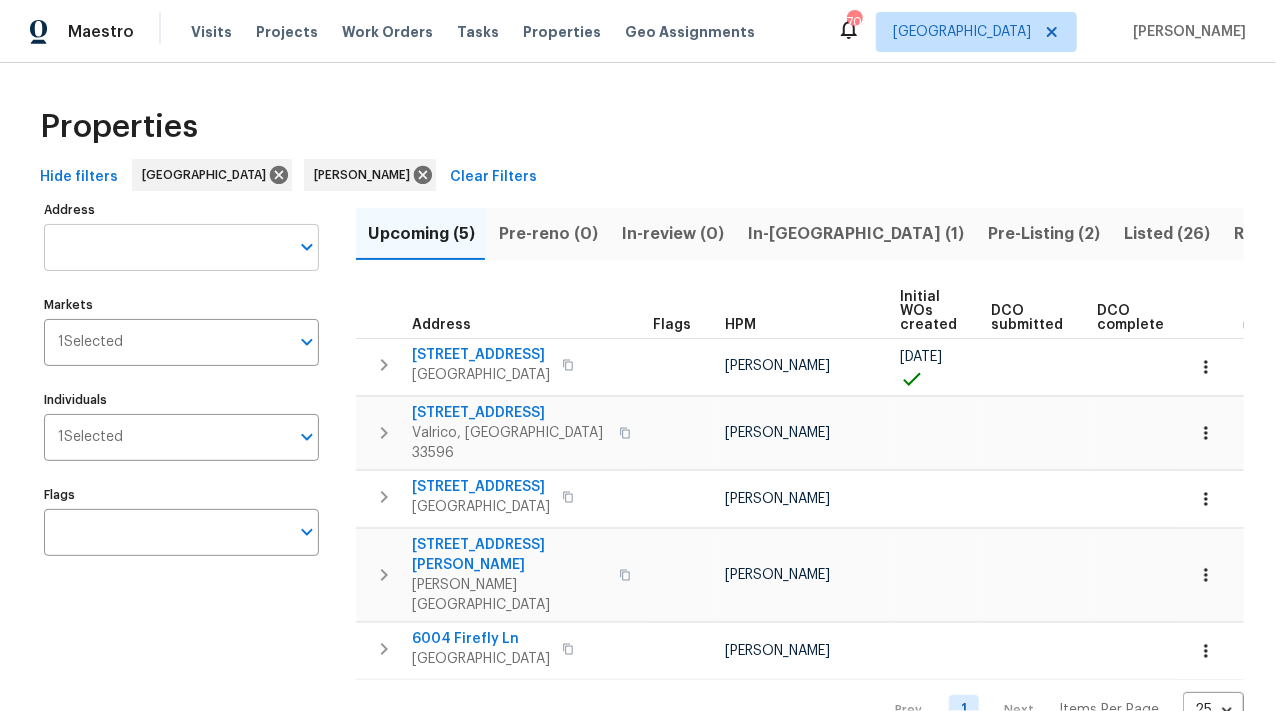 click on "Address" at bounding box center [166, 247] 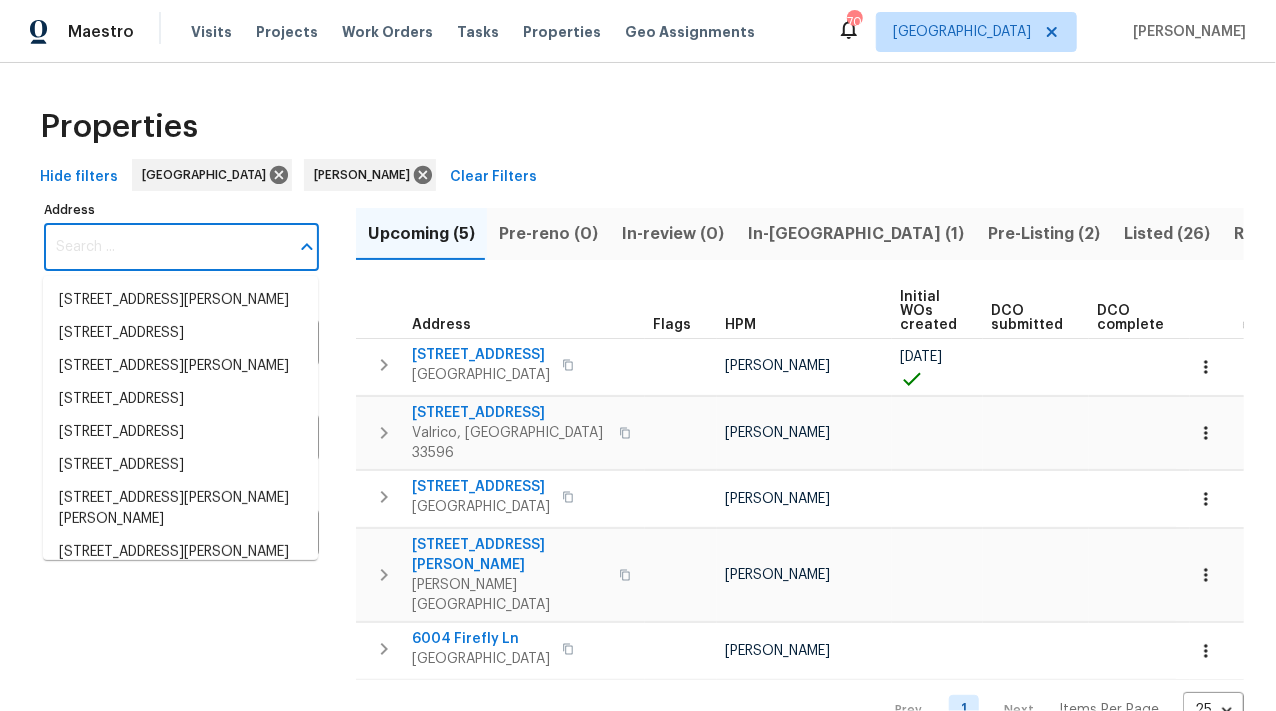 paste on "1603 [PERSON_NAME] [PERSON_NAME] FL 33570" 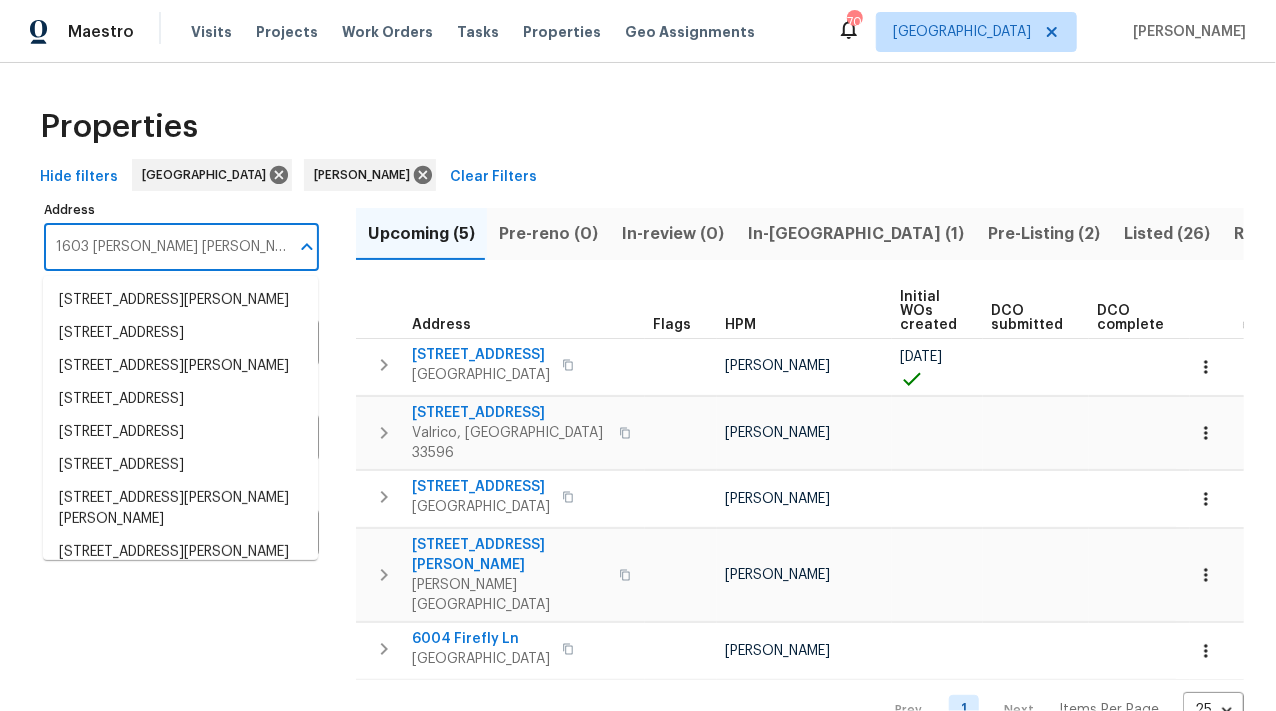 scroll, scrollTop: 0, scrollLeft: 20, axis: horizontal 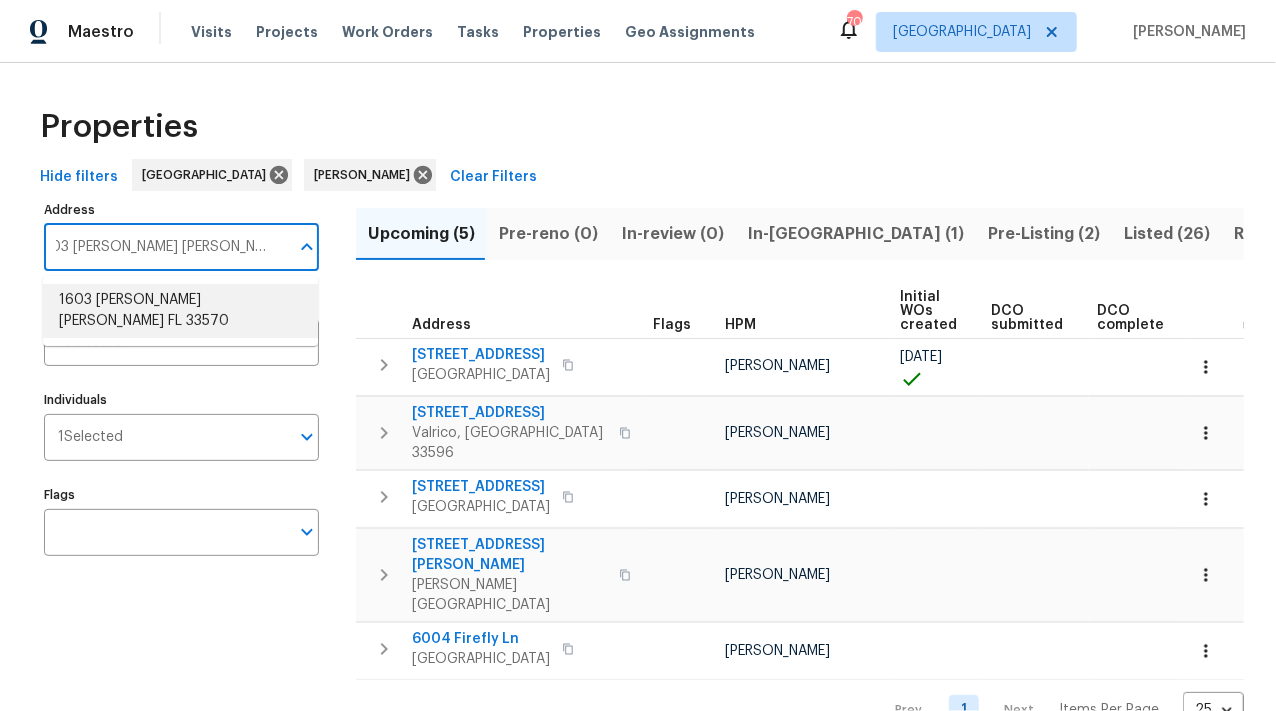 click on "1603 [PERSON_NAME] [PERSON_NAME] FL 33570" at bounding box center [180, 311] 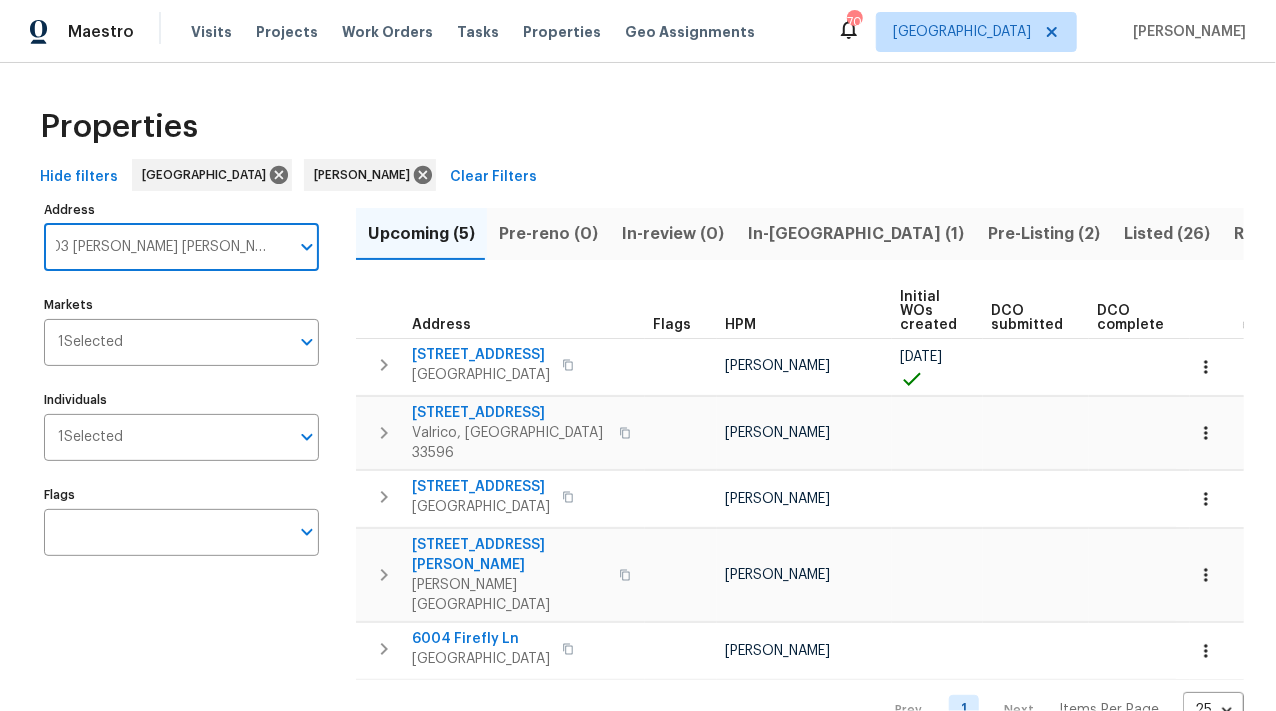 click on "1603 [PERSON_NAME] [PERSON_NAME] FL 33570" at bounding box center (166, 247) 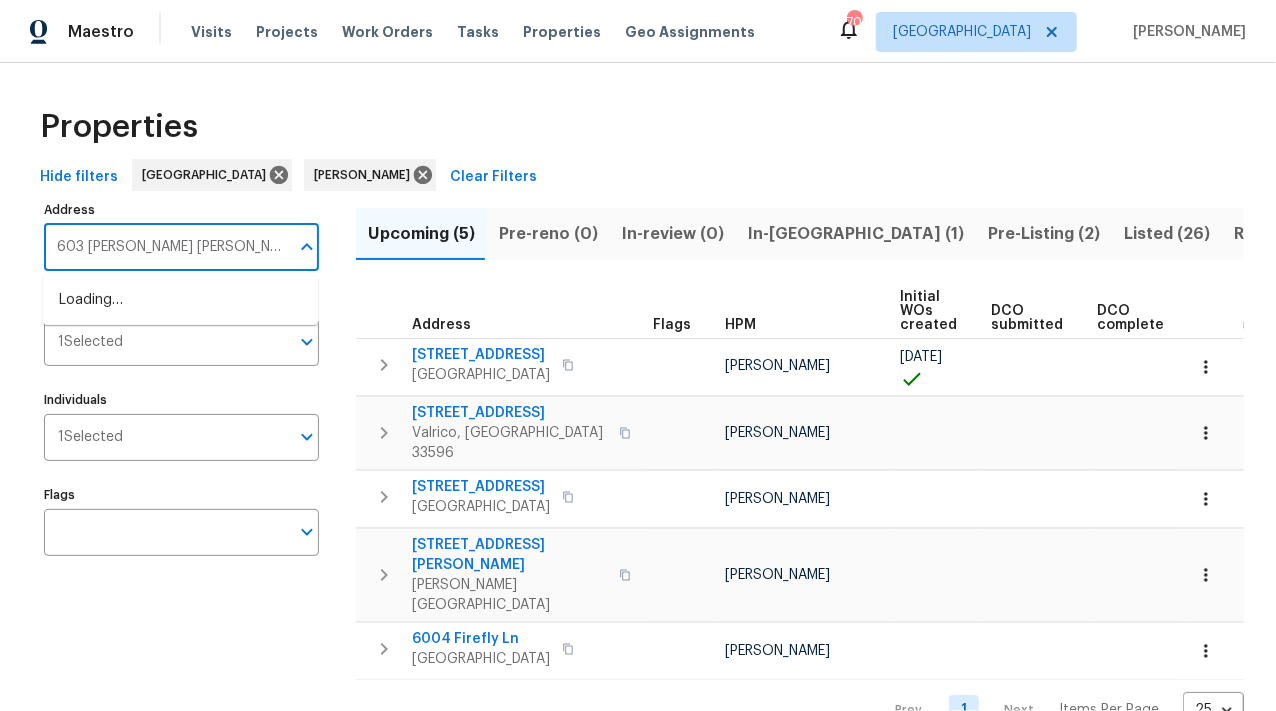 scroll, scrollTop: 0, scrollLeft: 0, axis: both 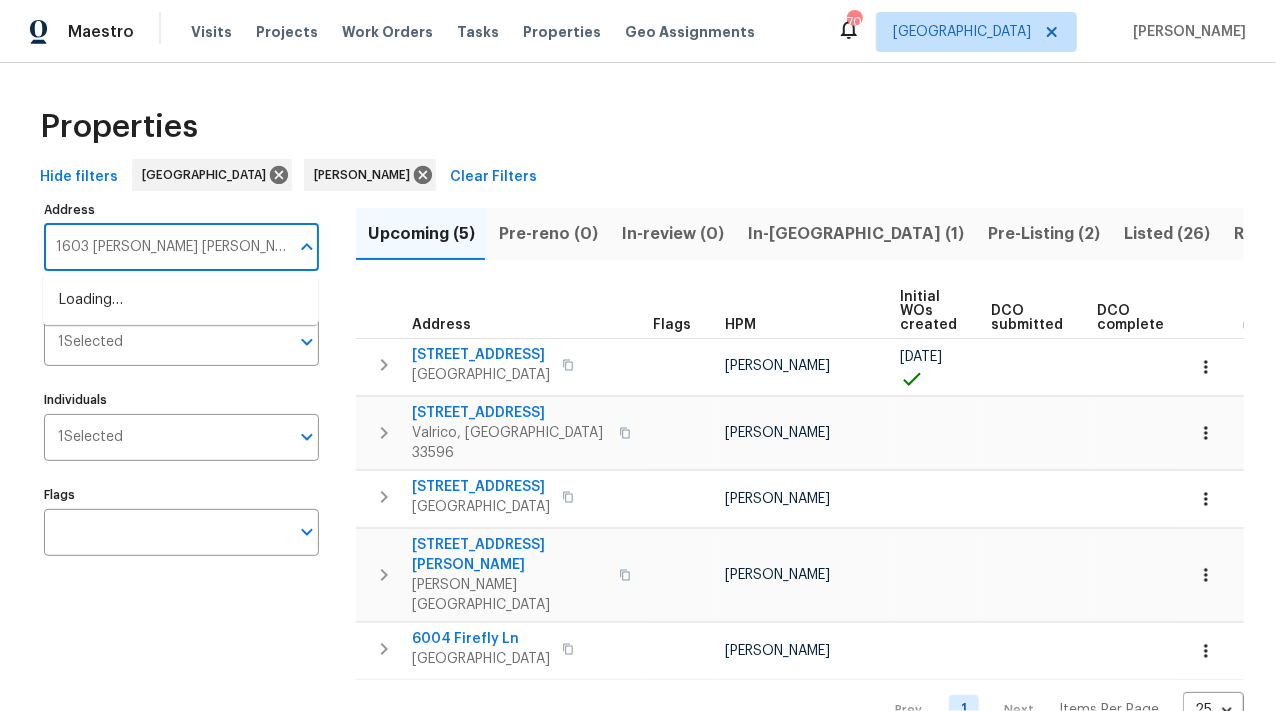 type on "1603 [PERSON_NAME] [PERSON_NAME]" 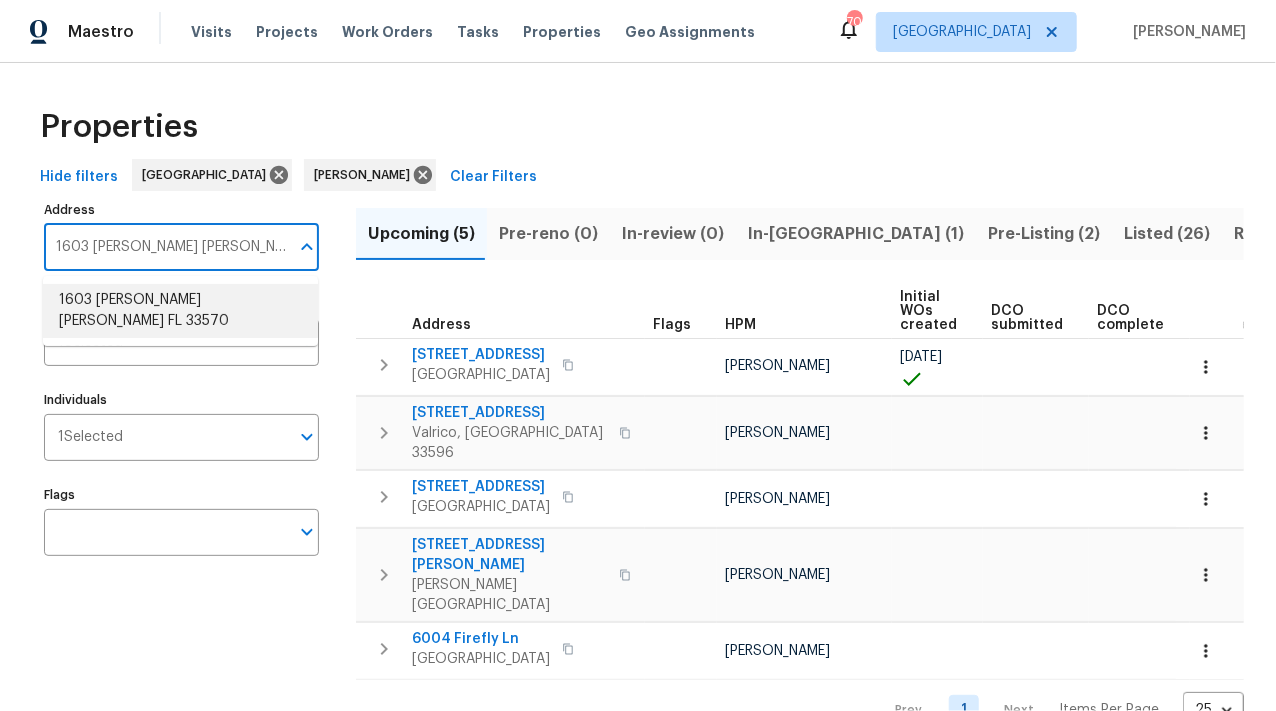 click on "1603 [PERSON_NAME] [PERSON_NAME] FL 33570" at bounding box center (180, 311) 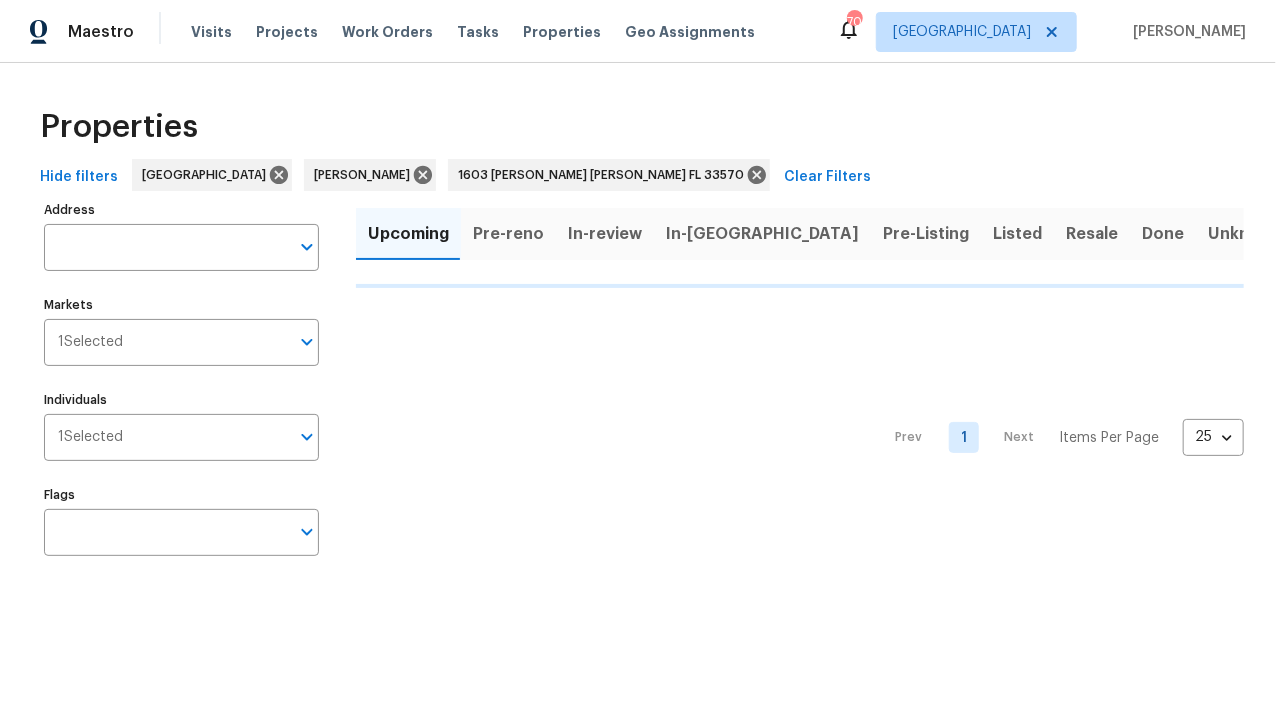 type on "1603 [PERSON_NAME] [PERSON_NAME] FL 33570" 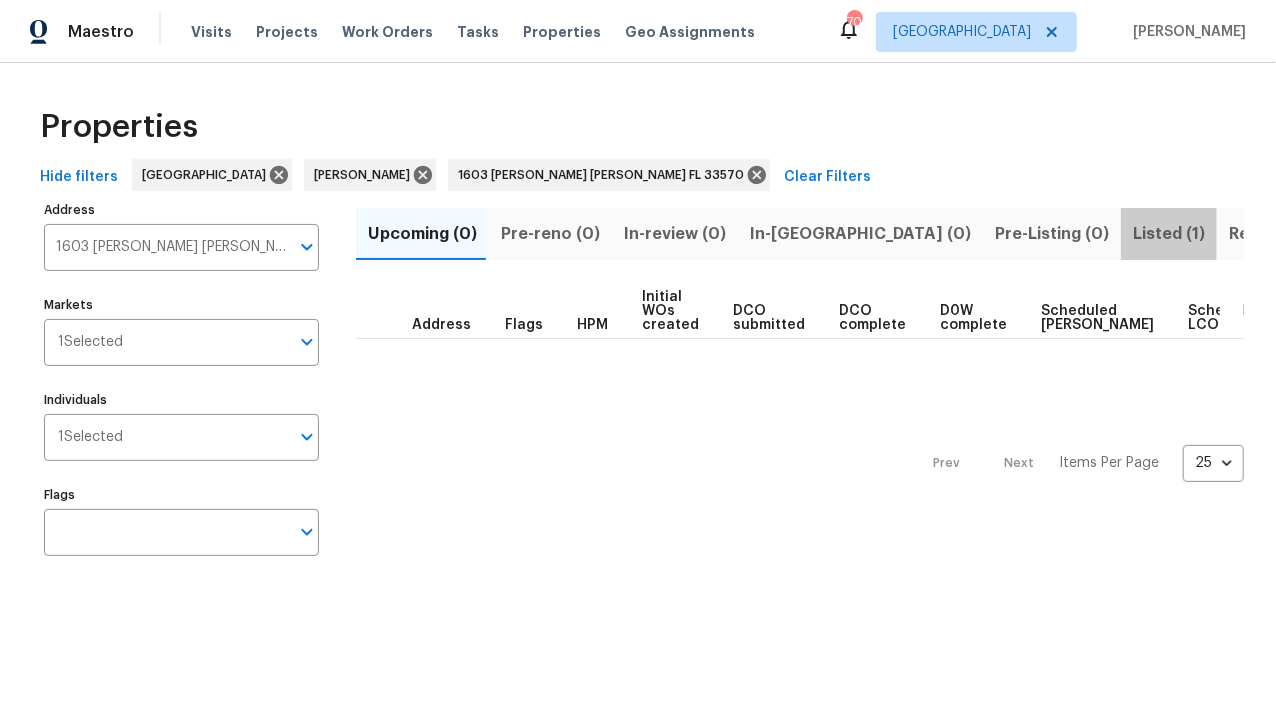 click on "Listed (1)" at bounding box center (1169, 234) 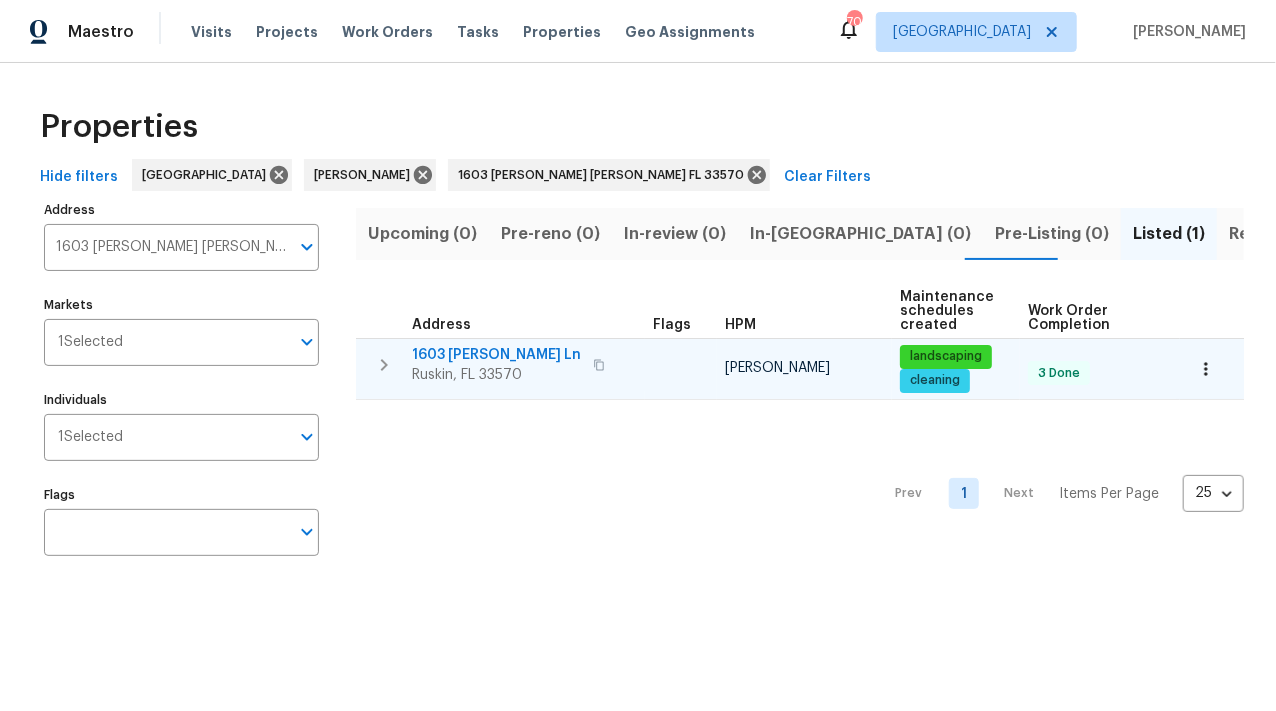 click on "1603 Carson White Ln" at bounding box center (496, 355) 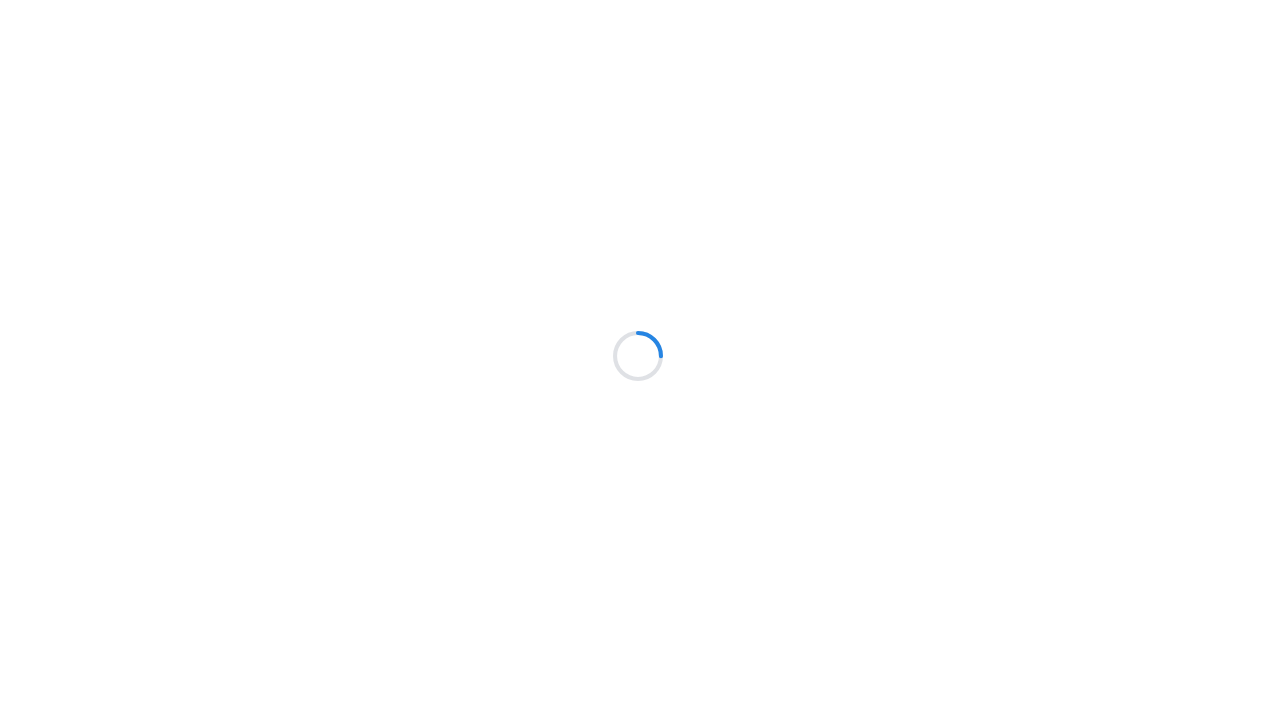 scroll, scrollTop: 0, scrollLeft: 0, axis: both 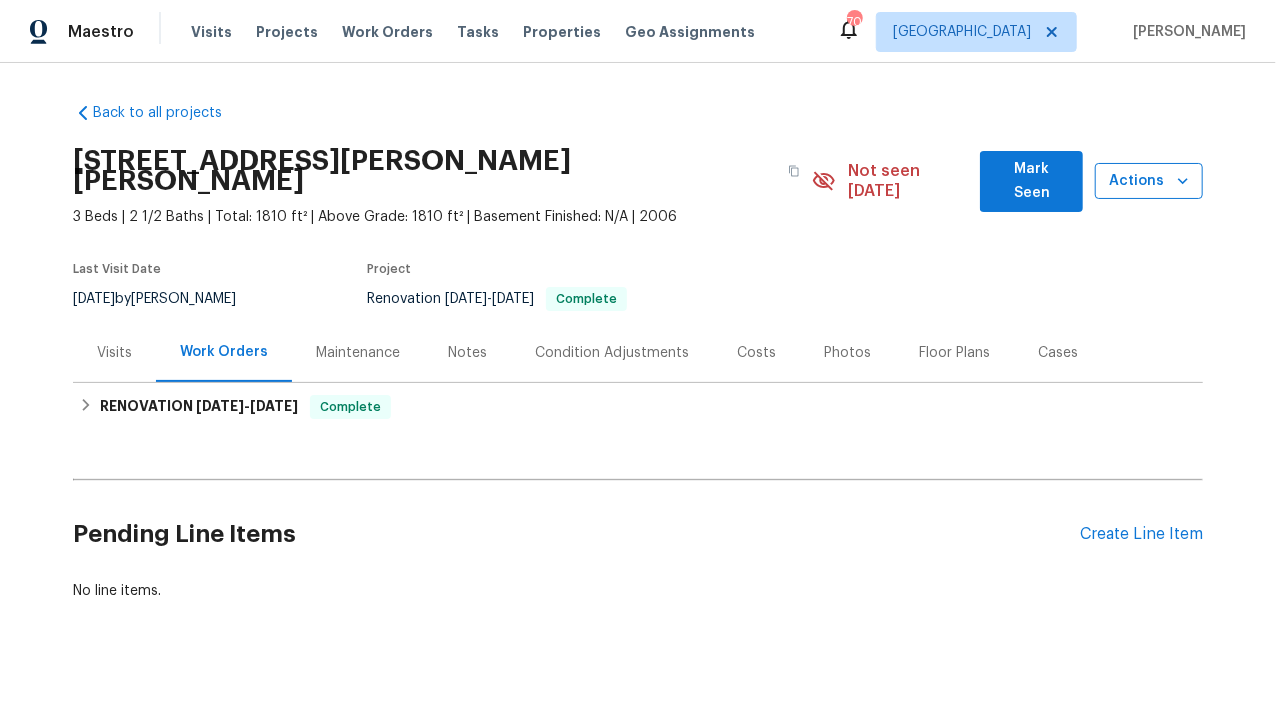 click 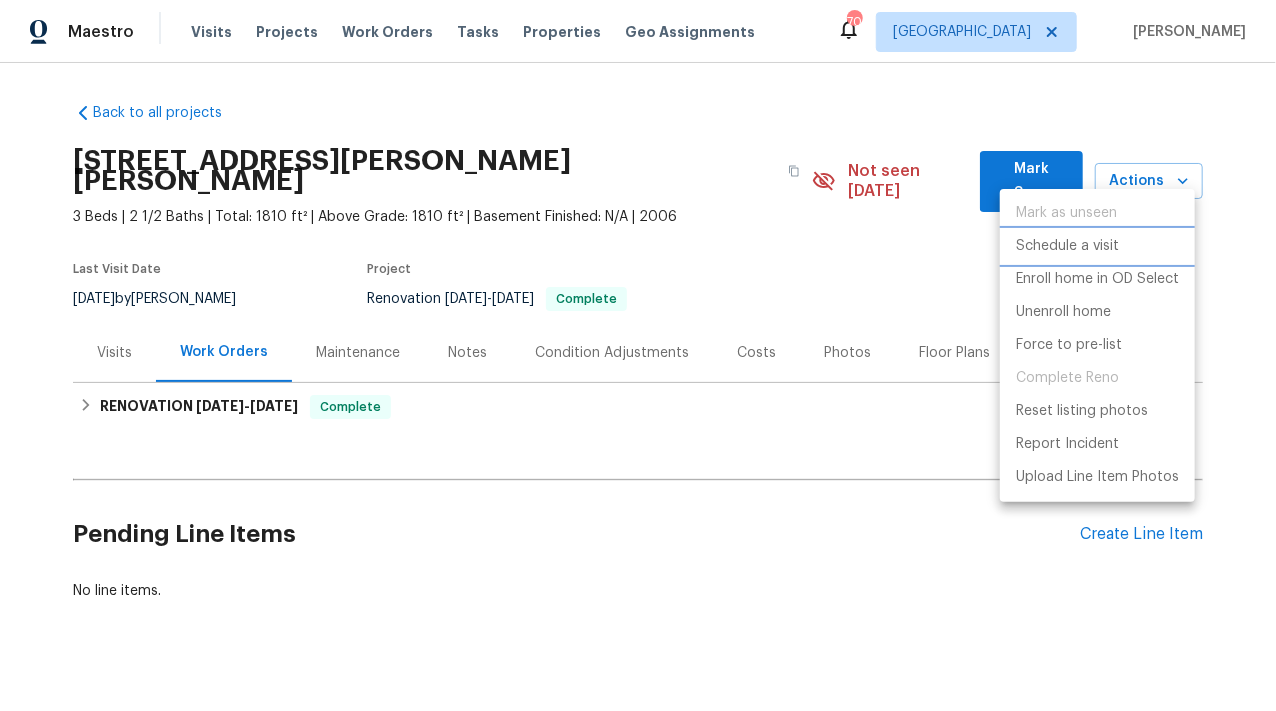 click on "Schedule a visit" at bounding box center (1067, 246) 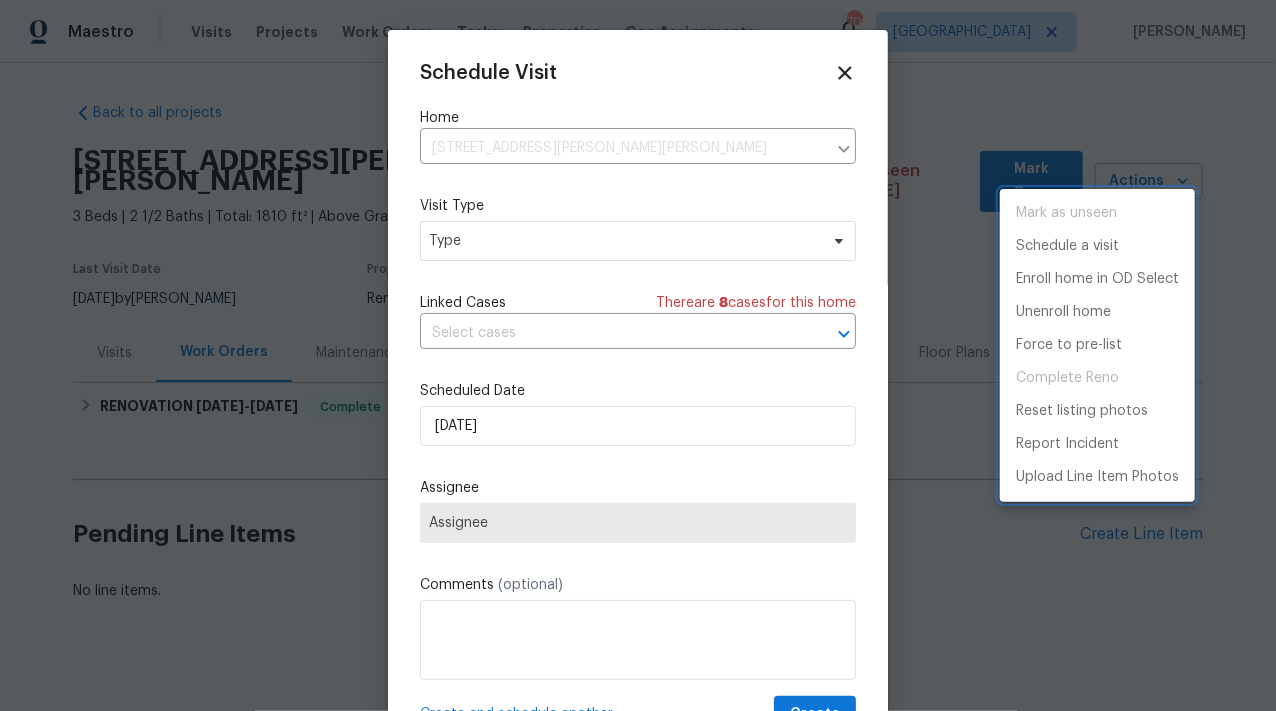 click at bounding box center [638, 355] 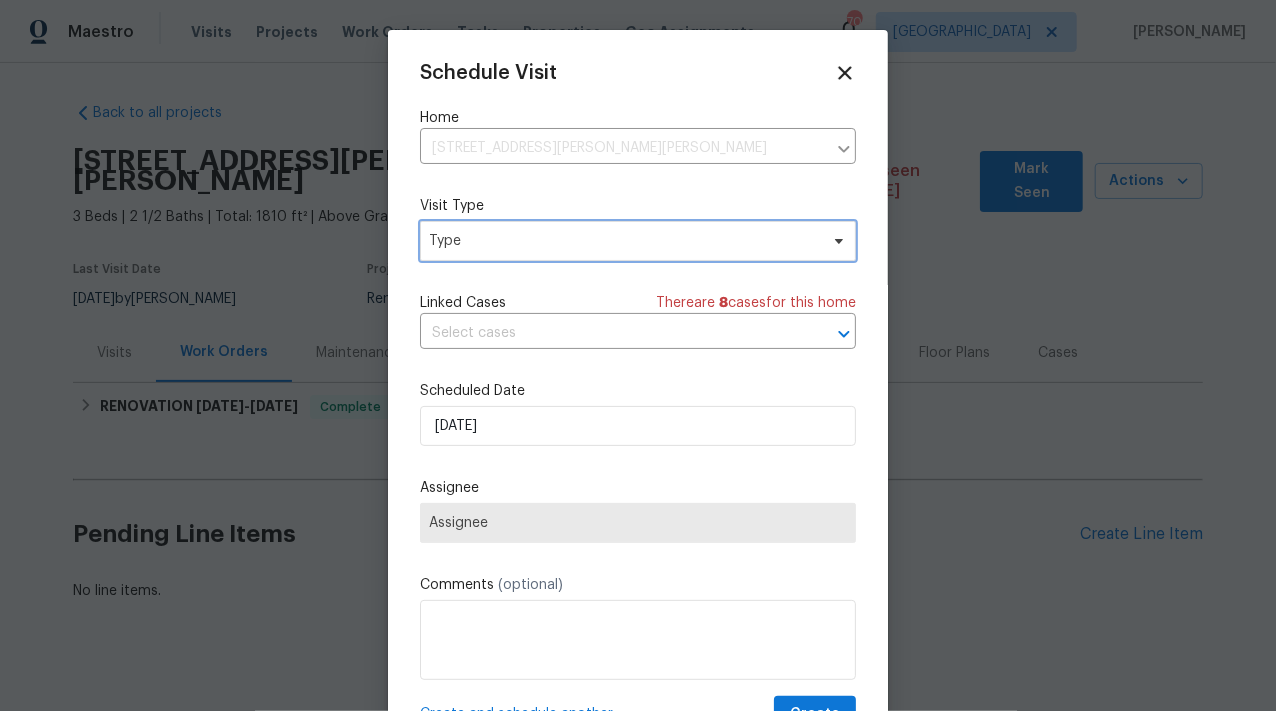 click on "Type" at bounding box center [638, 241] 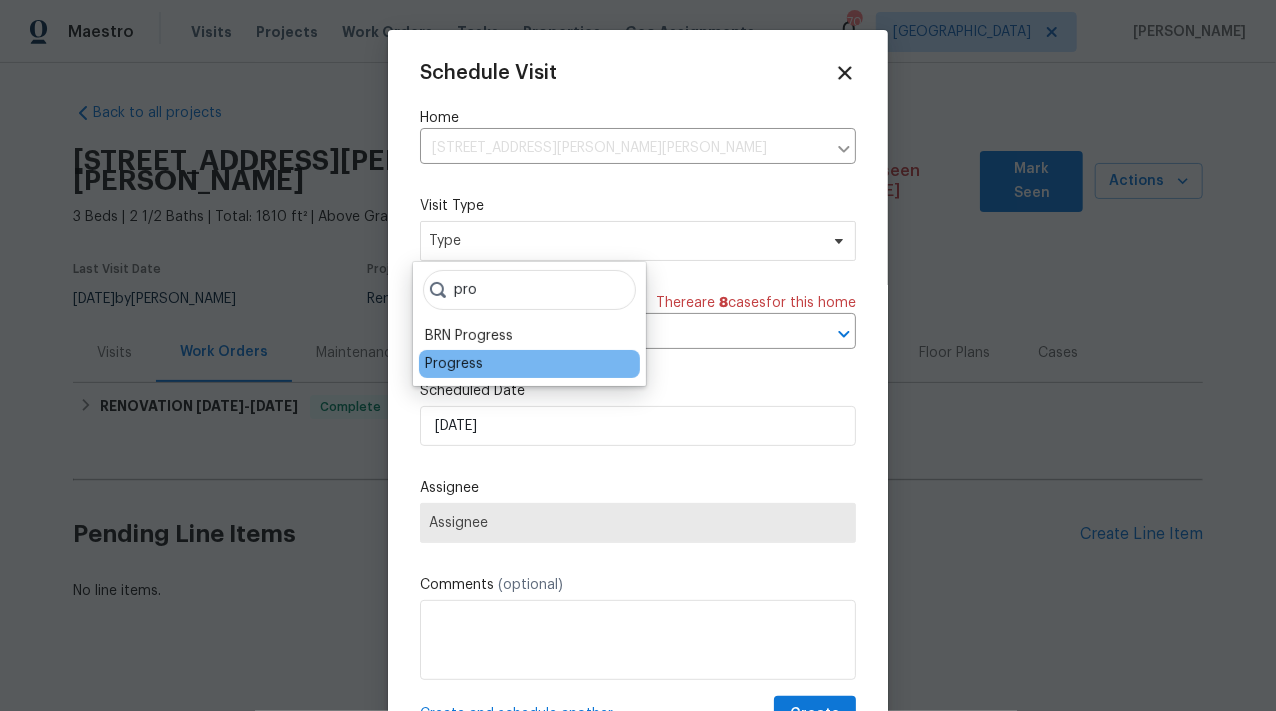type on "pro" 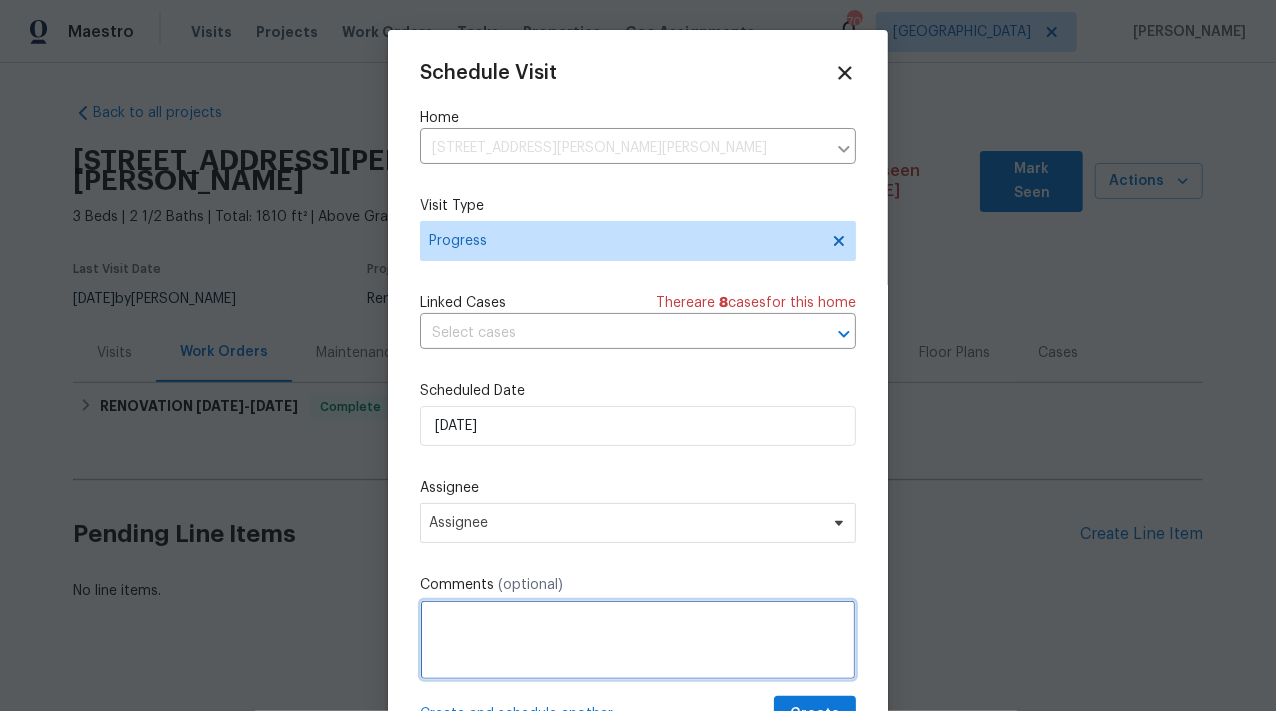 click at bounding box center (638, 640) 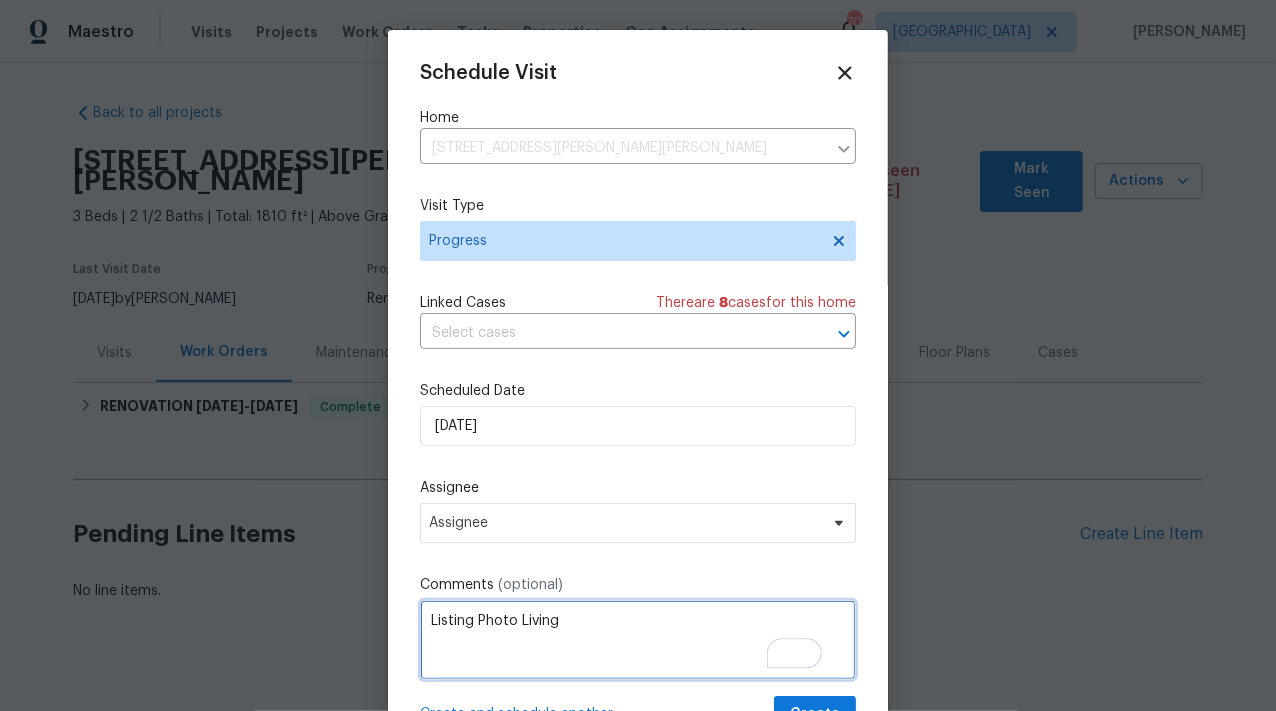 type on "Listing Photo Living" 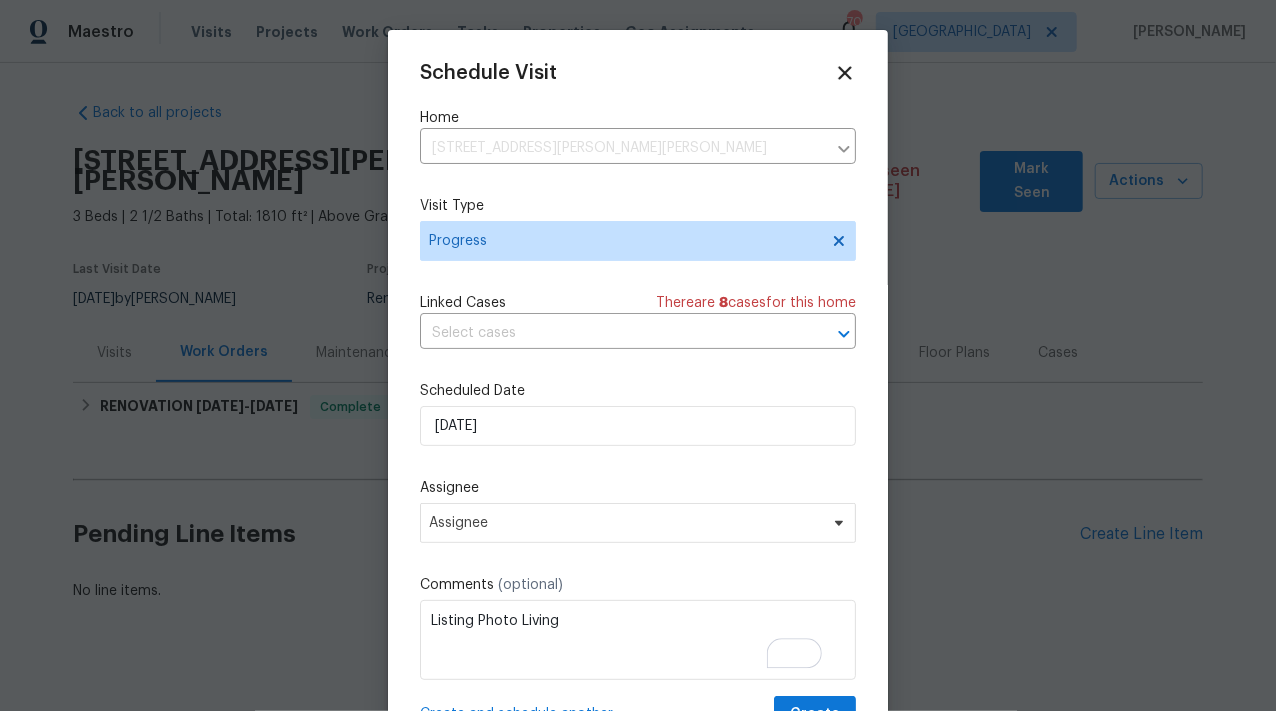 click on "Assignee" at bounding box center [638, 488] 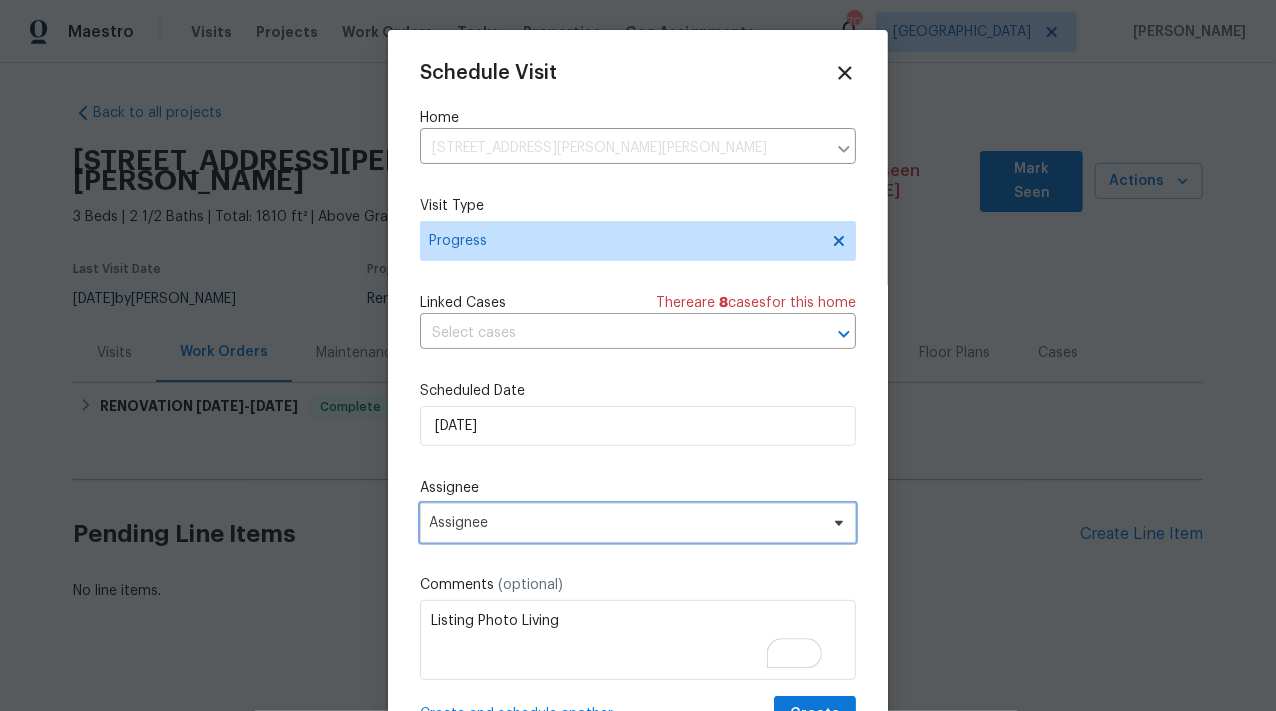 click on "Assignee" at bounding box center (625, 523) 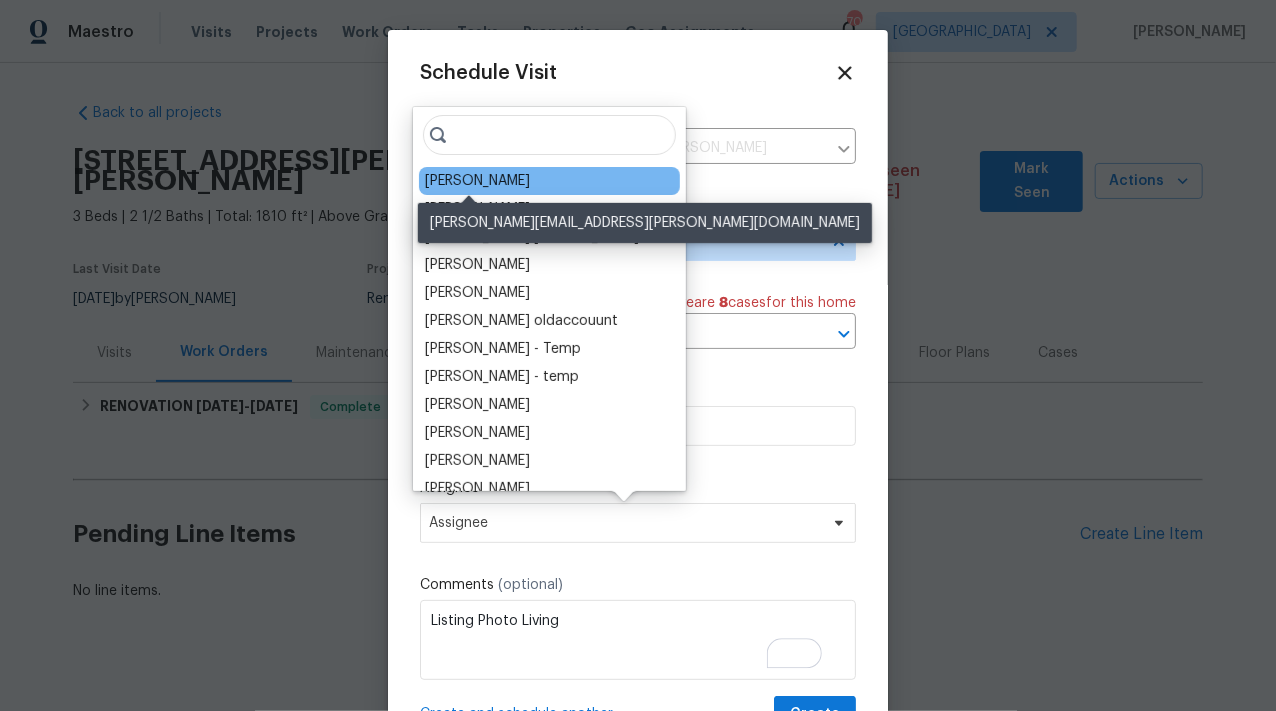 click on "[PERSON_NAME]" at bounding box center [477, 181] 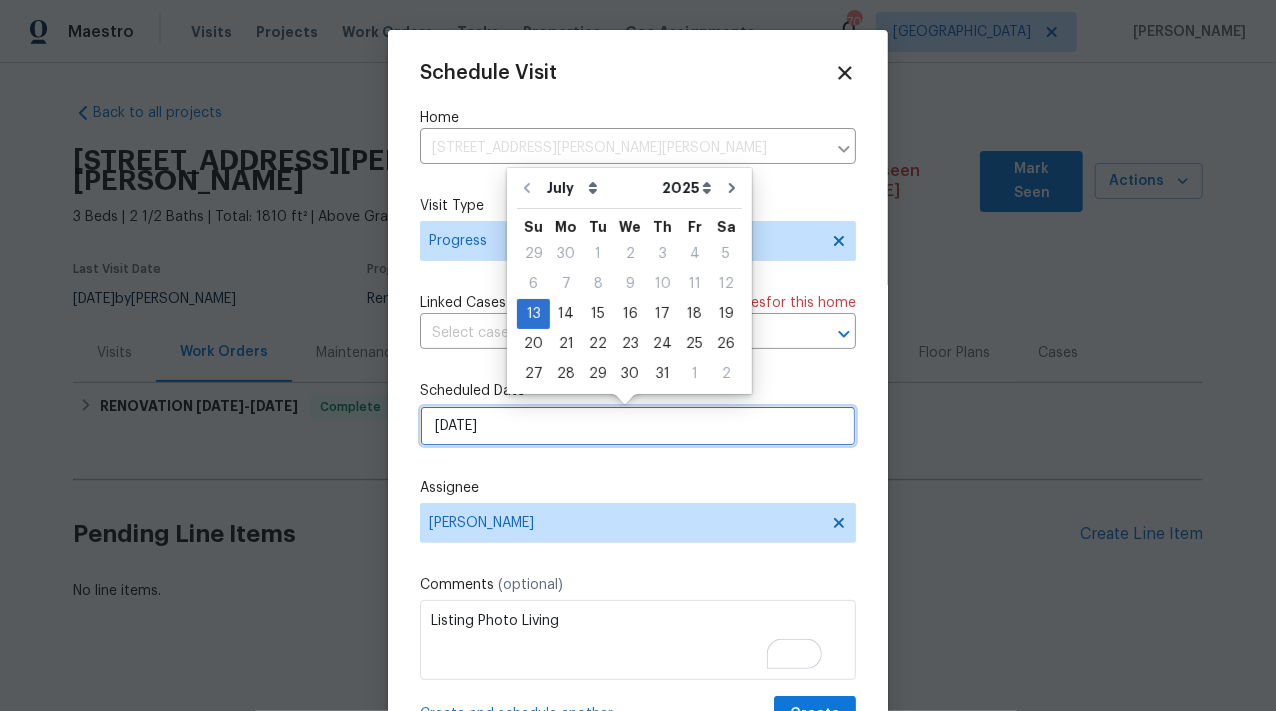 click on "7/13/2025" at bounding box center [638, 426] 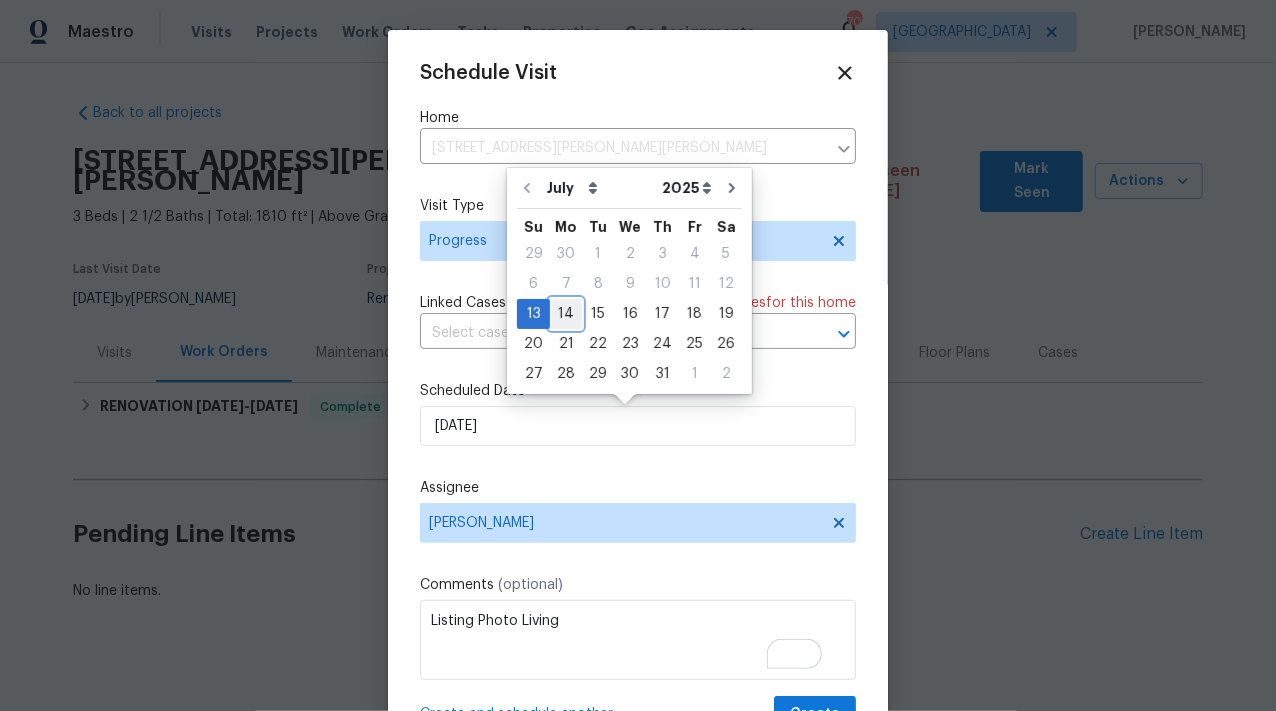 click on "14" at bounding box center [566, 314] 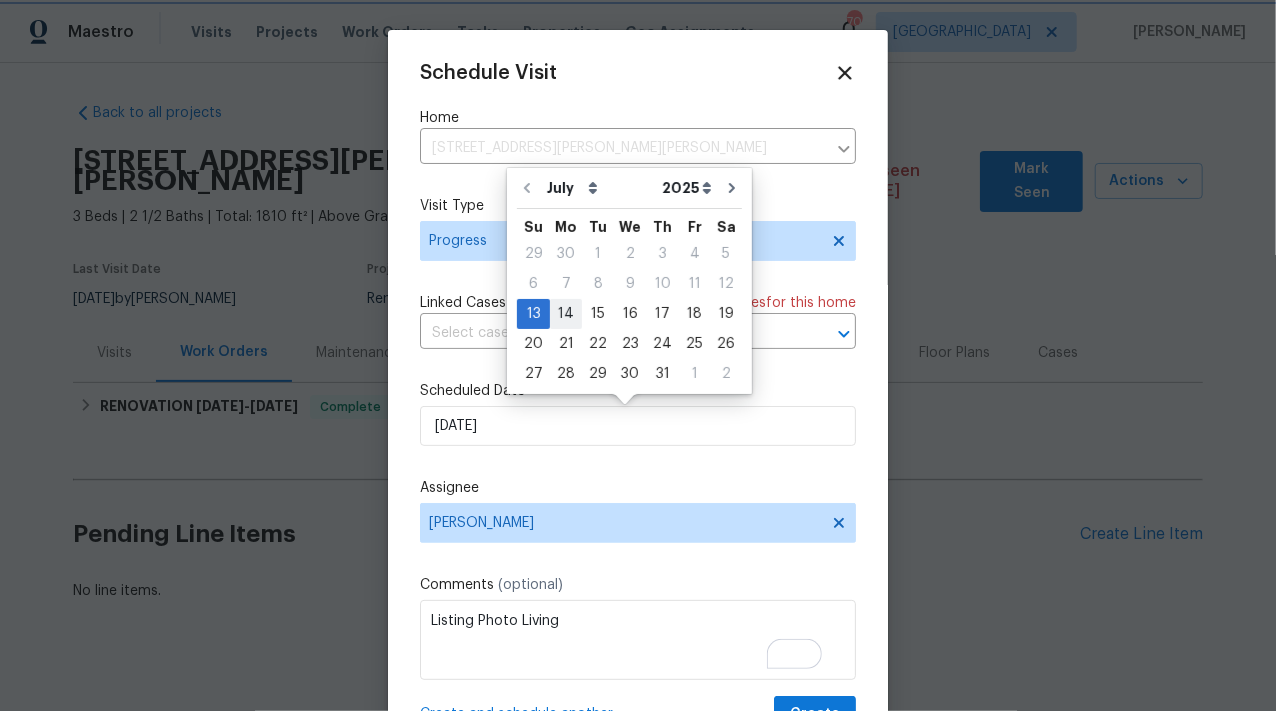 type on "7/14/2025" 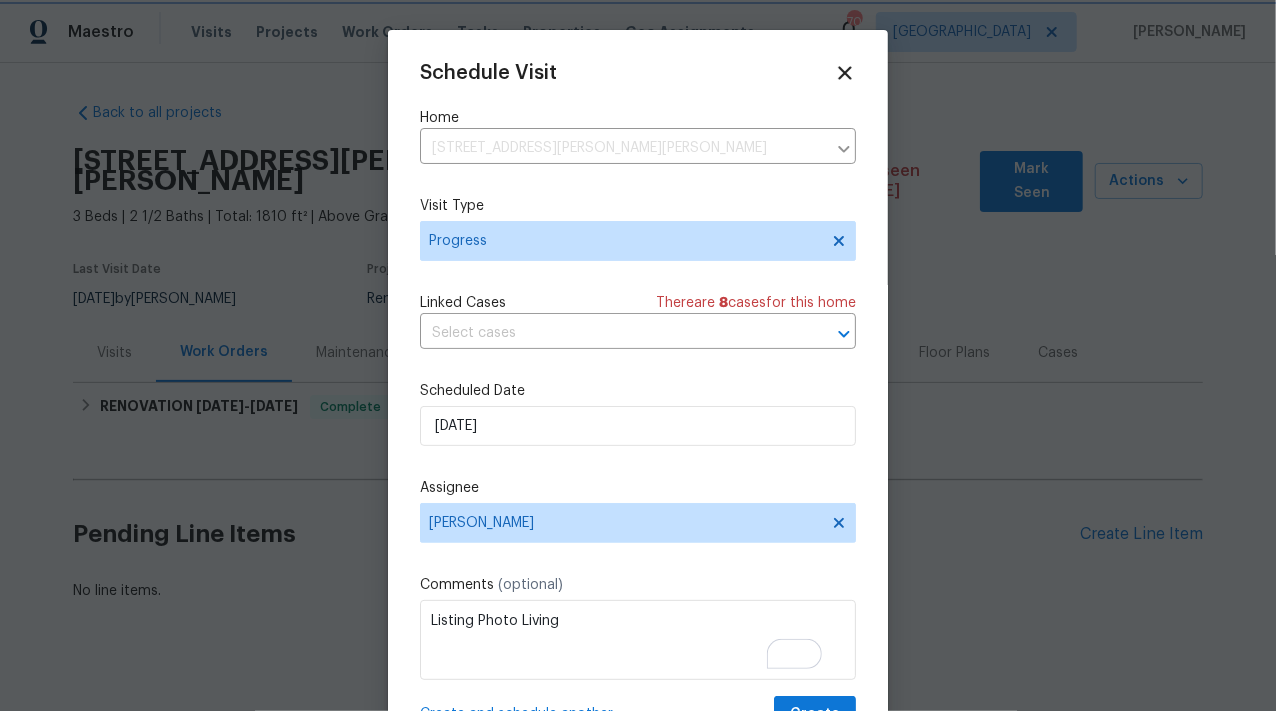 scroll, scrollTop: 32, scrollLeft: 0, axis: vertical 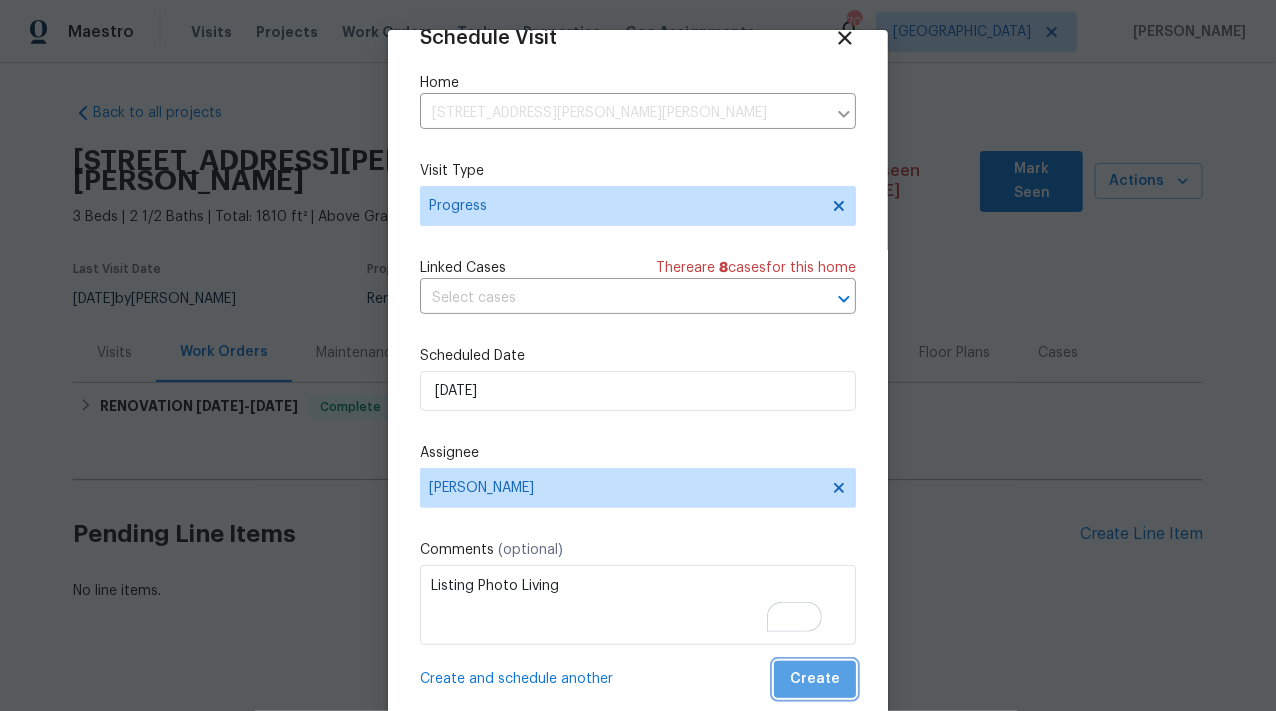 click on "Create" at bounding box center (815, 679) 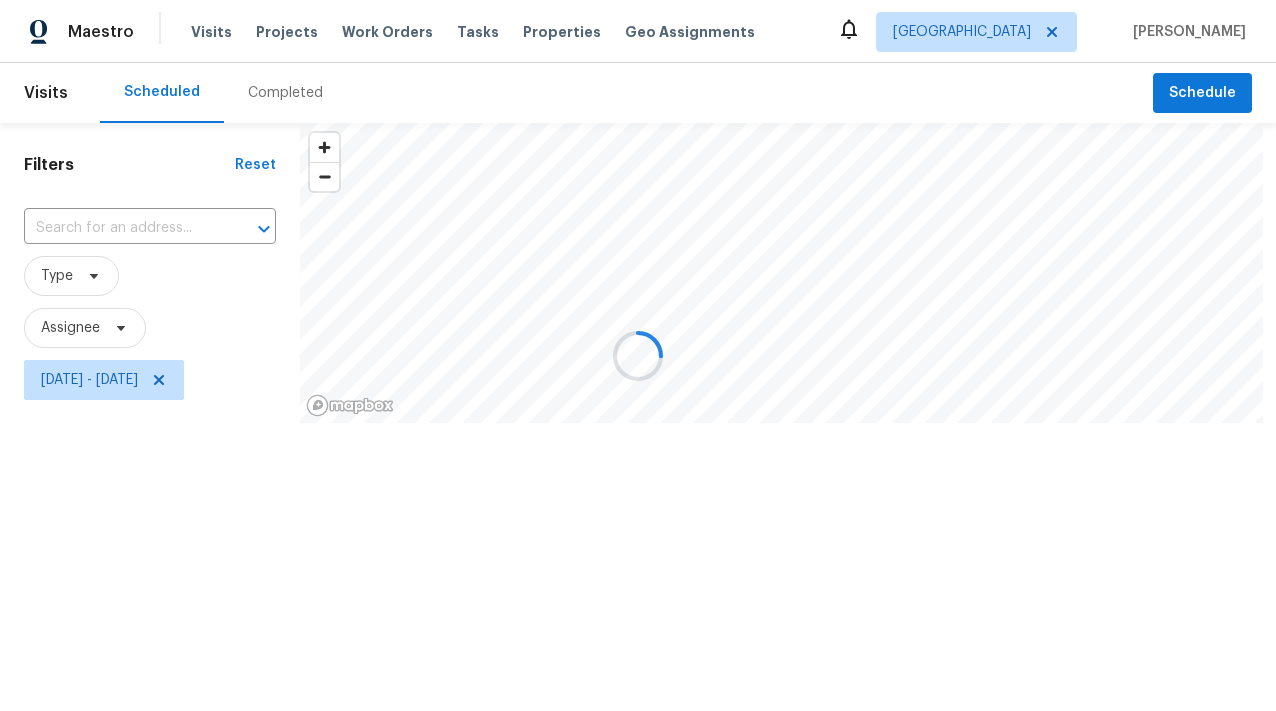 scroll, scrollTop: 0, scrollLeft: 0, axis: both 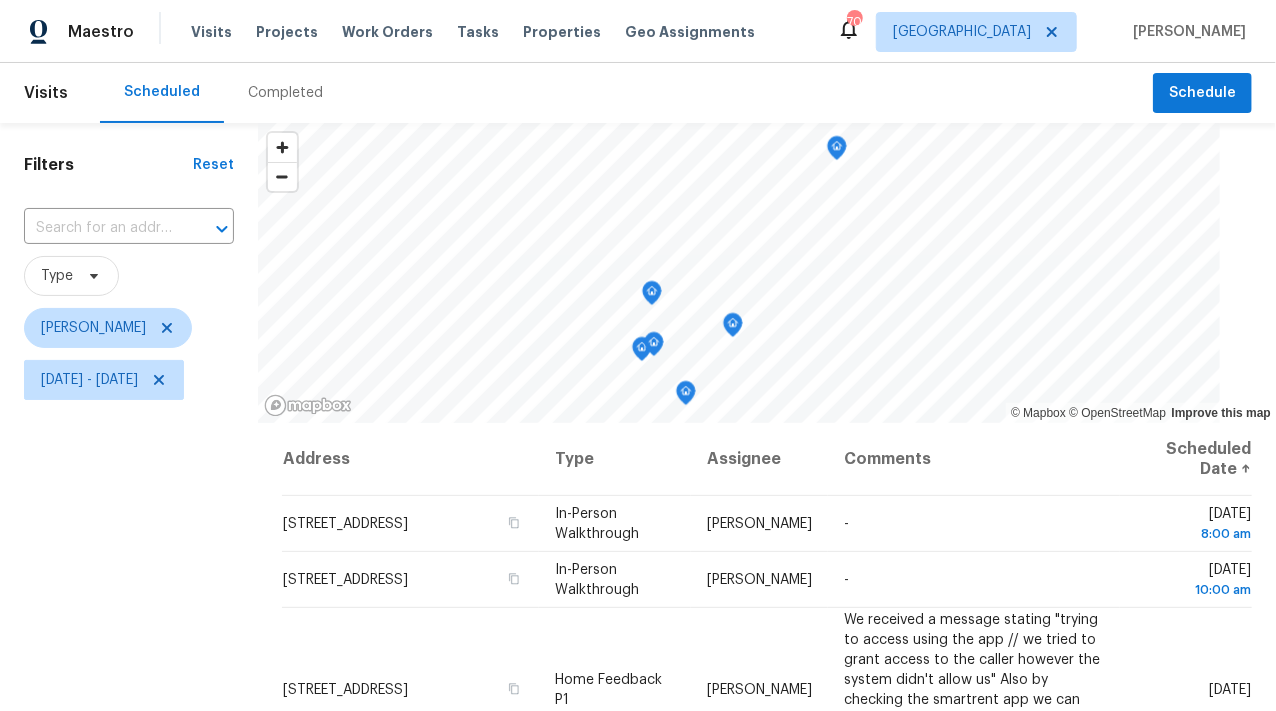 click 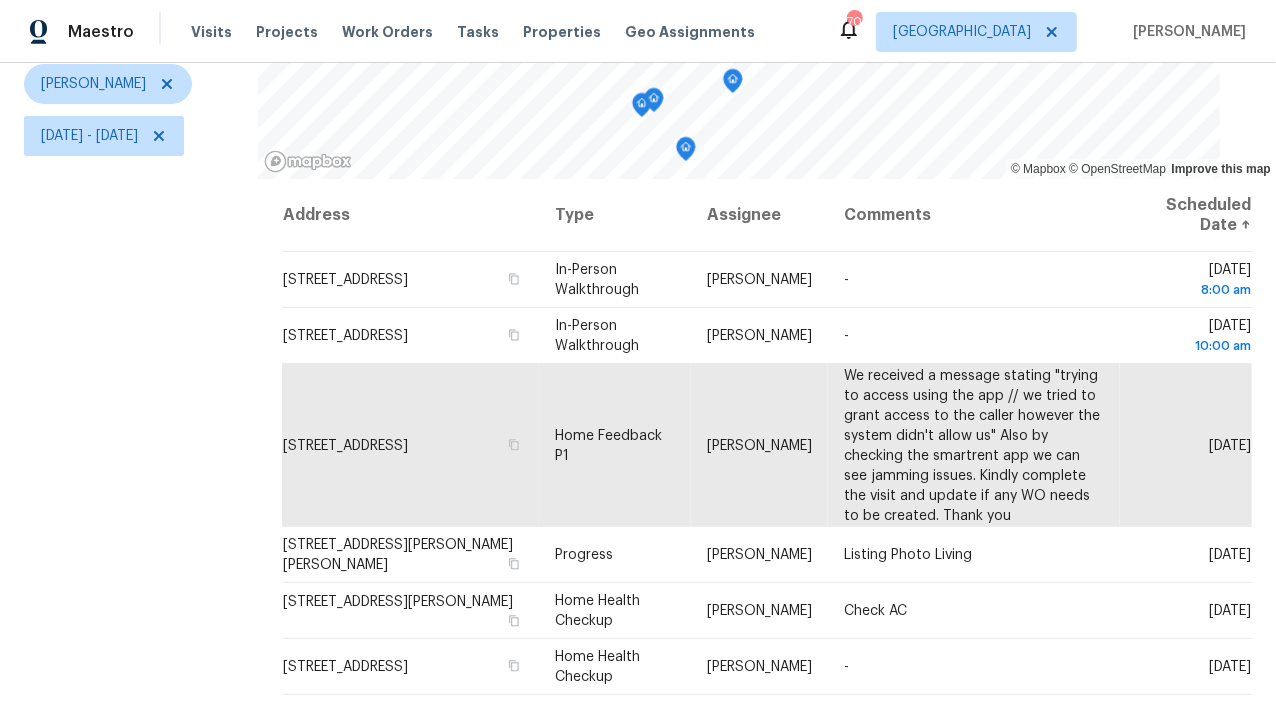 scroll, scrollTop: 294, scrollLeft: 0, axis: vertical 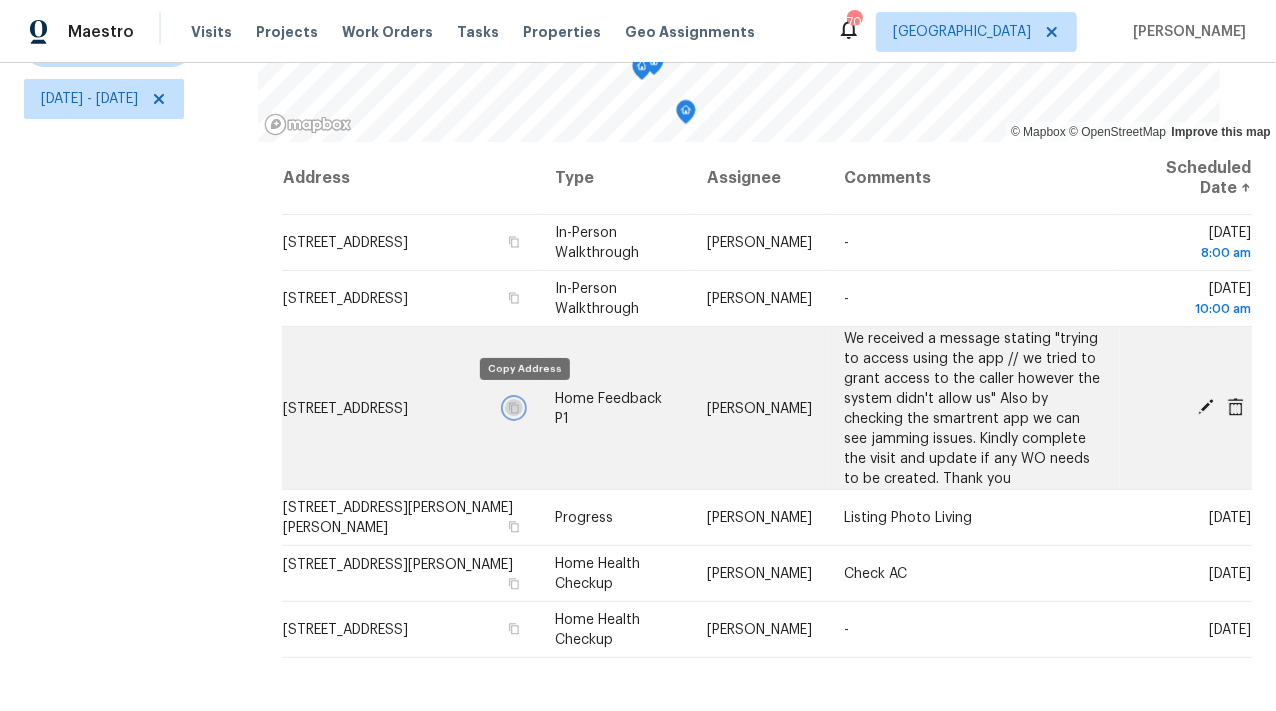 click 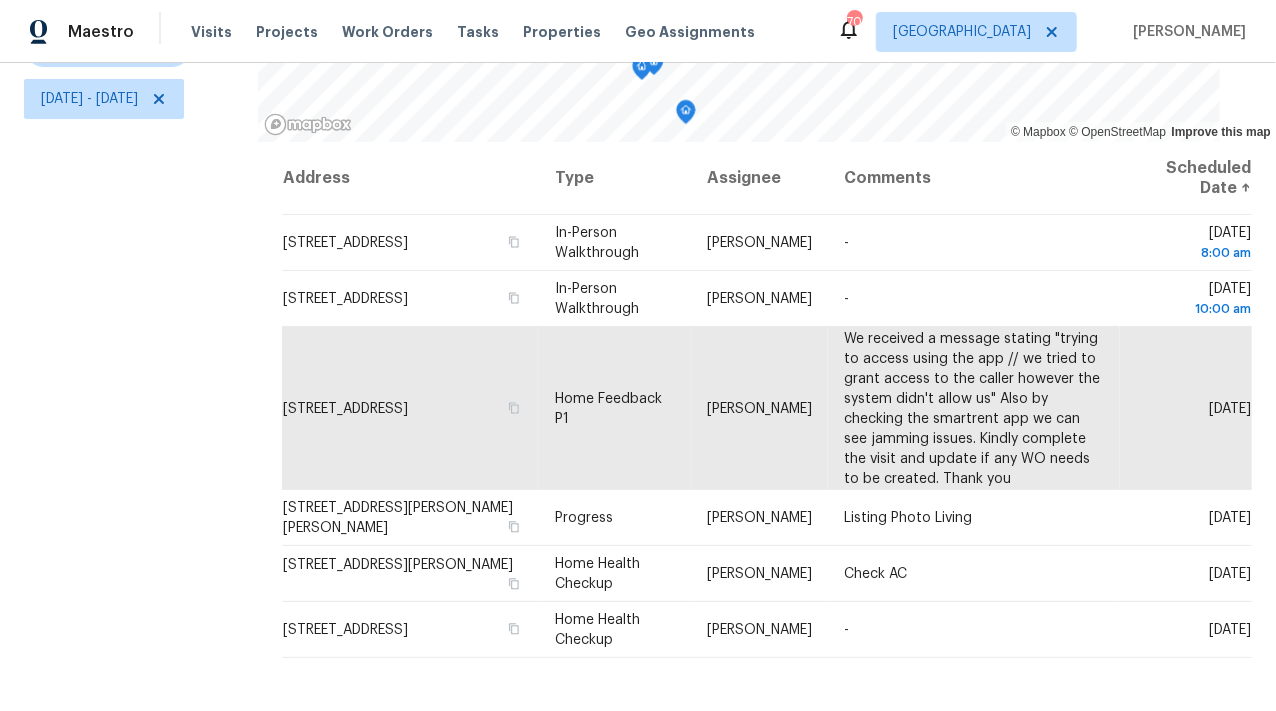 scroll, scrollTop: 0, scrollLeft: 0, axis: both 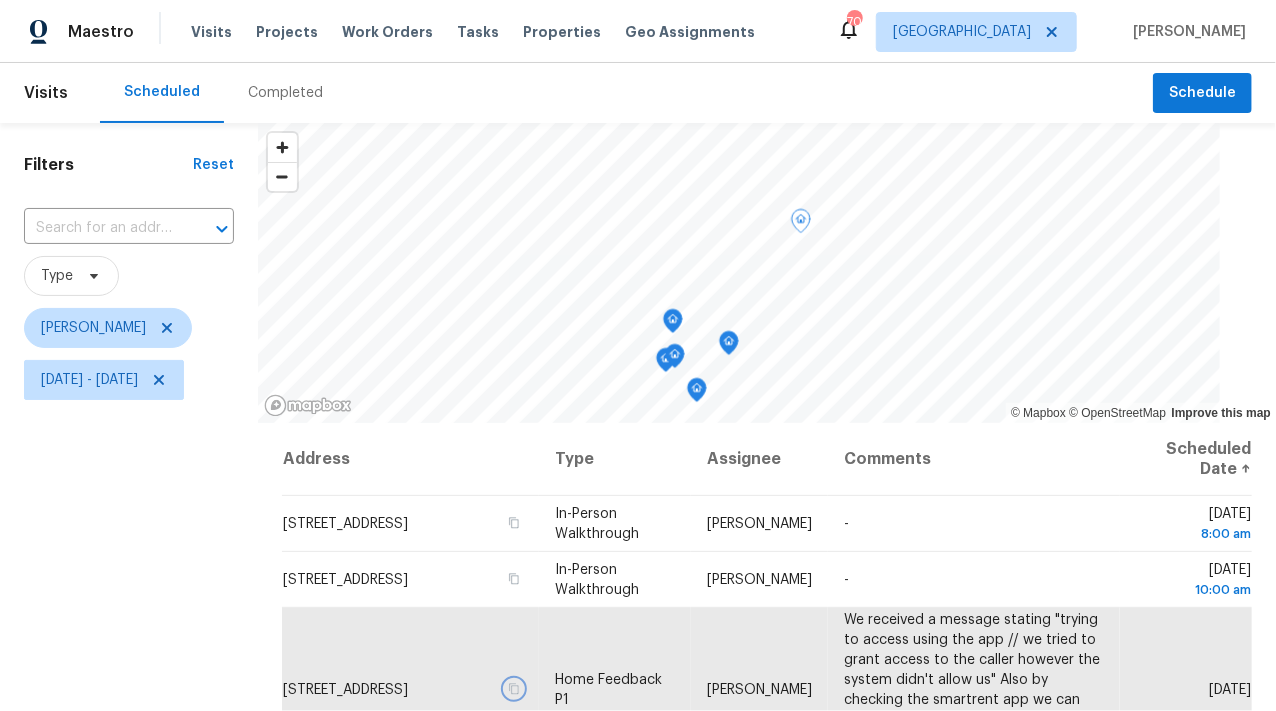 click 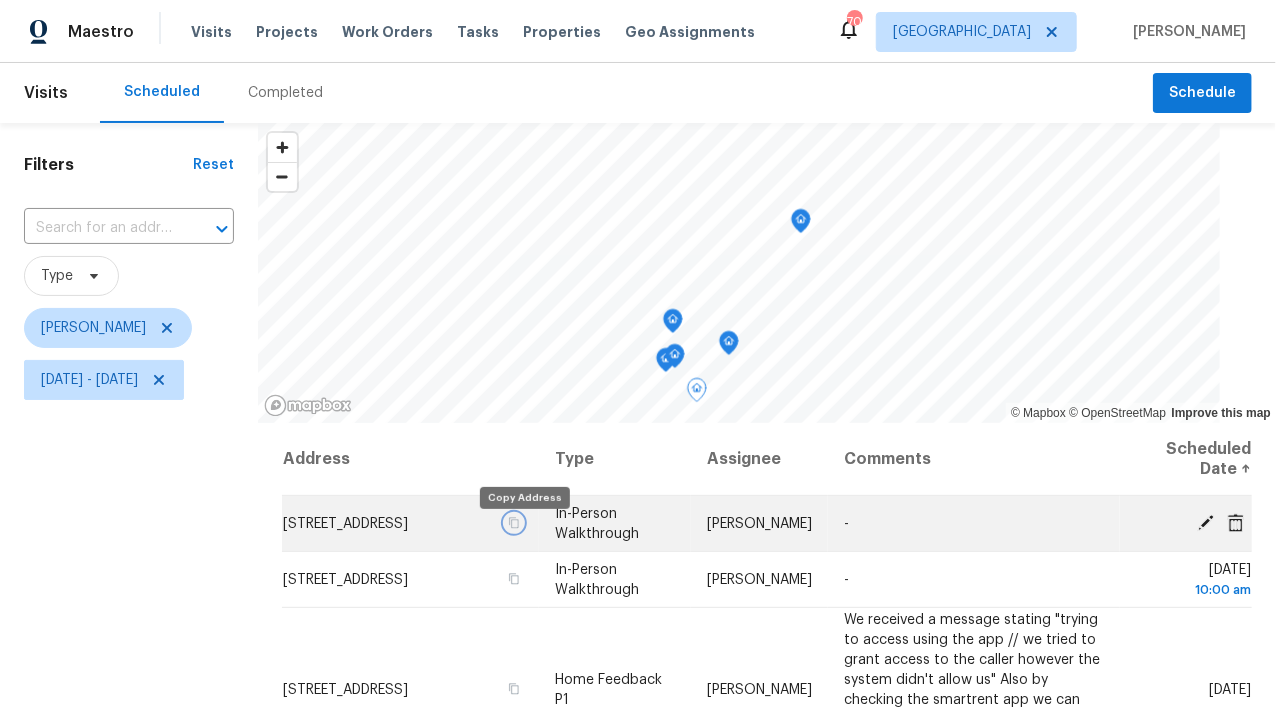 click 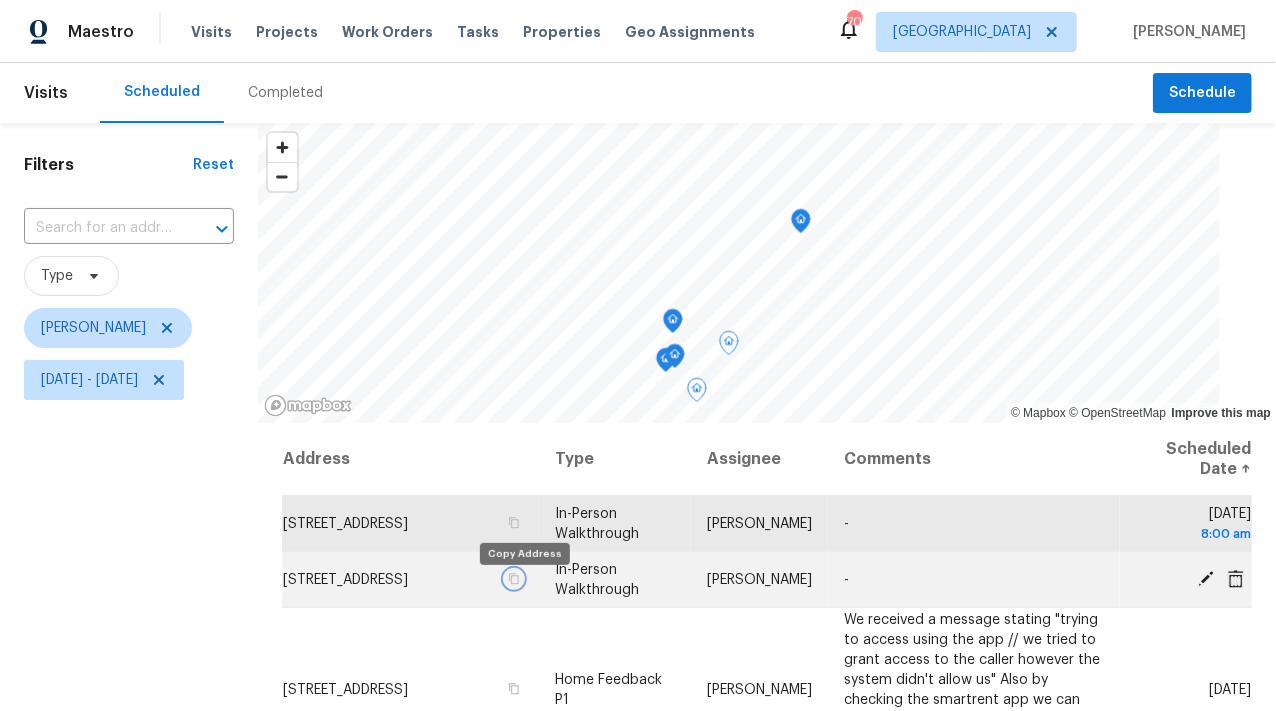 click 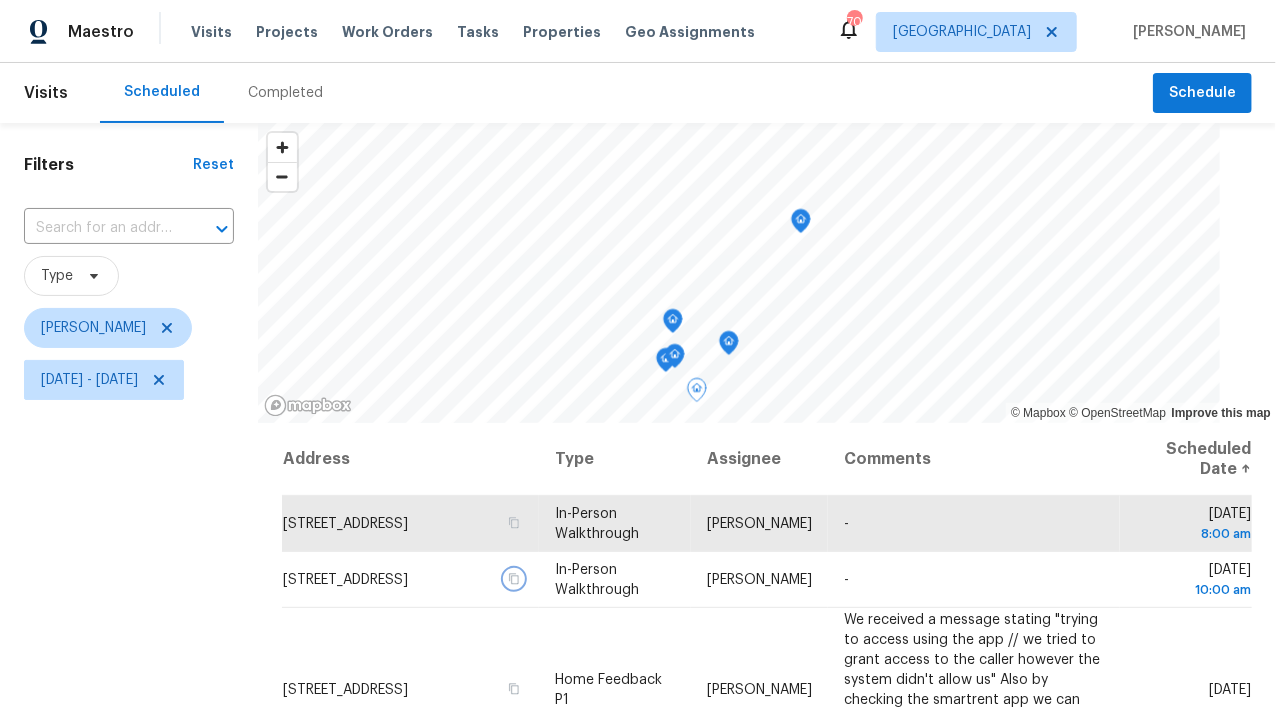 click 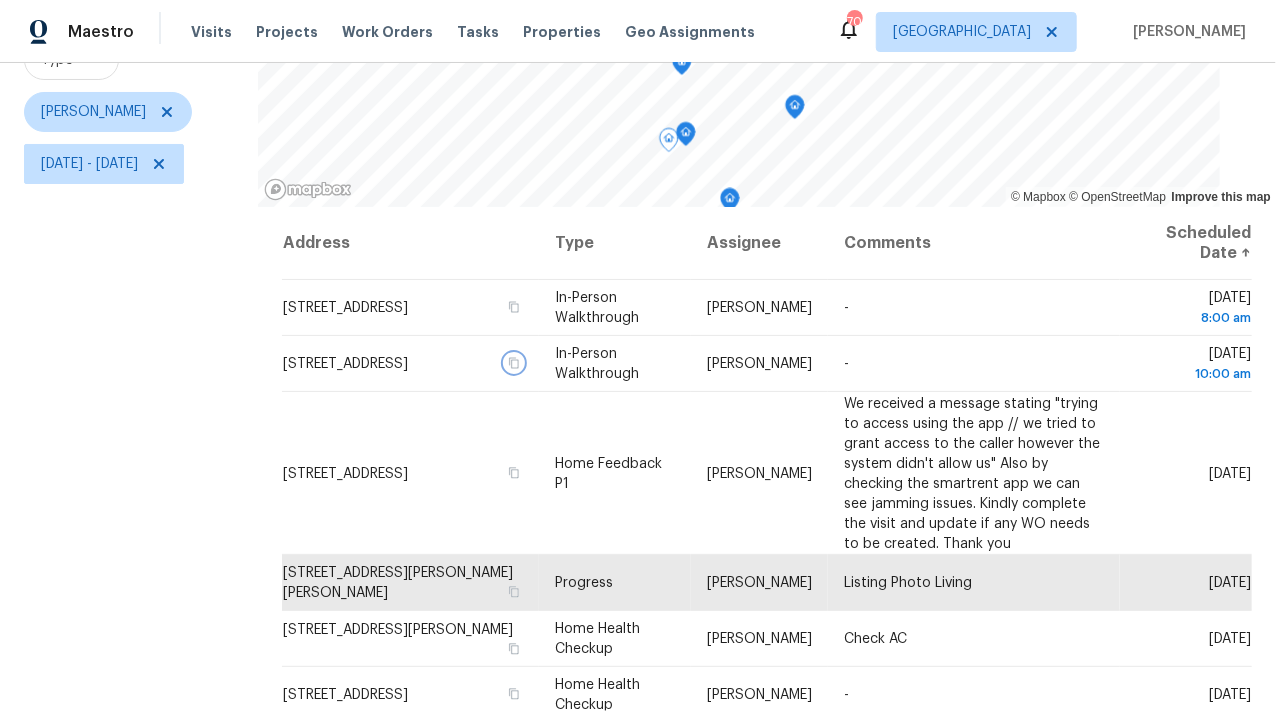 scroll, scrollTop: 294, scrollLeft: 0, axis: vertical 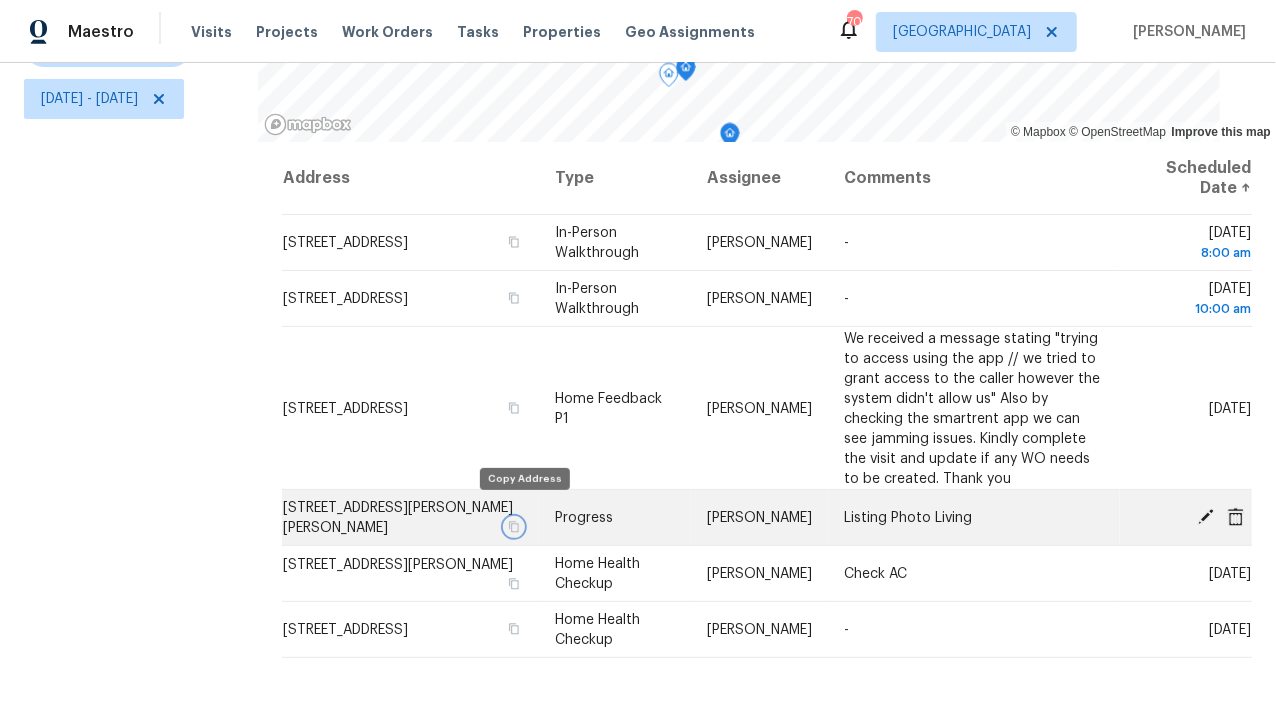 click 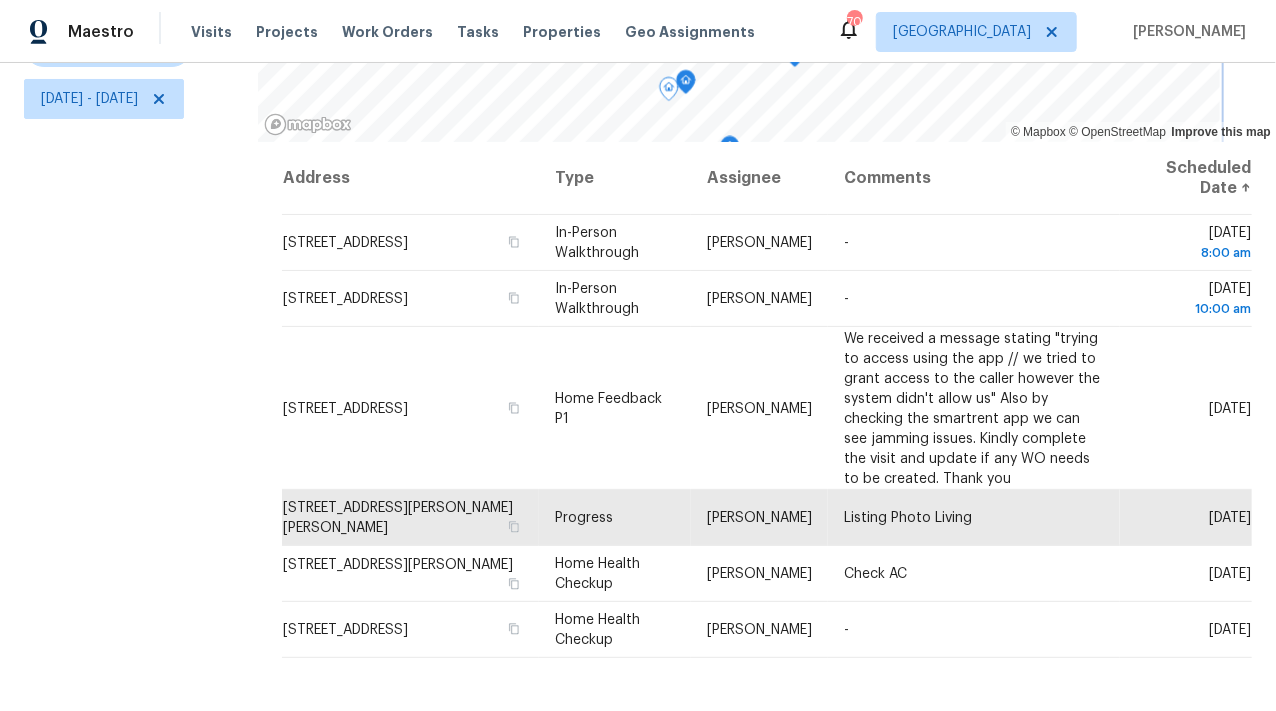 click 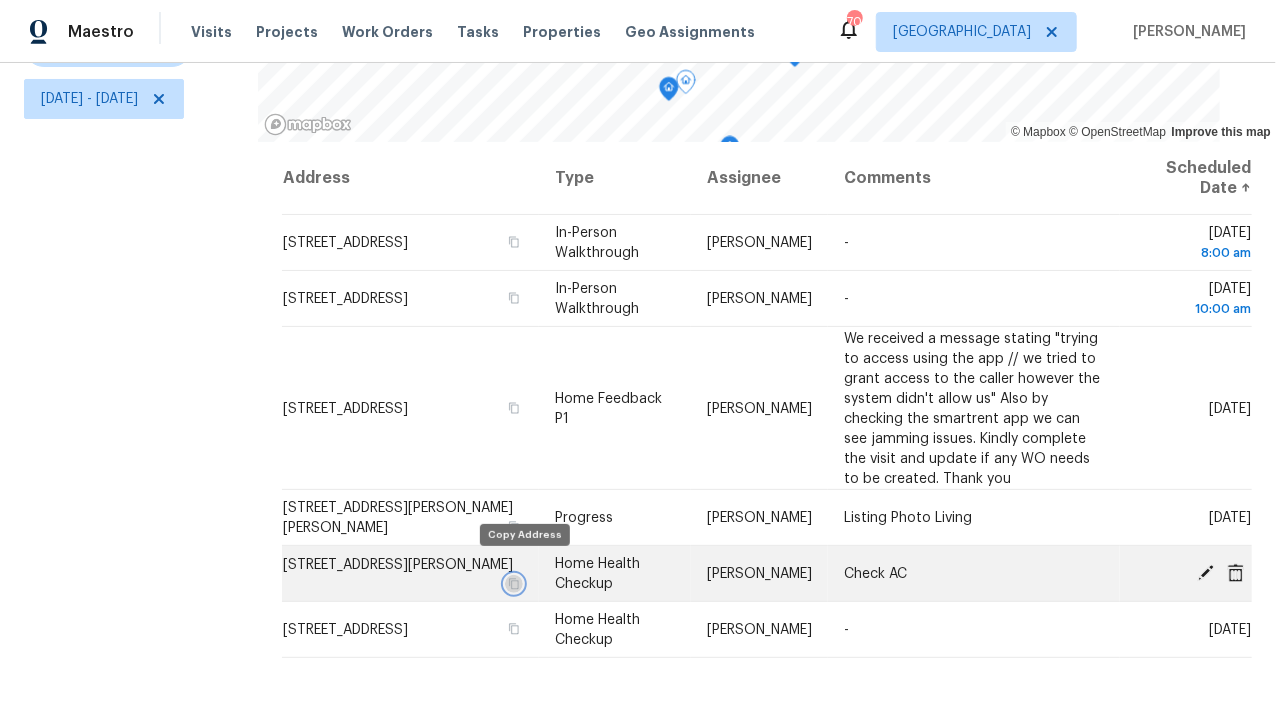 click 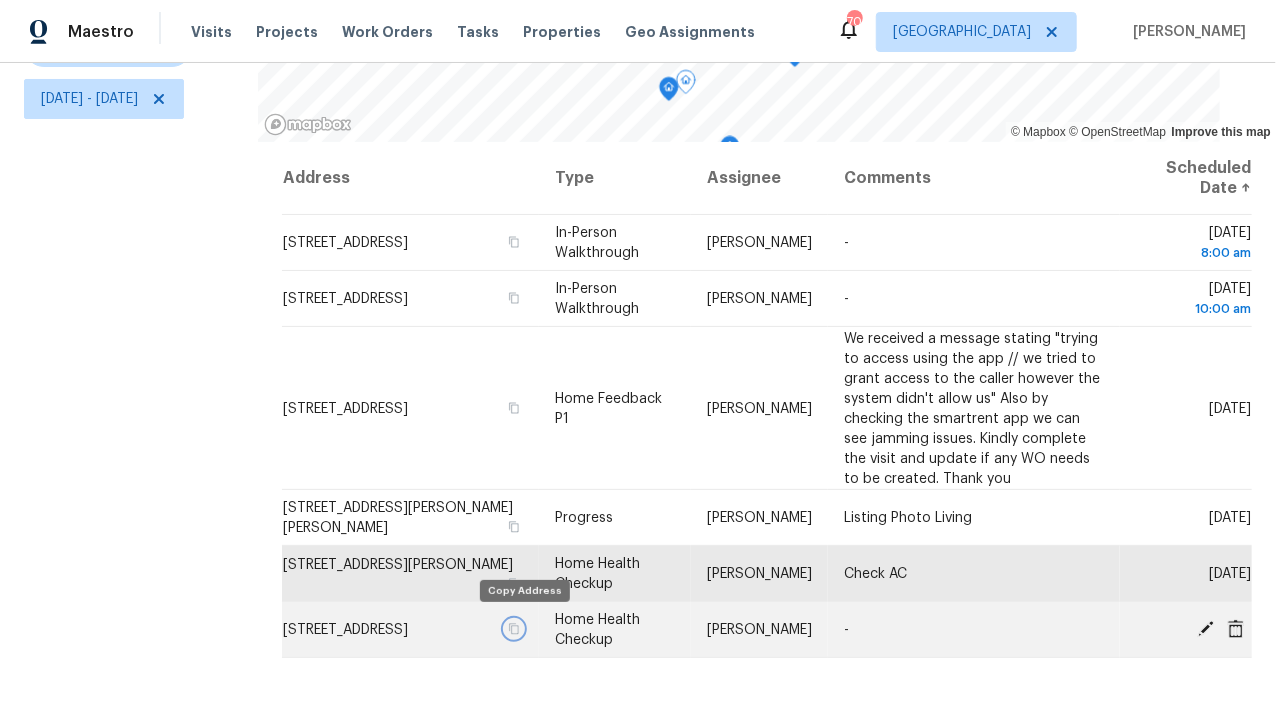 click 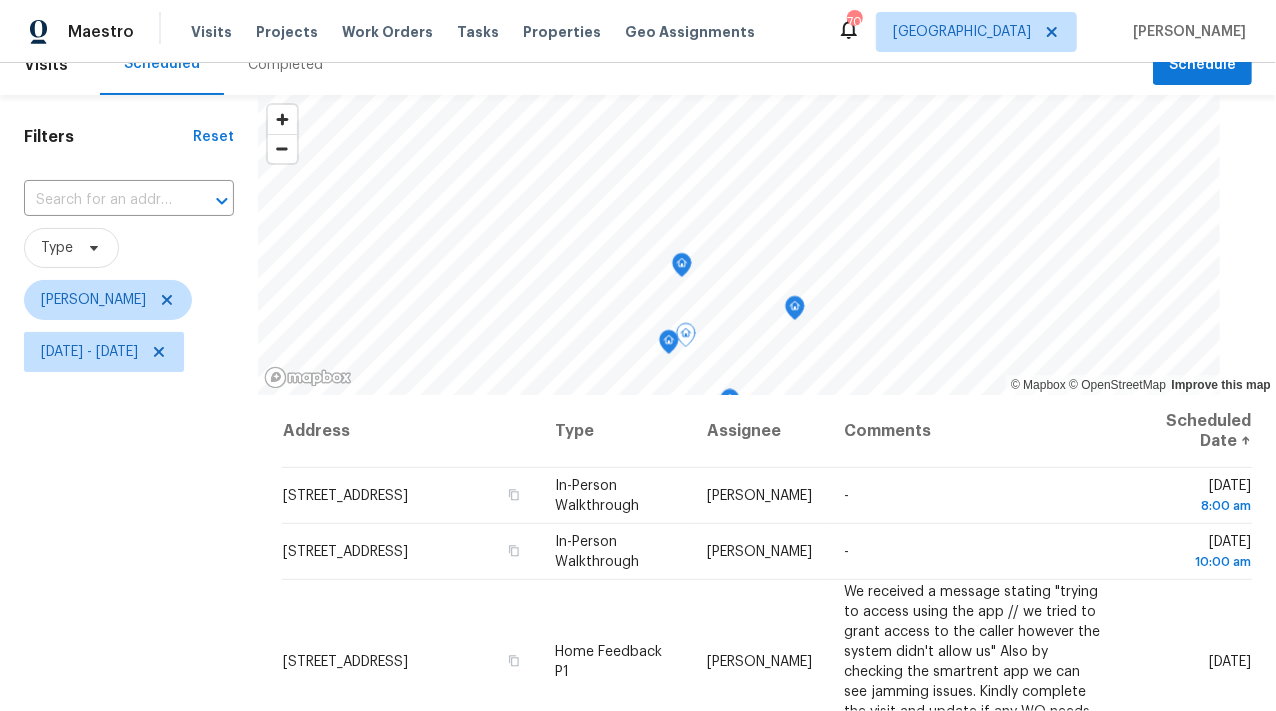 scroll, scrollTop: 0, scrollLeft: 0, axis: both 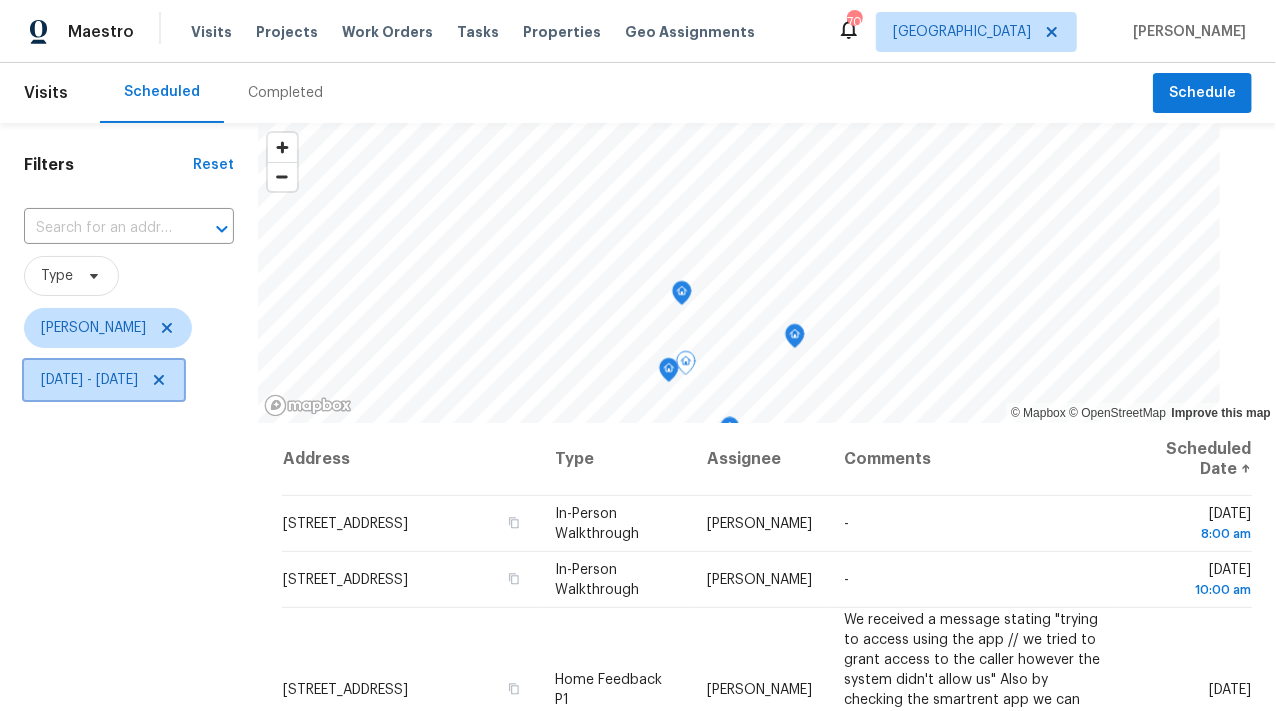 click on "Mon, Jul 14 - Mon, Jul 14" at bounding box center [89, 380] 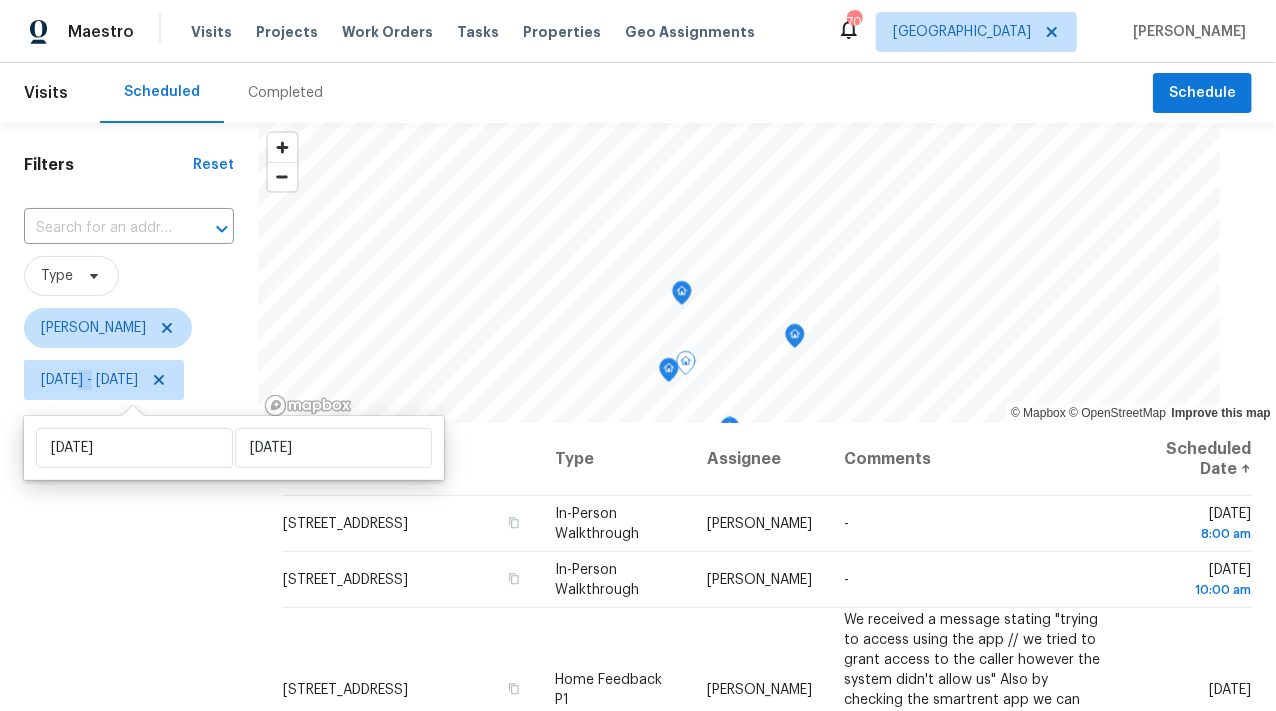 click on "Mon, Jul 14 - Mon, Jul 14" at bounding box center [89, 380] 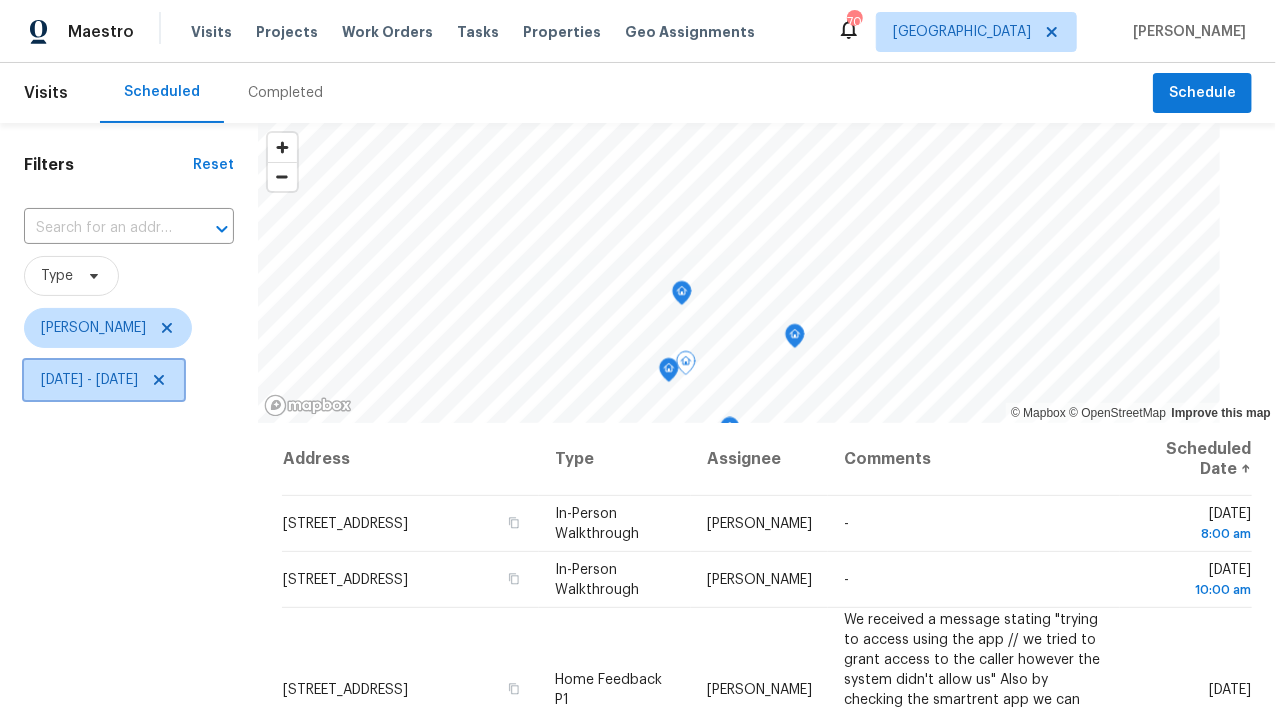 click on "Mon, Jul 14 - Mon, Jul 14" at bounding box center (104, 380) 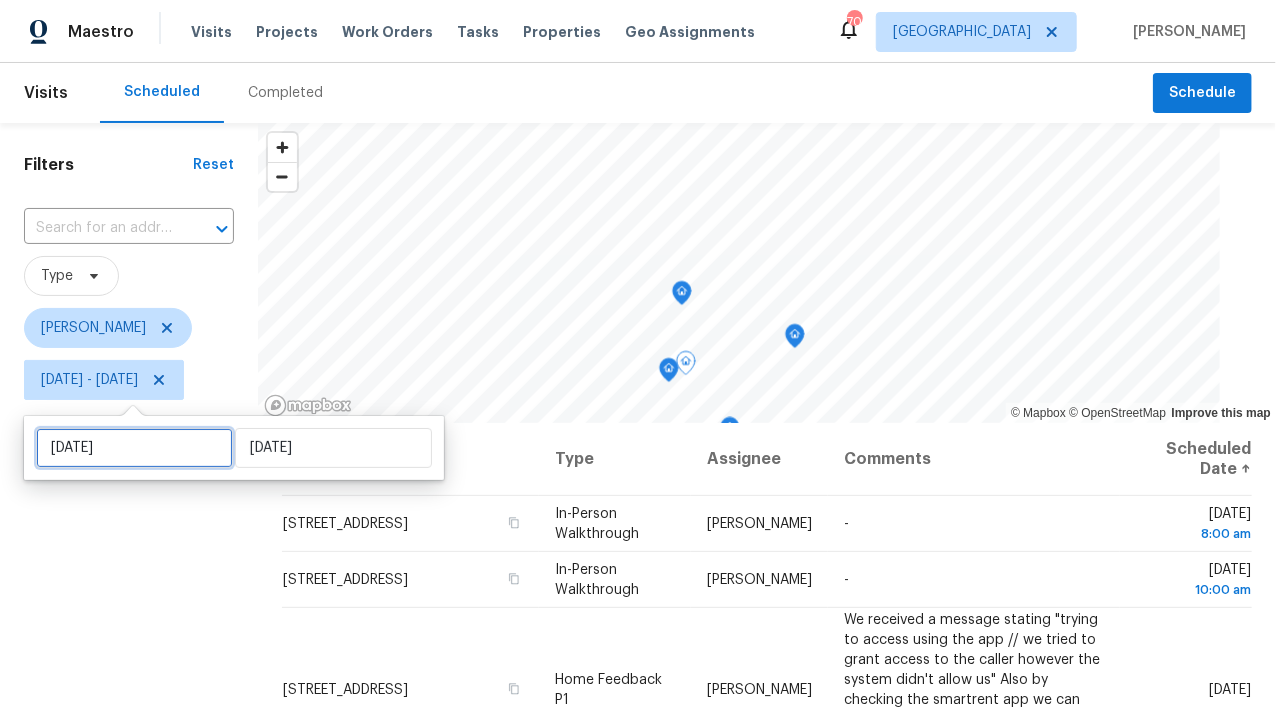 select on "6" 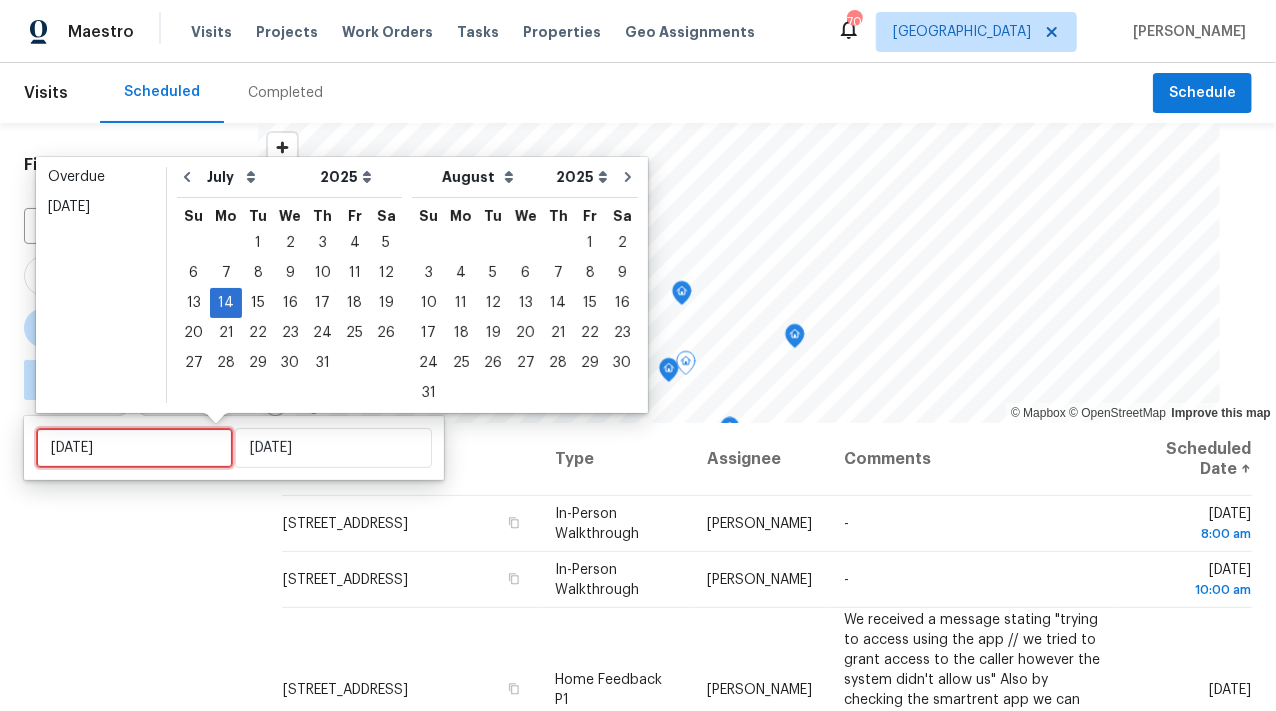 click on "Mon, Jul 14" at bounding box center (134, 448) 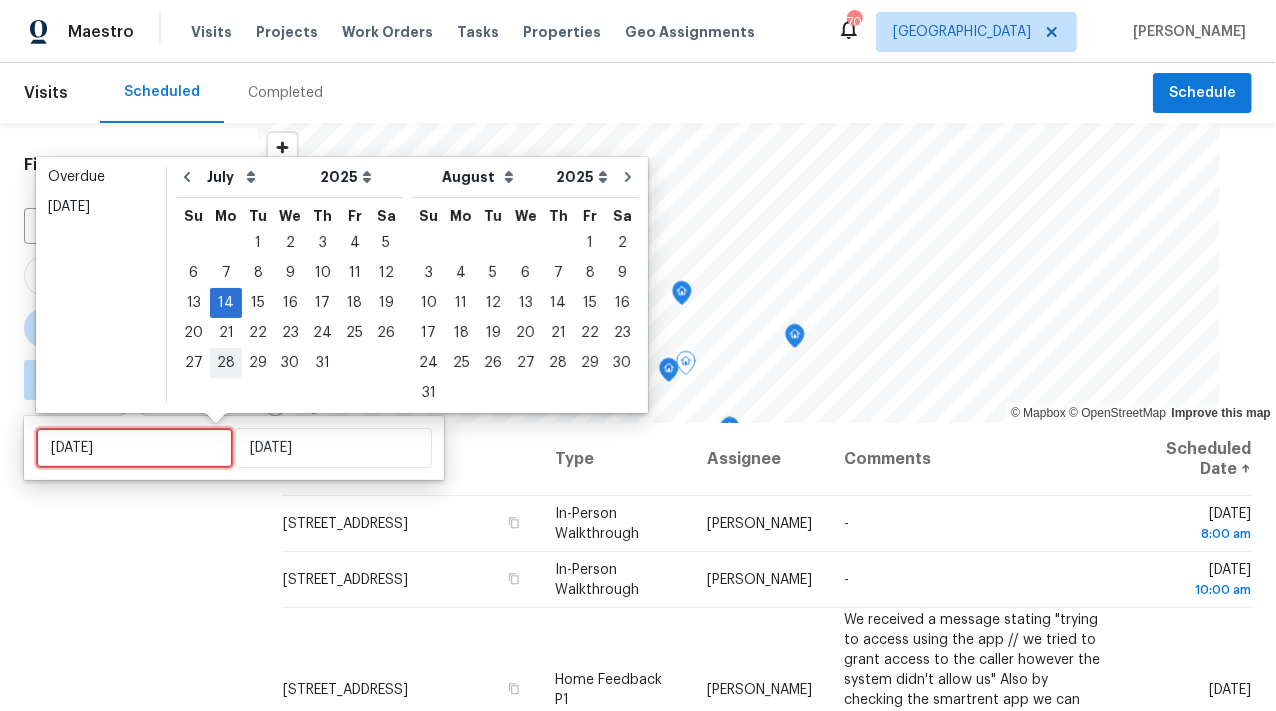 type on "Mon, Jul 28" 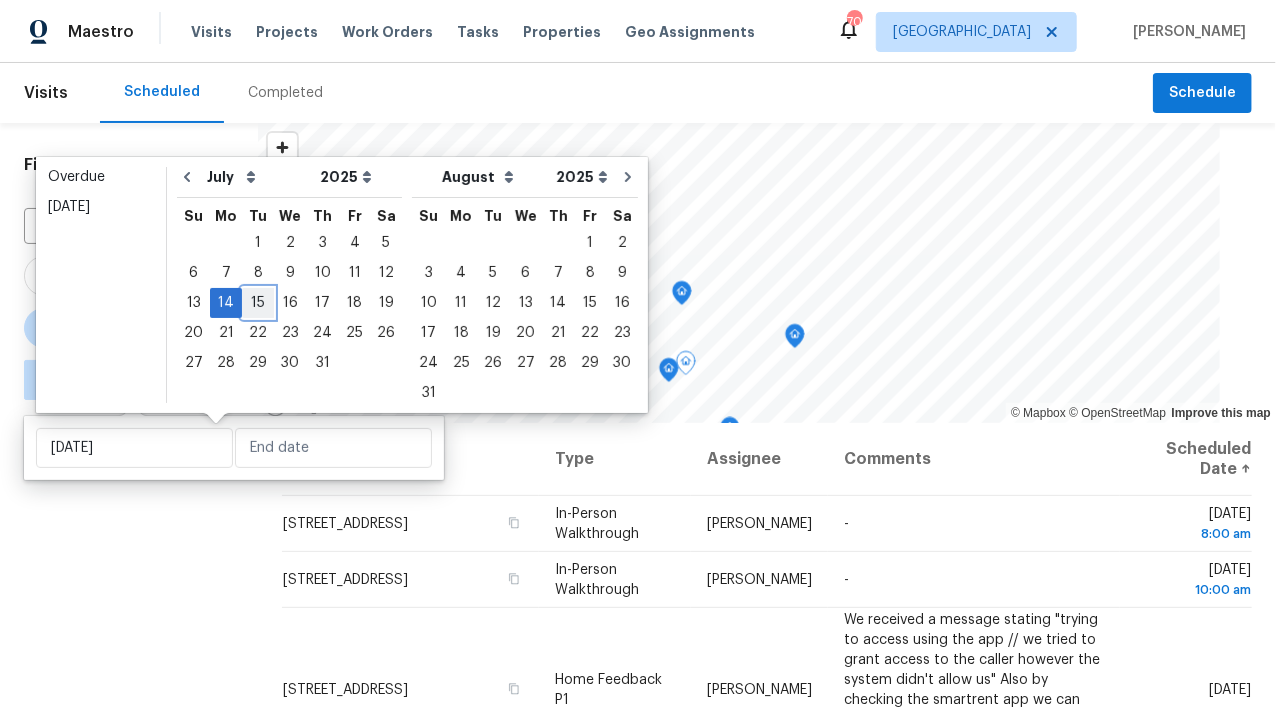 click on "15" at bounding box center [258, 303] 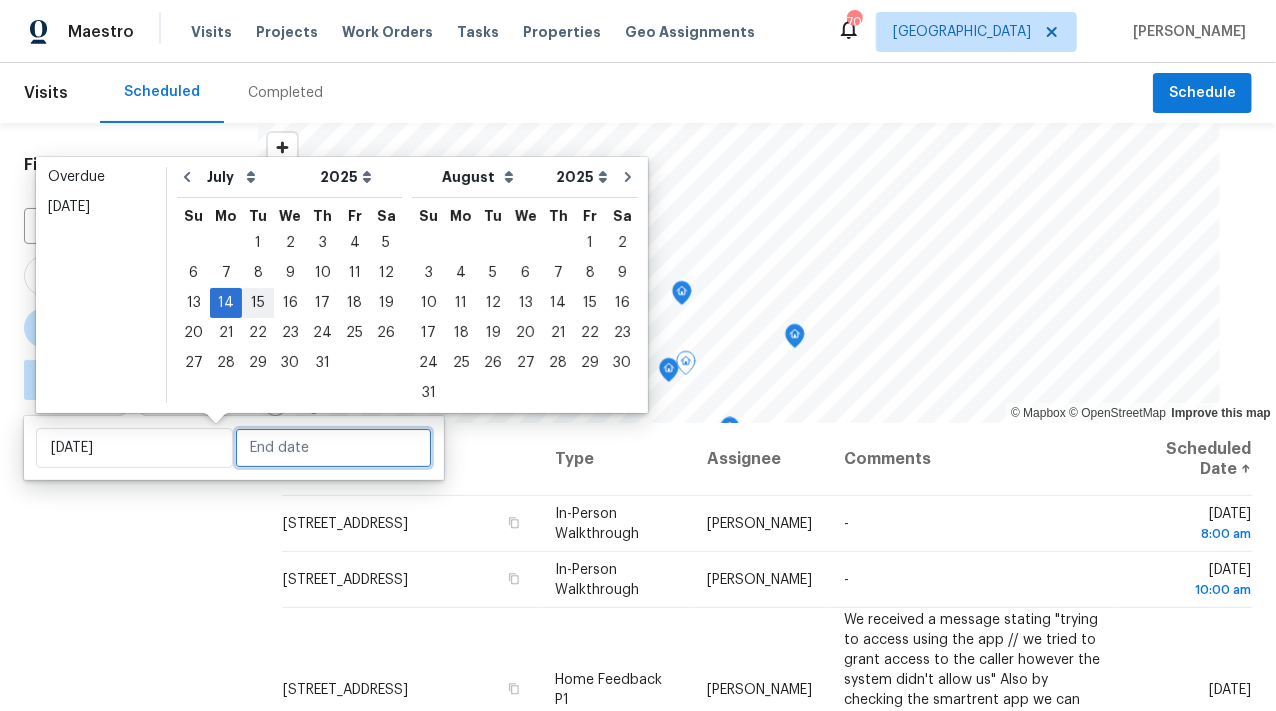 type on "Tue, Jul 15" 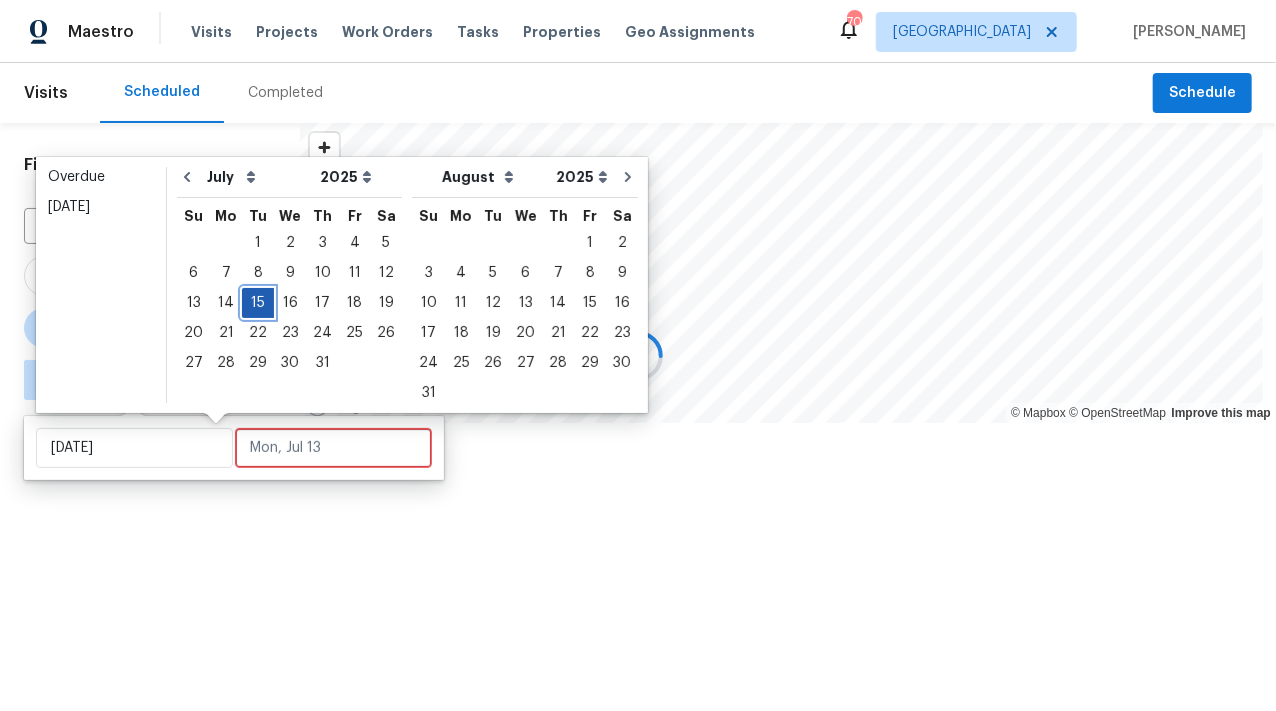 click on "15" at bounding box center (258, 303) 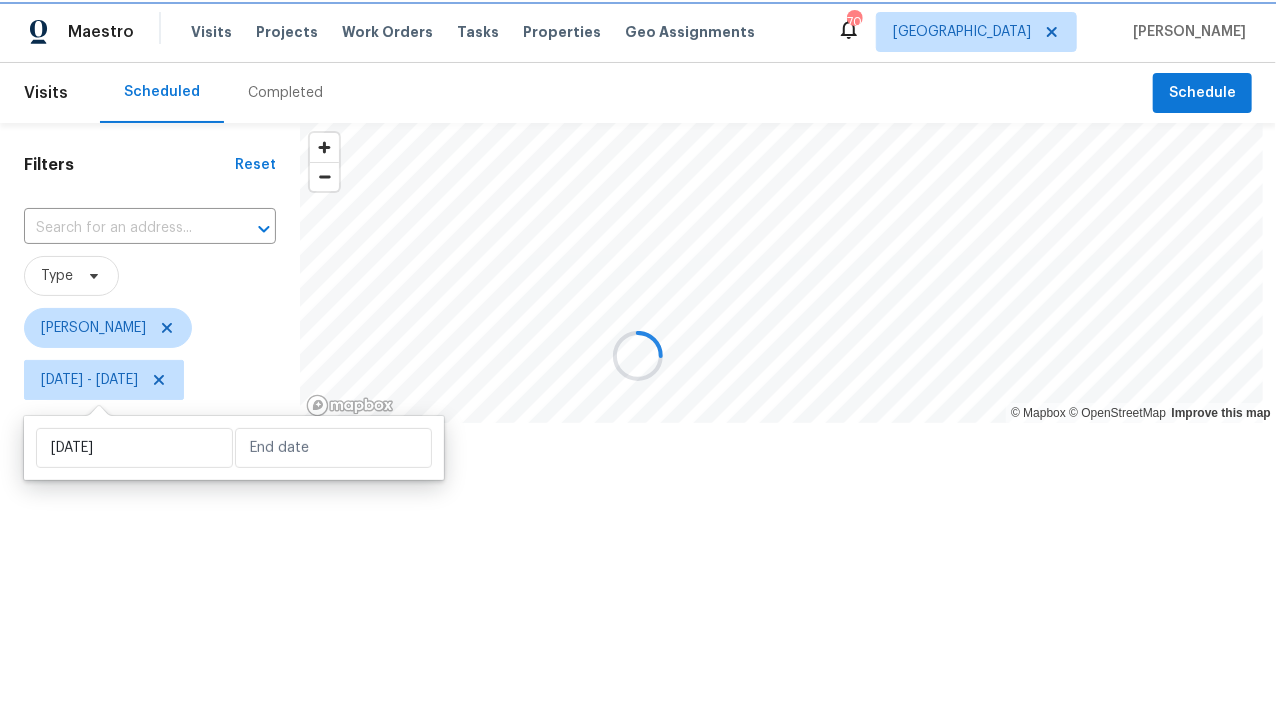 type on "Tue, Jul 15" 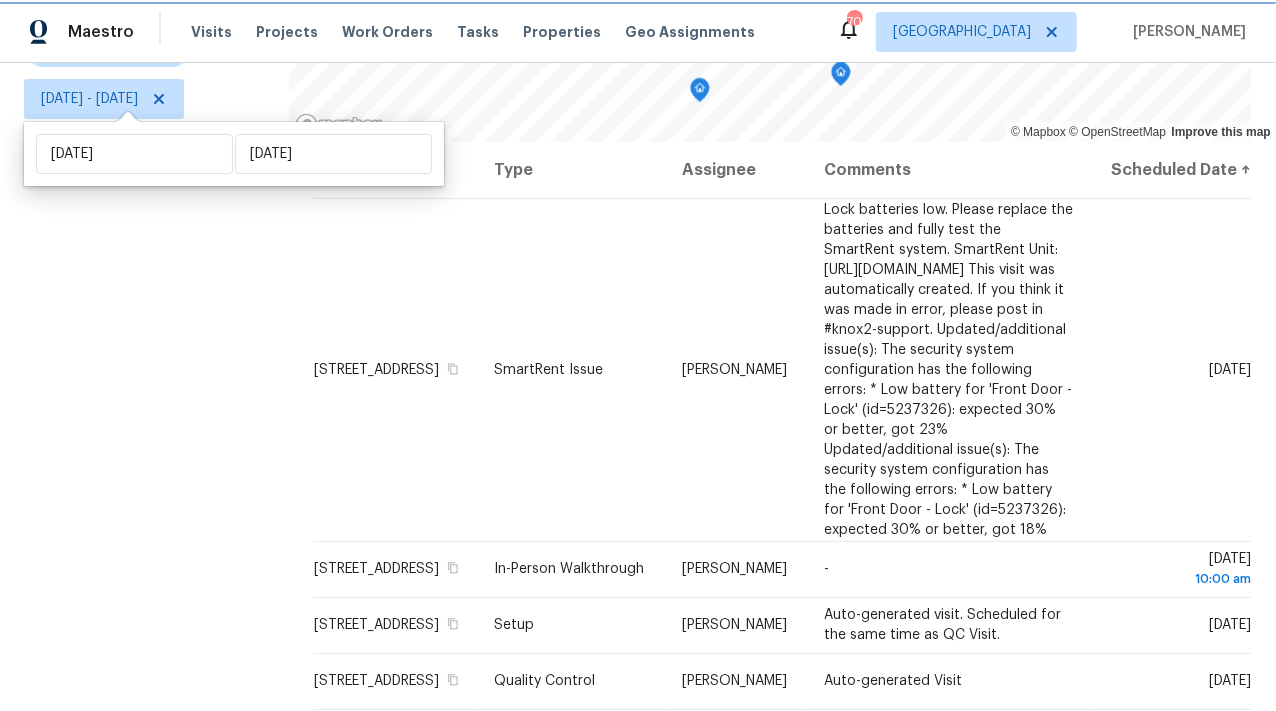 scroll, scrollTop: 294, scrollLeft: 0, axis: vertical 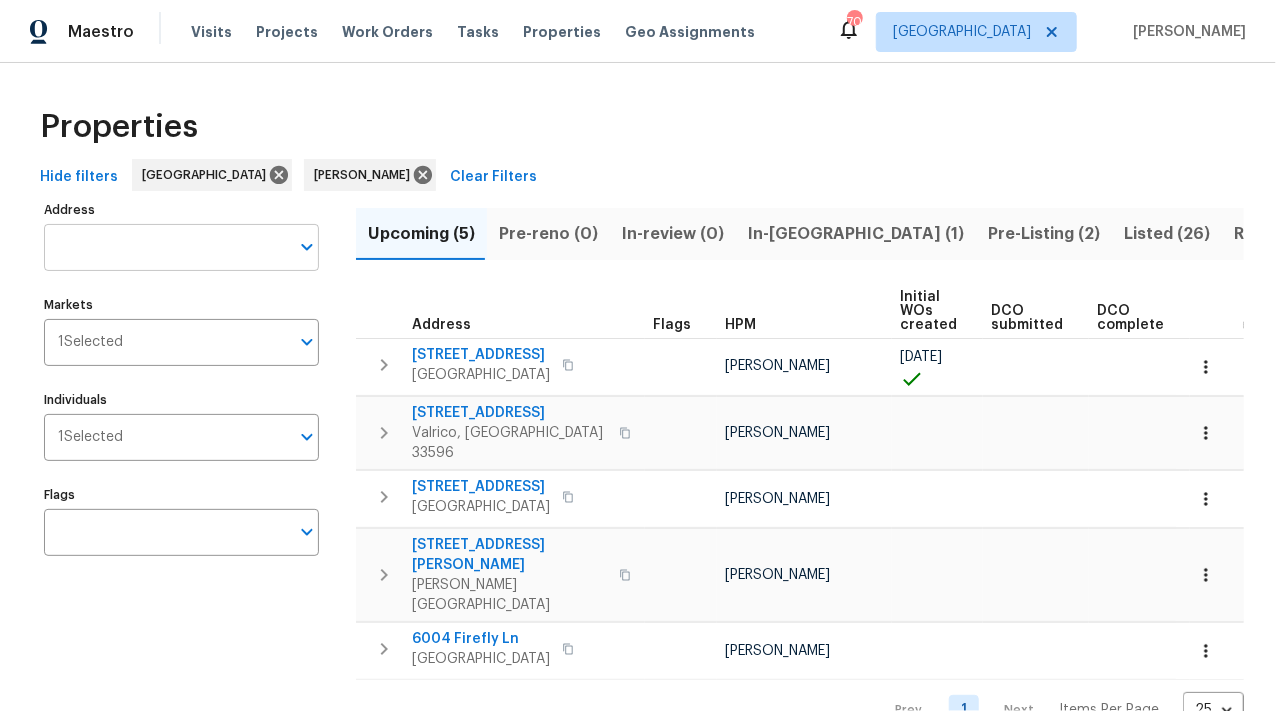 click on "Address" at bounding box center (166, 247) 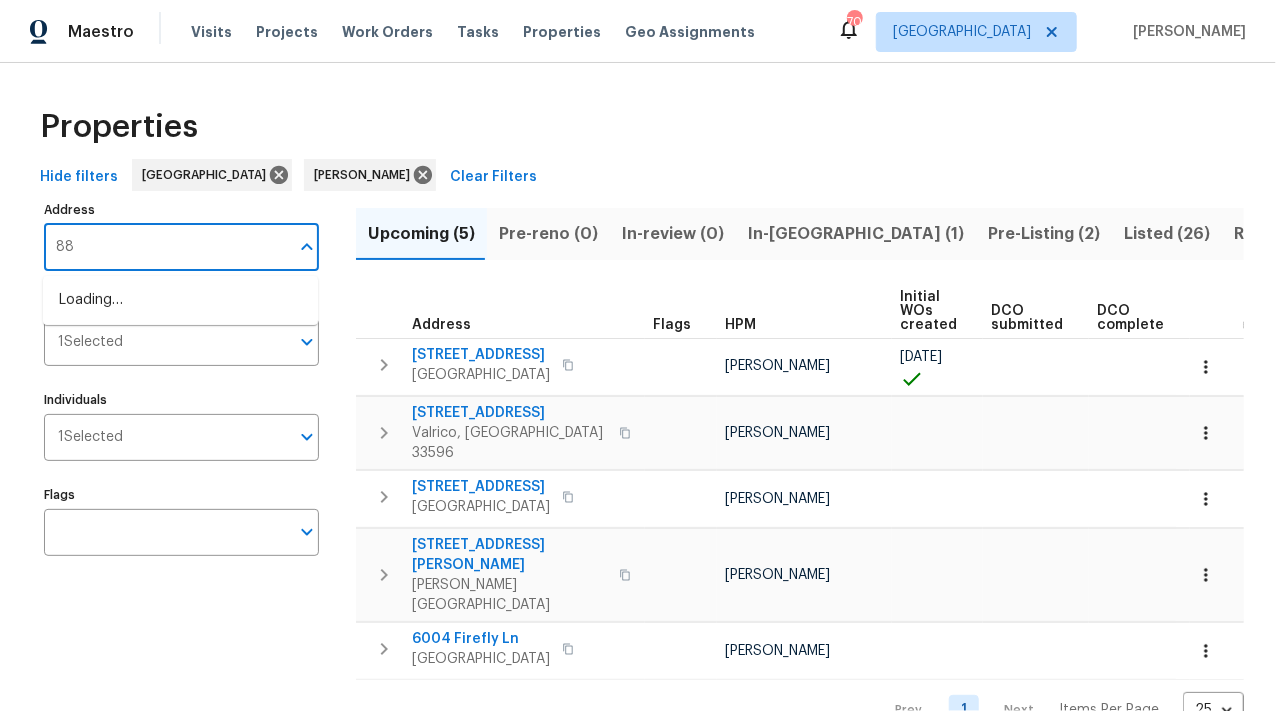 type on "8" 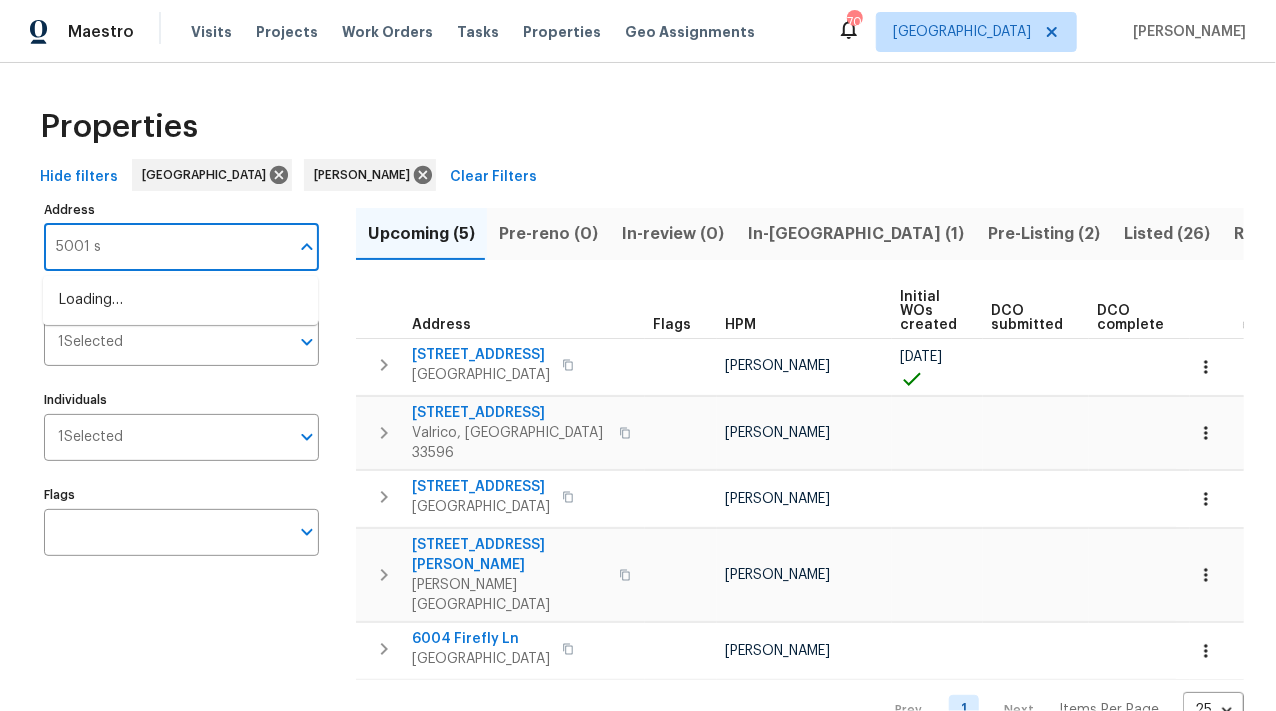 type on "5001 s" 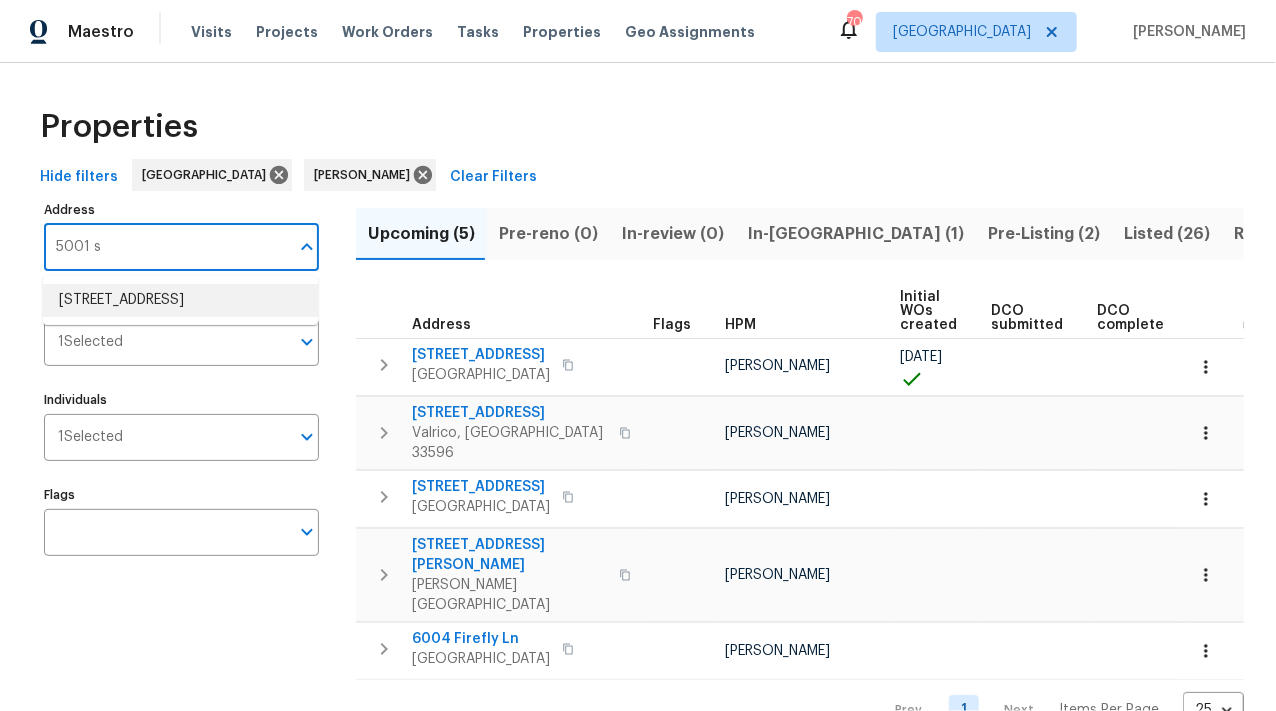 click on "[STREET_ADDRESS]" at bounding box center (180, 300) 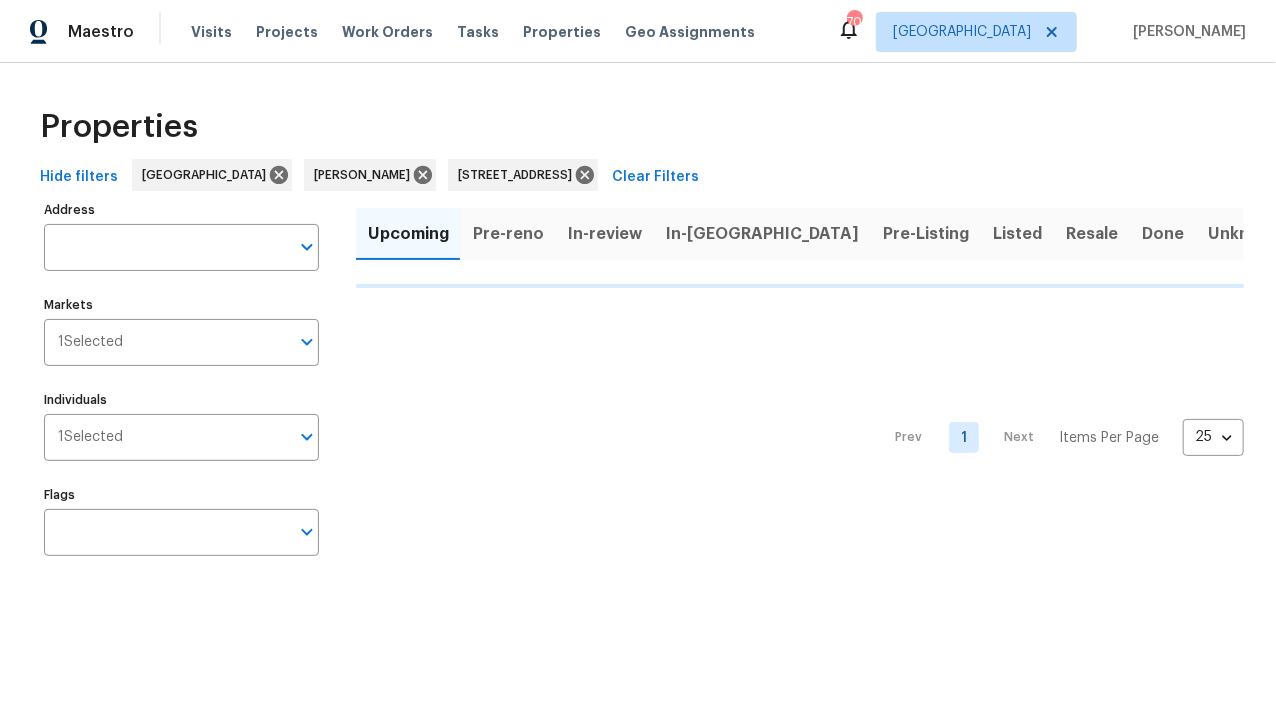 type on "[STREET_ADDRESS]" 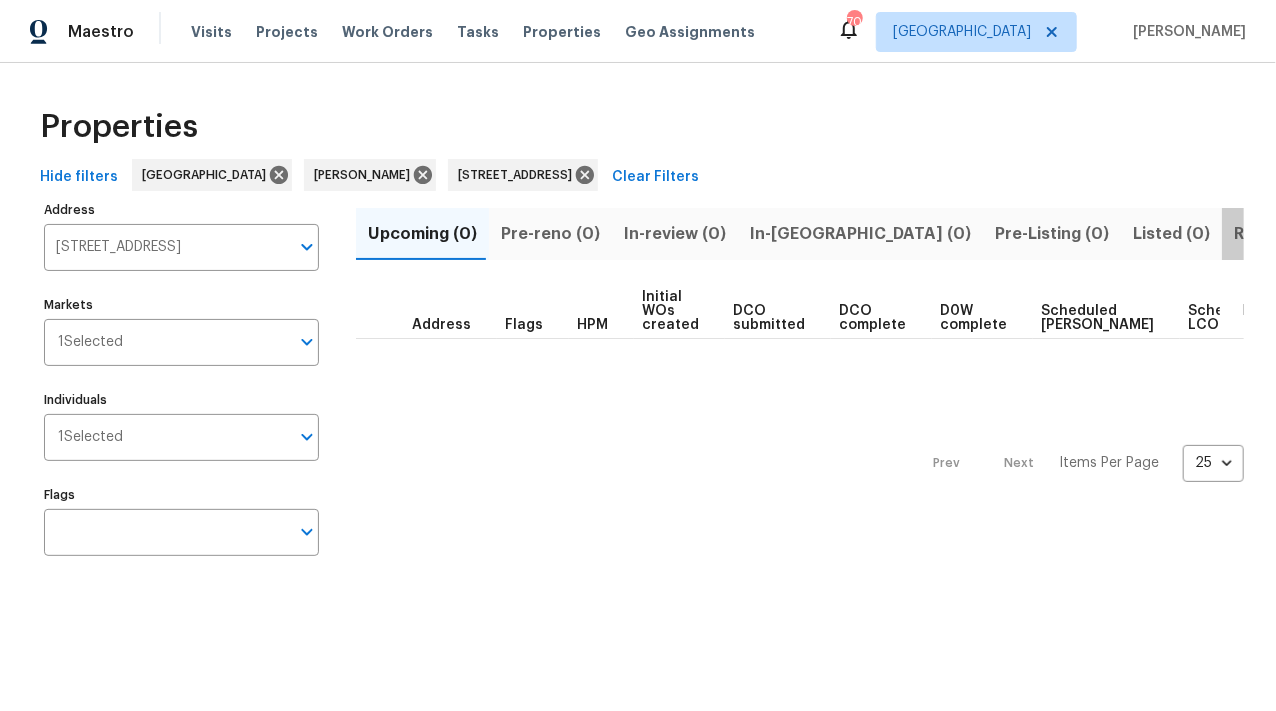 click on "Resale (1)" at bounding box center (1271, 234) 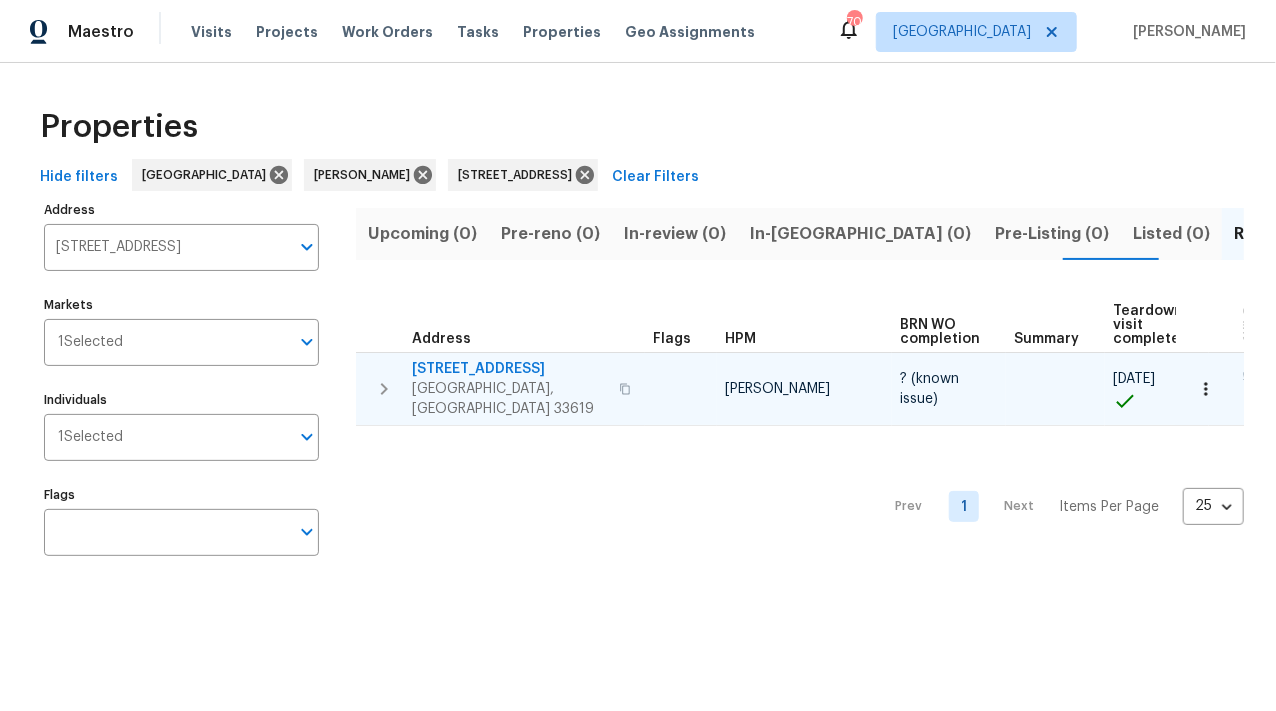 click on "[STREET_ADDRESS]" at bounding box center (509, 369) 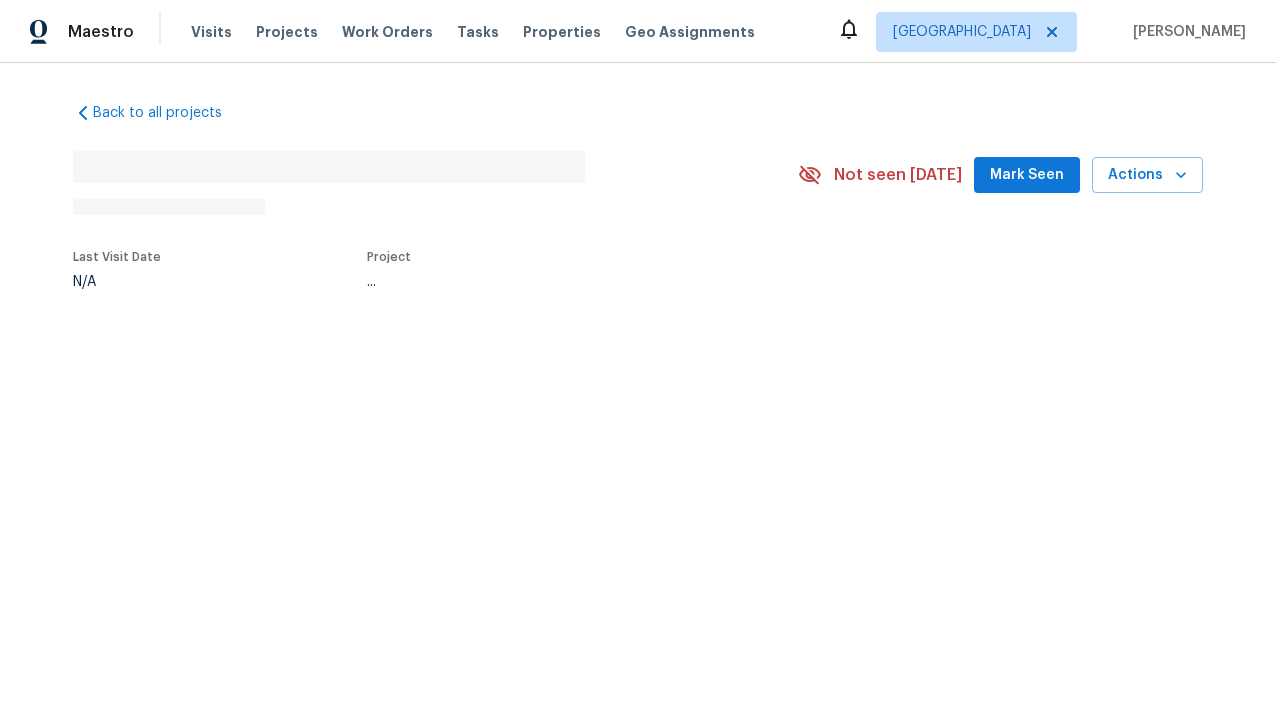 scroll, scrollTop: 0, scrollLeft: 0, axis: both 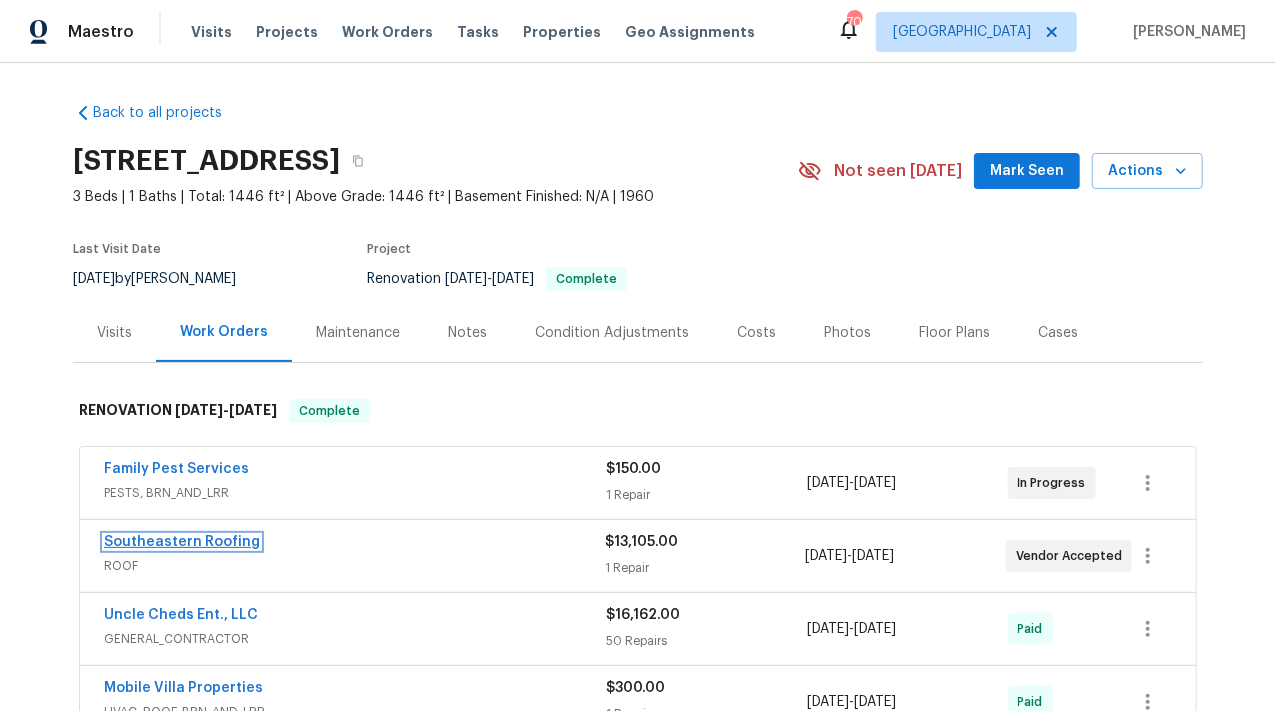 click on "Southeastern Roofing" at bounding box center [182, 542] 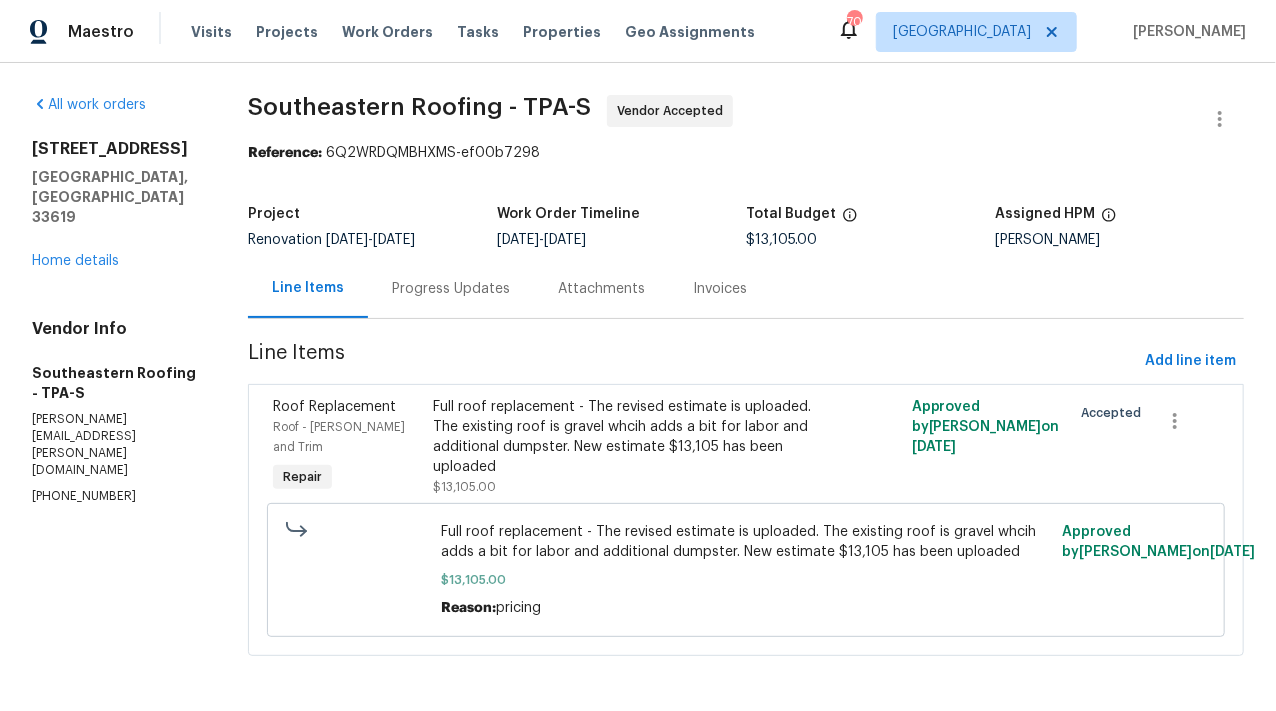 click on "Progress Updates" at bounding box center [451, 289] 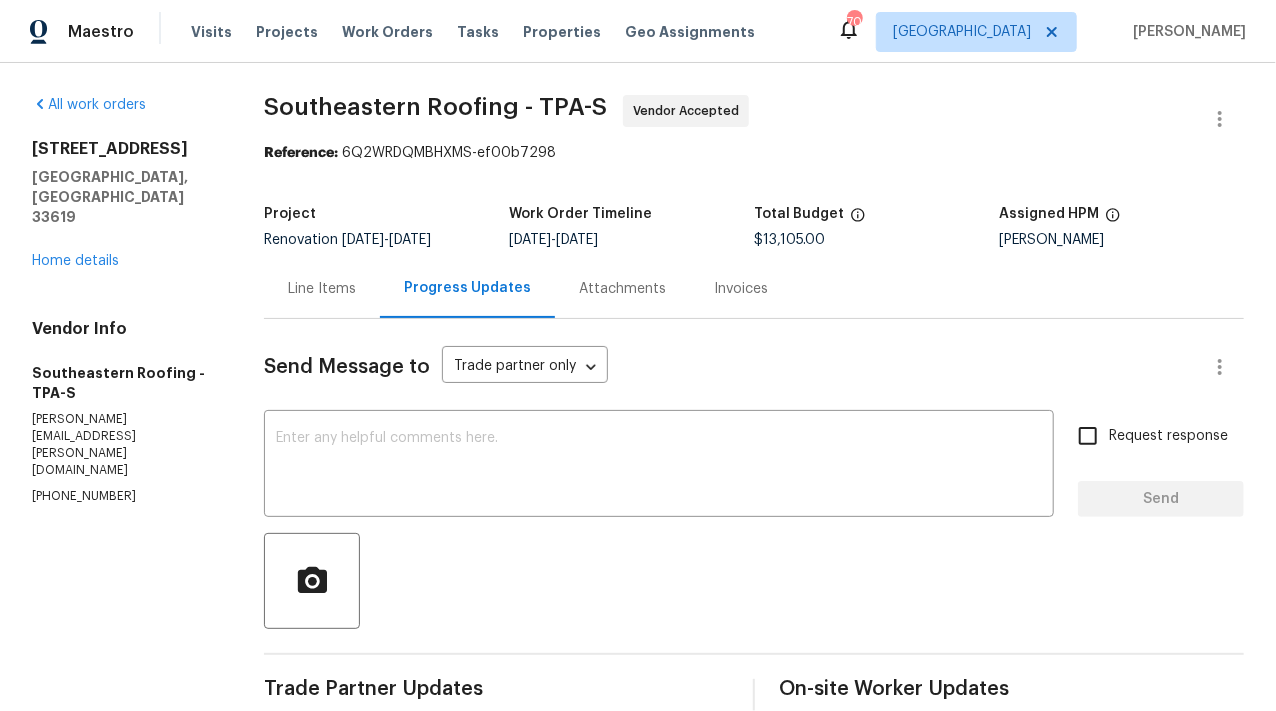 scroll, scrollTop: 0, scrollLeft: 0, axis: both 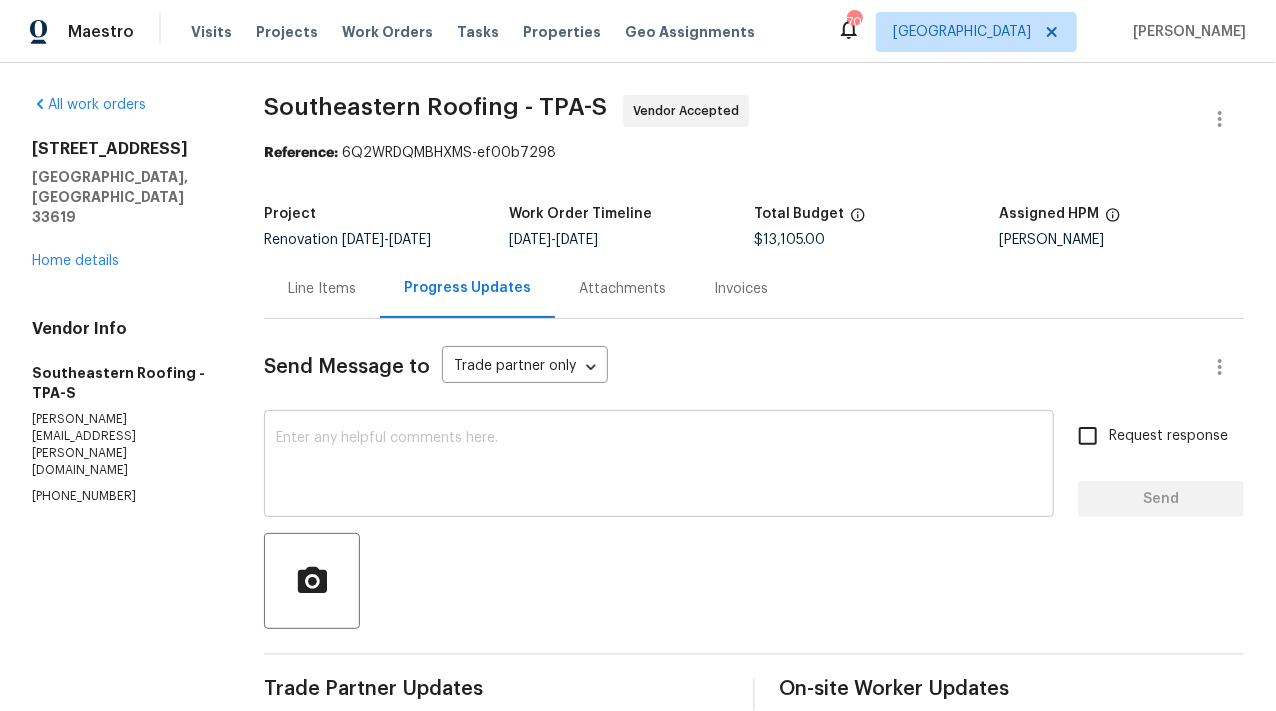 click at bounding box center (659, 466) 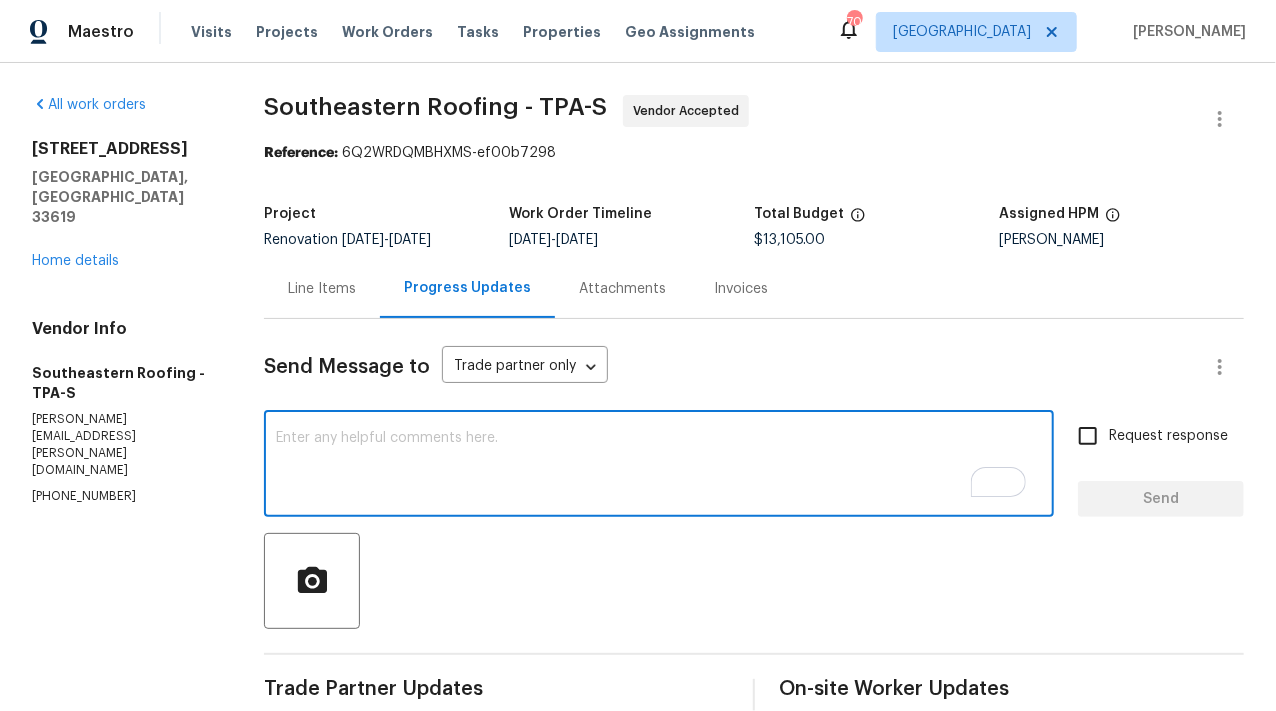 scroll, scrollTop: 198, scrollLeft: 0, axis: vertical 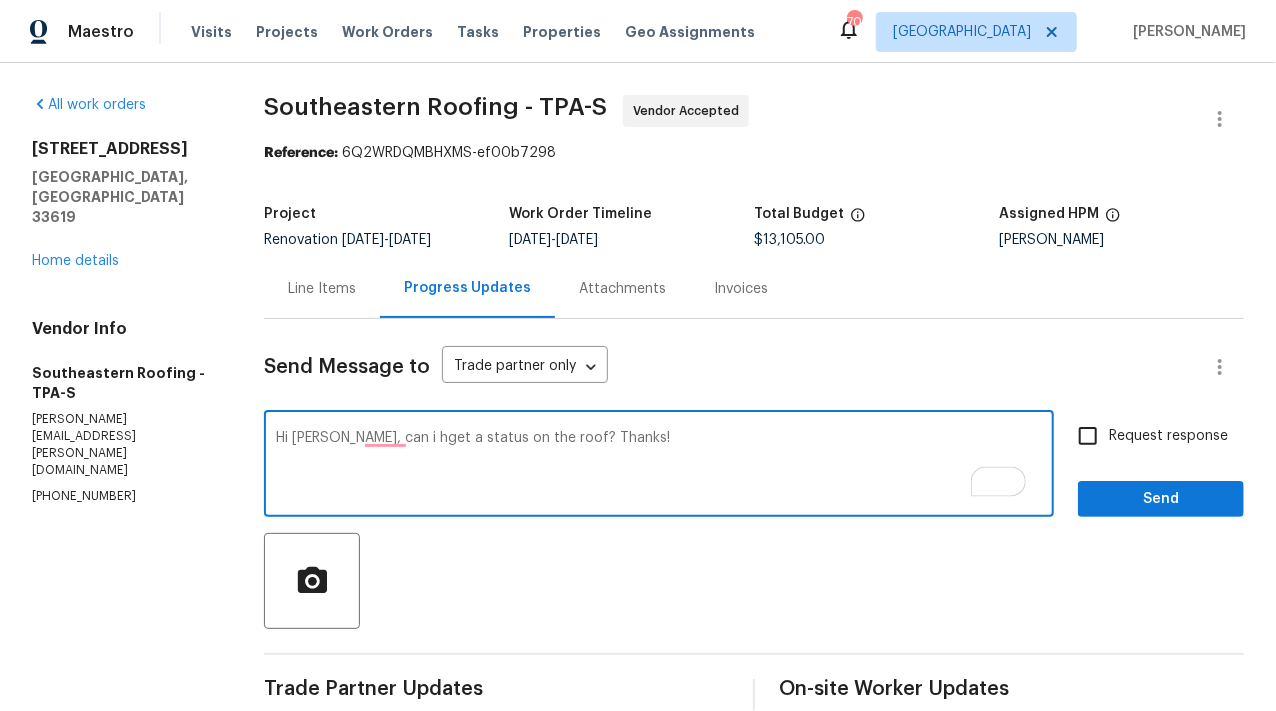type on "Hi [PERSON_NAME], can i hget a status on the roof? Thanks!" 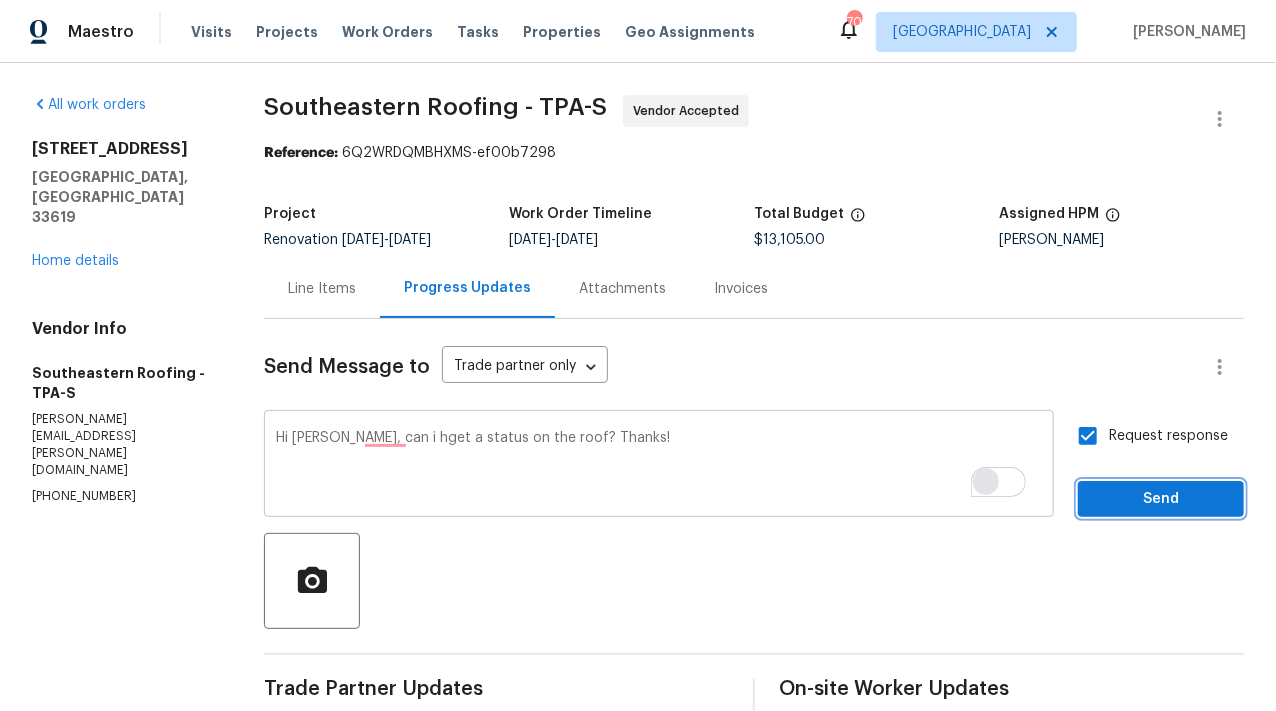 click on "Send" at bounding box center (1161, 499) 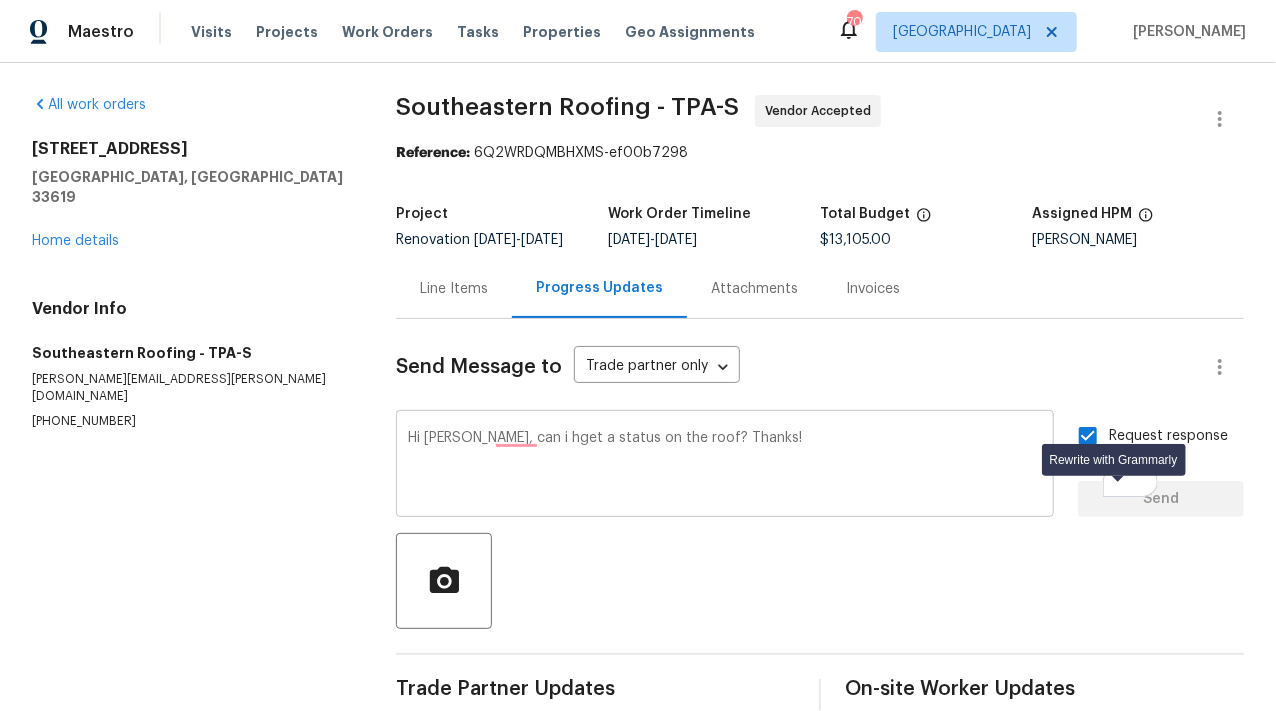 type 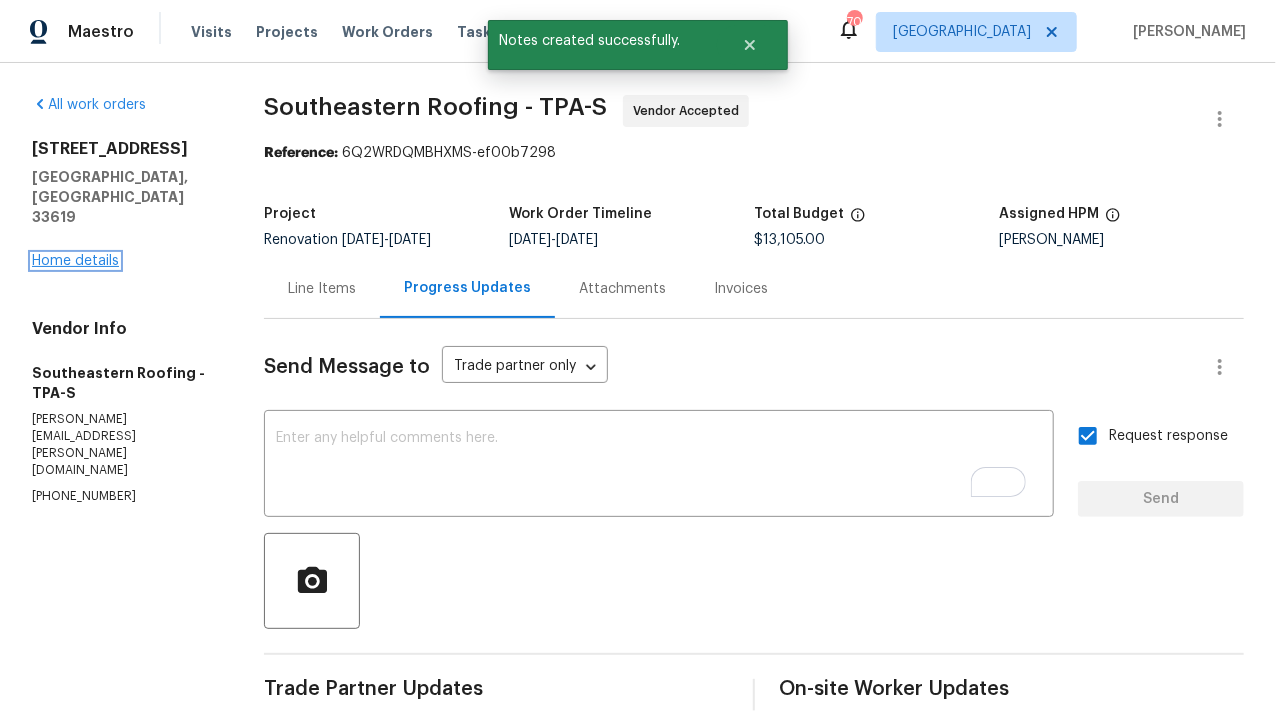 click on "Home details" at bounding box center [75, 261] 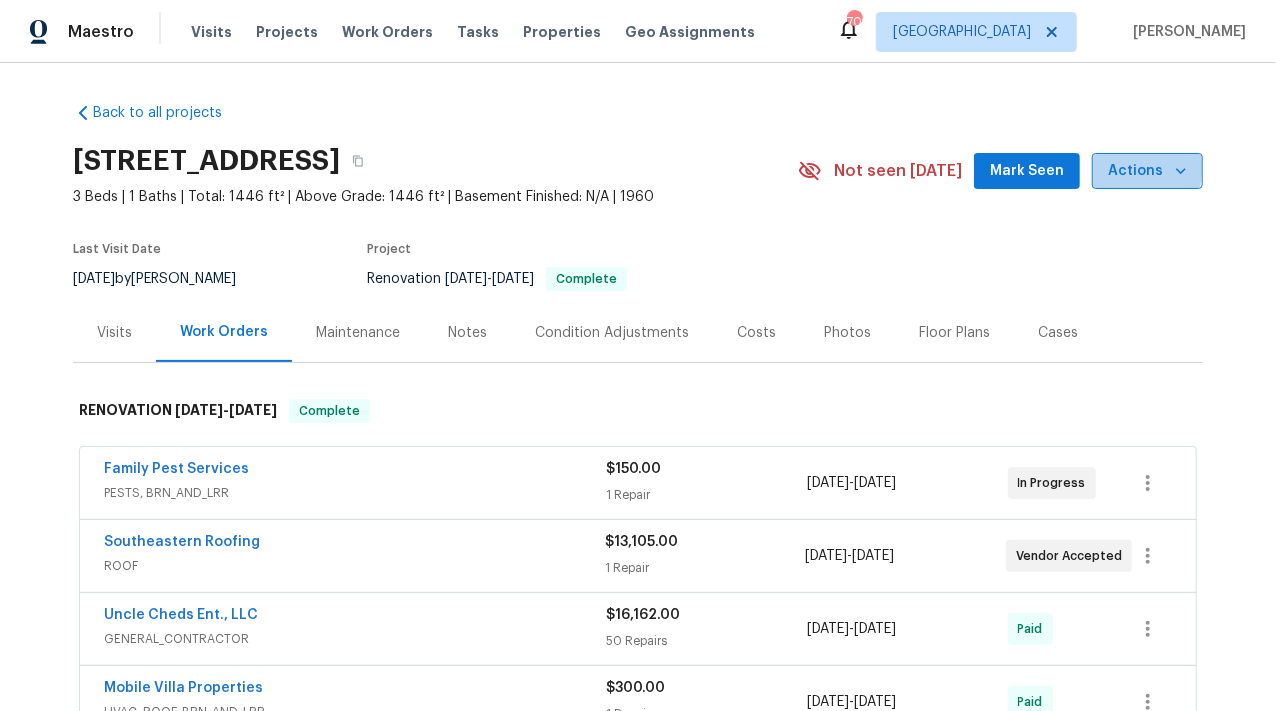 click on "Actions" at bounding box center [1147, 171] 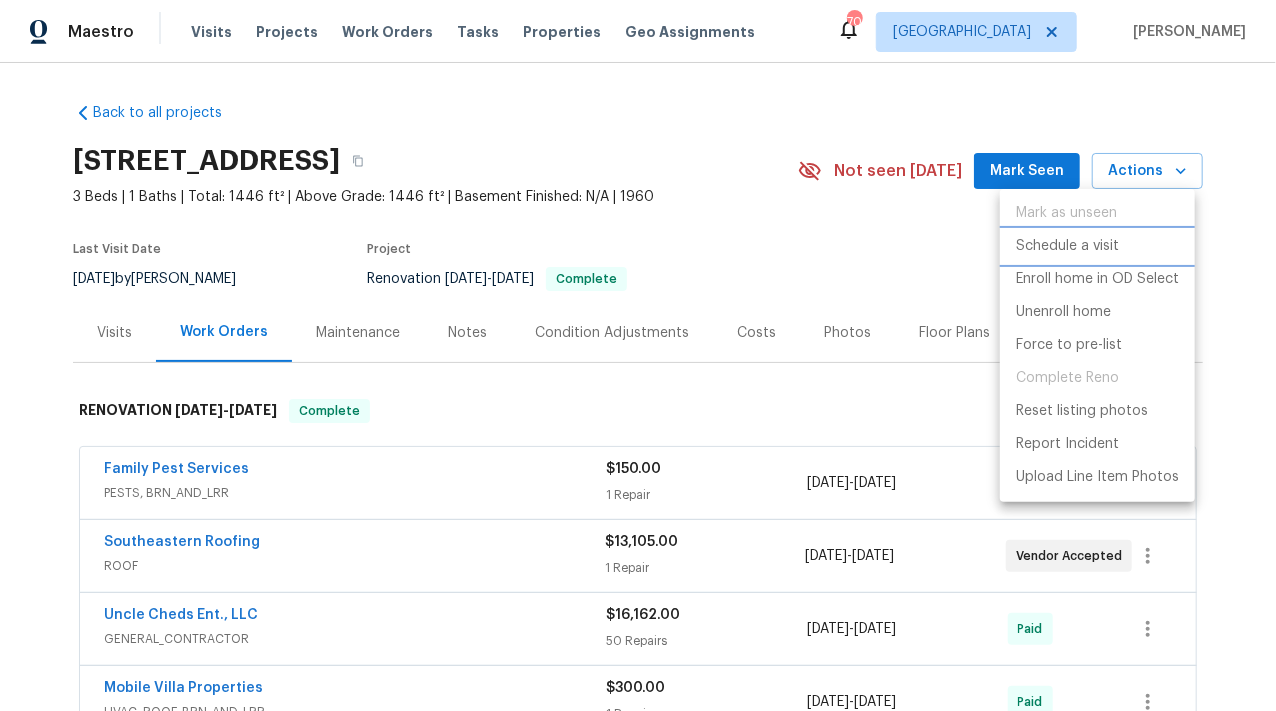 click on "Schedule a visit" at bounding box center (1067, 246) 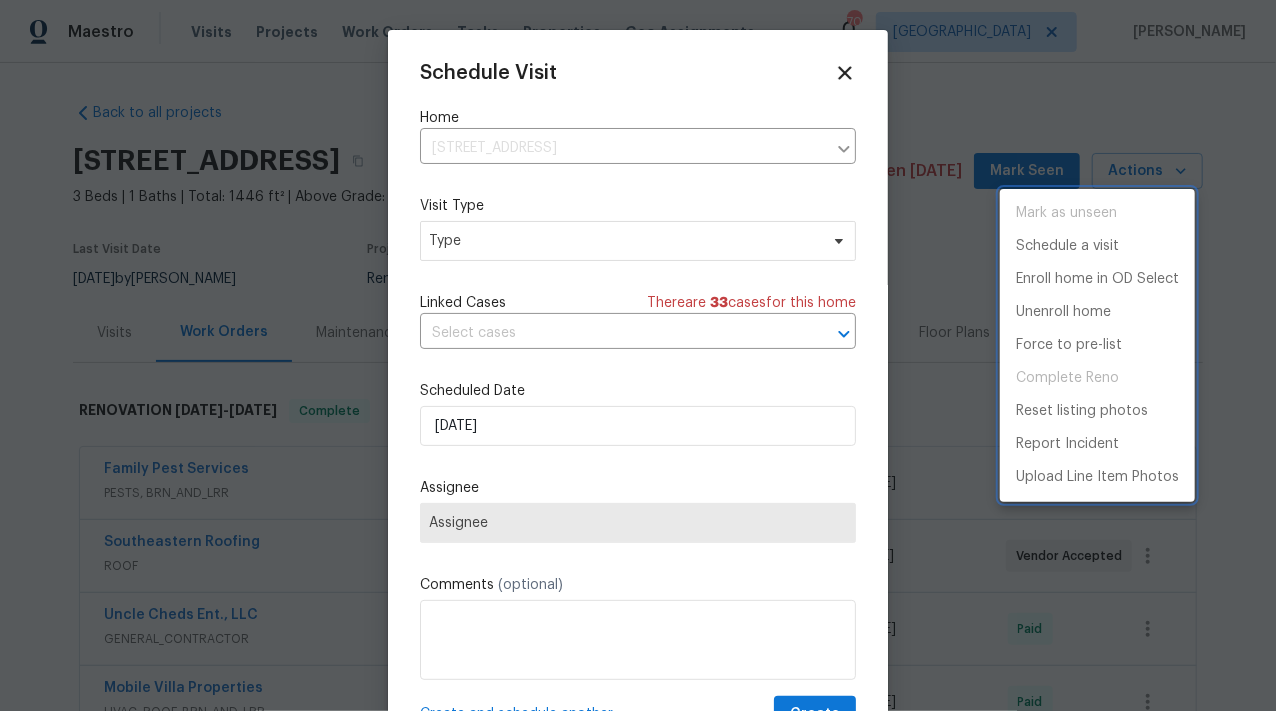 click at bounding box center (638, 355) 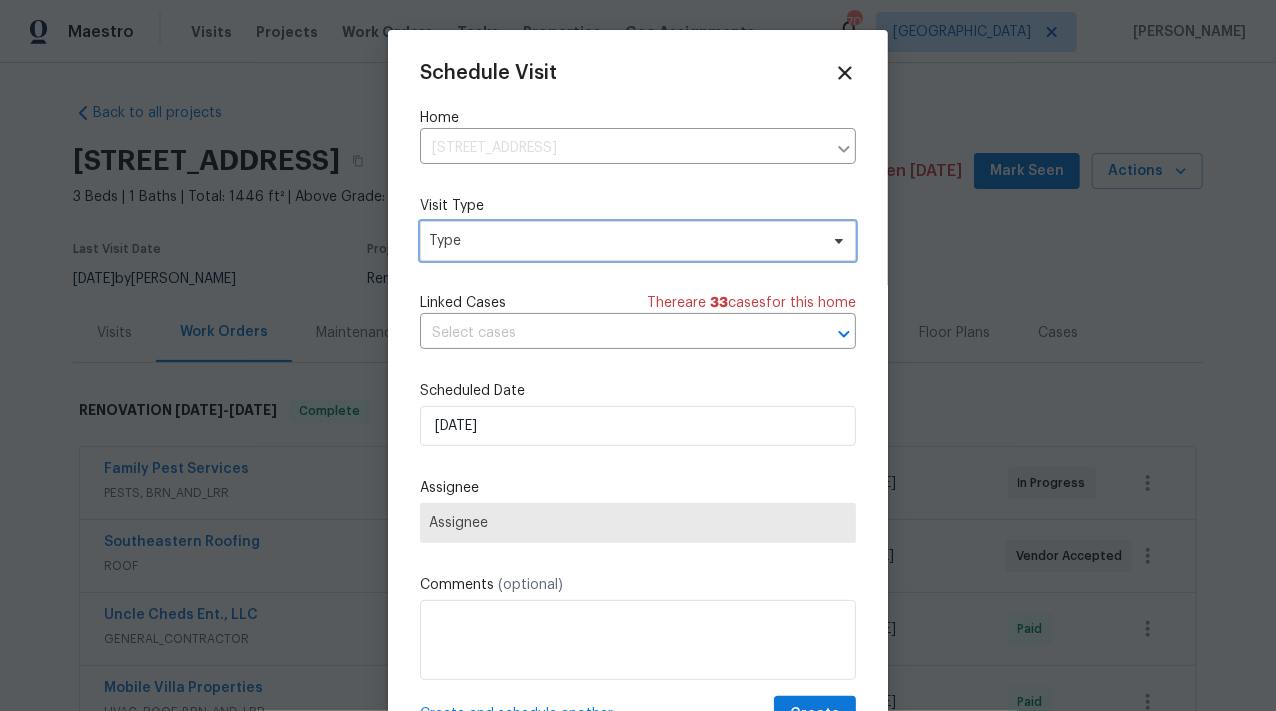 click on "Type" at bounding box center (623, 241) 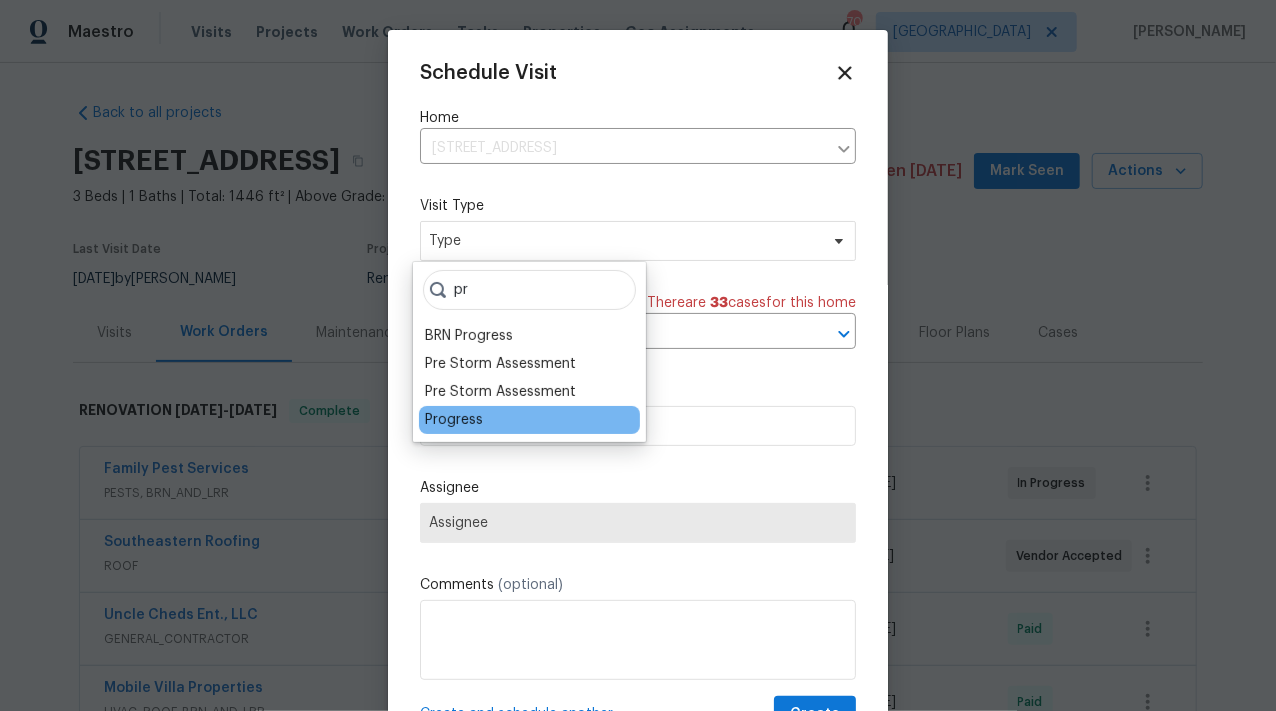type on "pr" 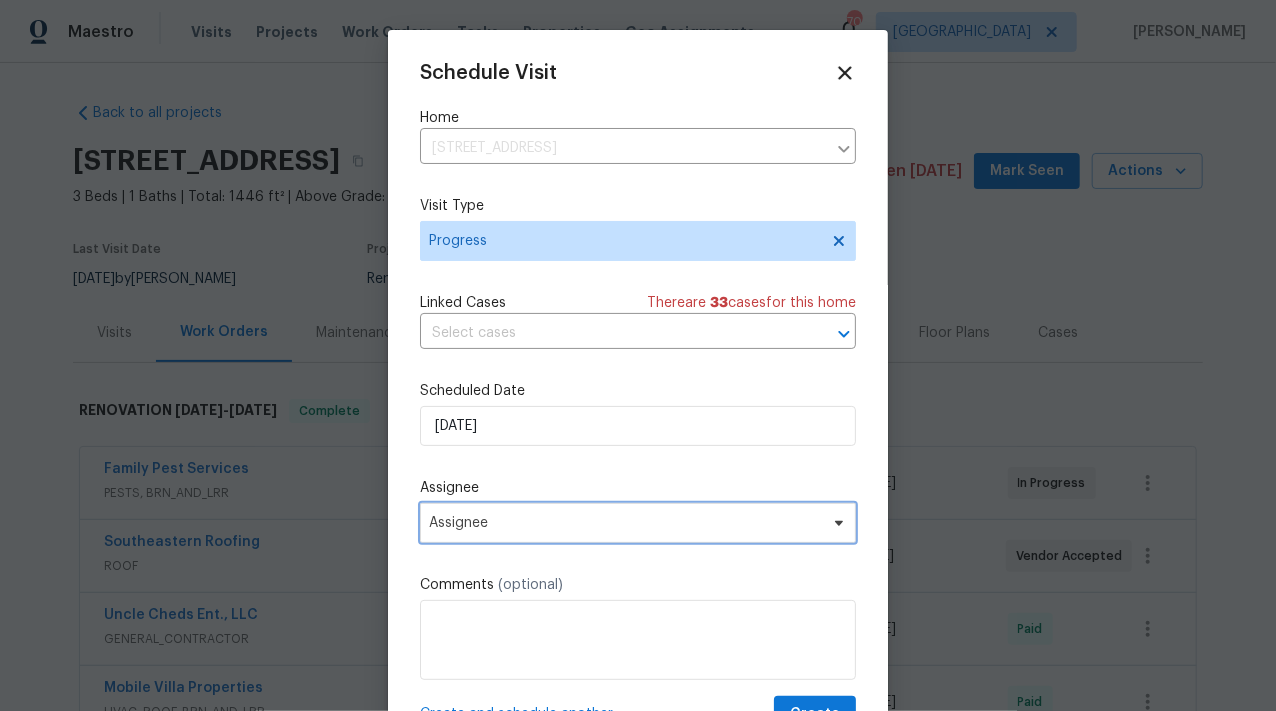 click on "Assignee" at bounding box center [625, 523] 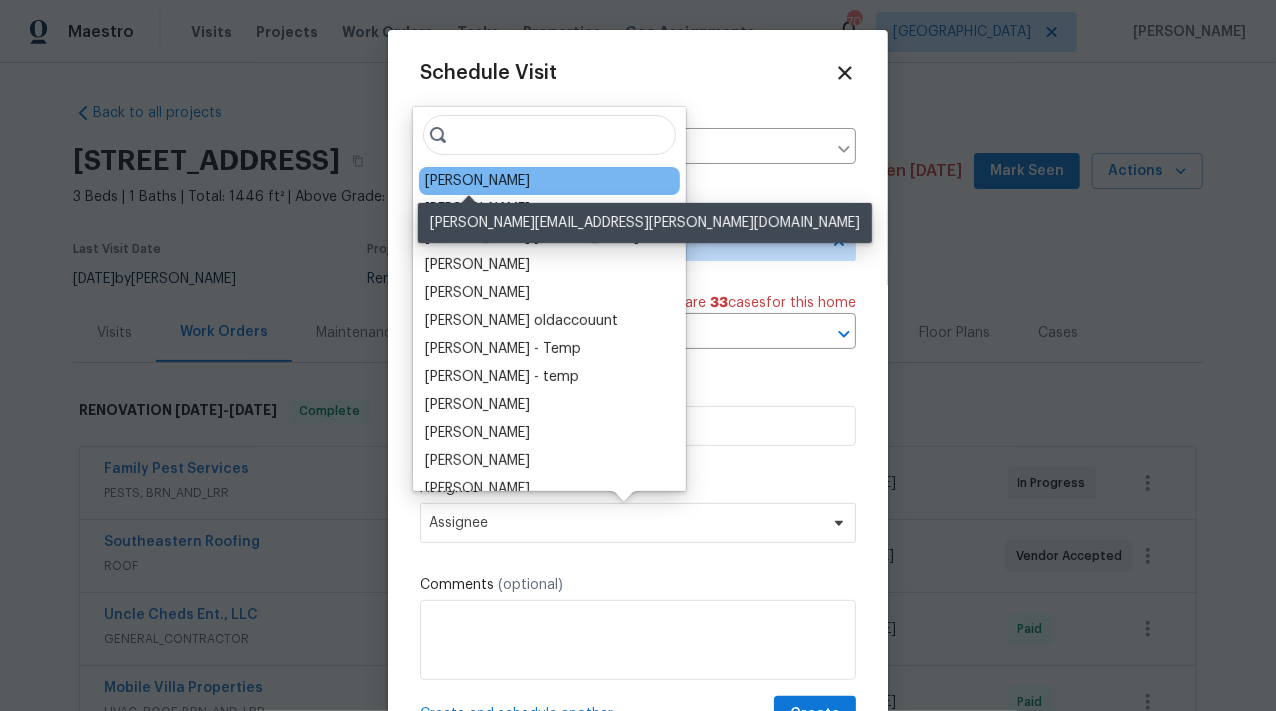 click on "[PERSON_NAME]" at bounding box center (477, 181) 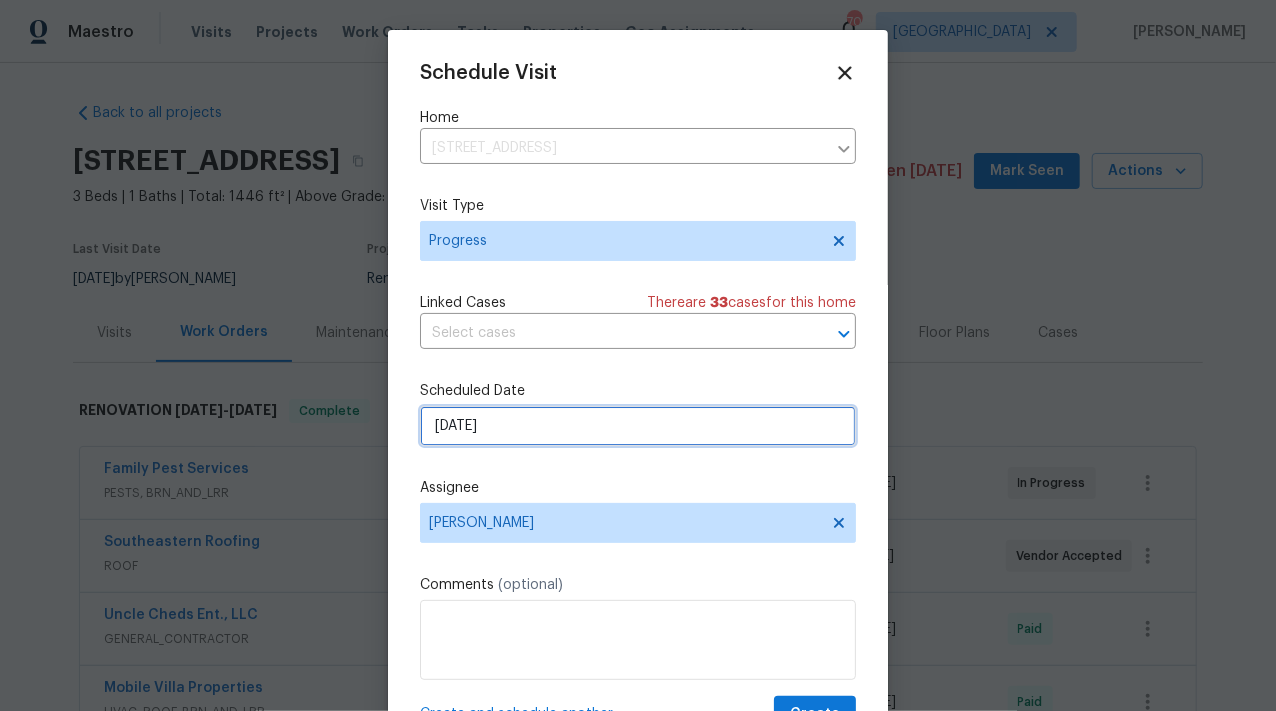 click on "[DATE]" at bounding box center (638, 426) 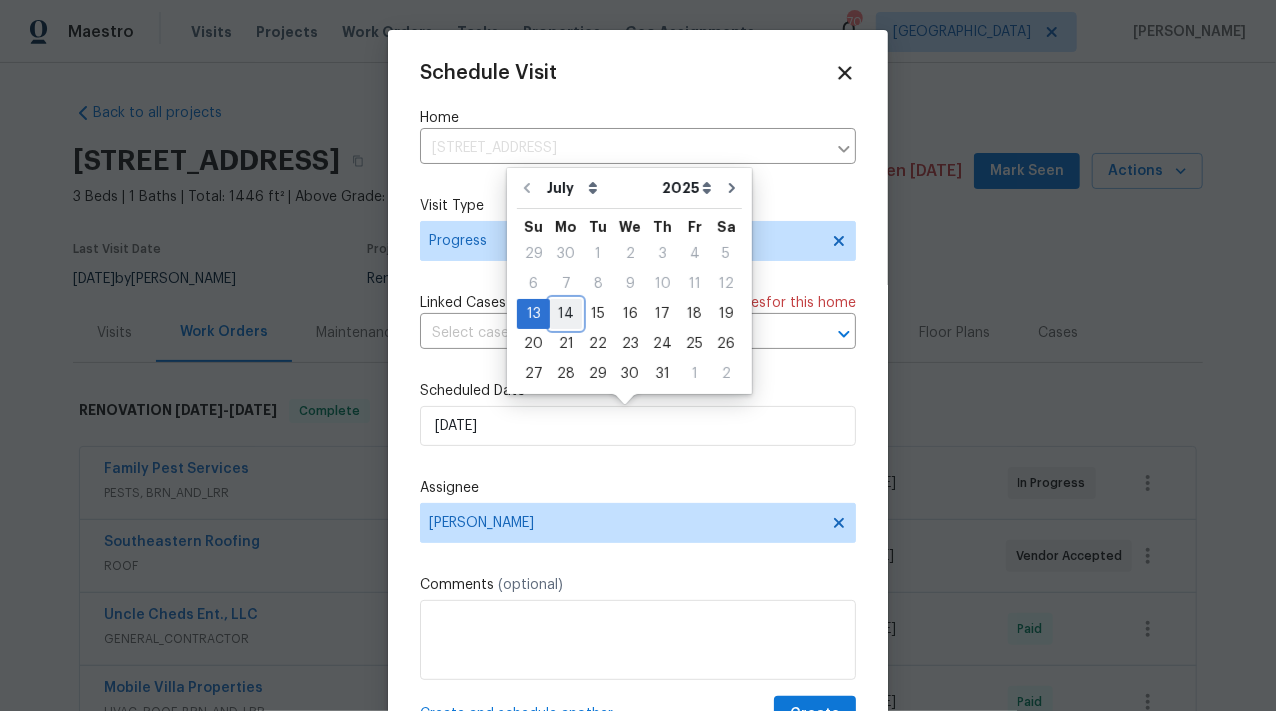 click on "14" at bounding box center (566, 314) 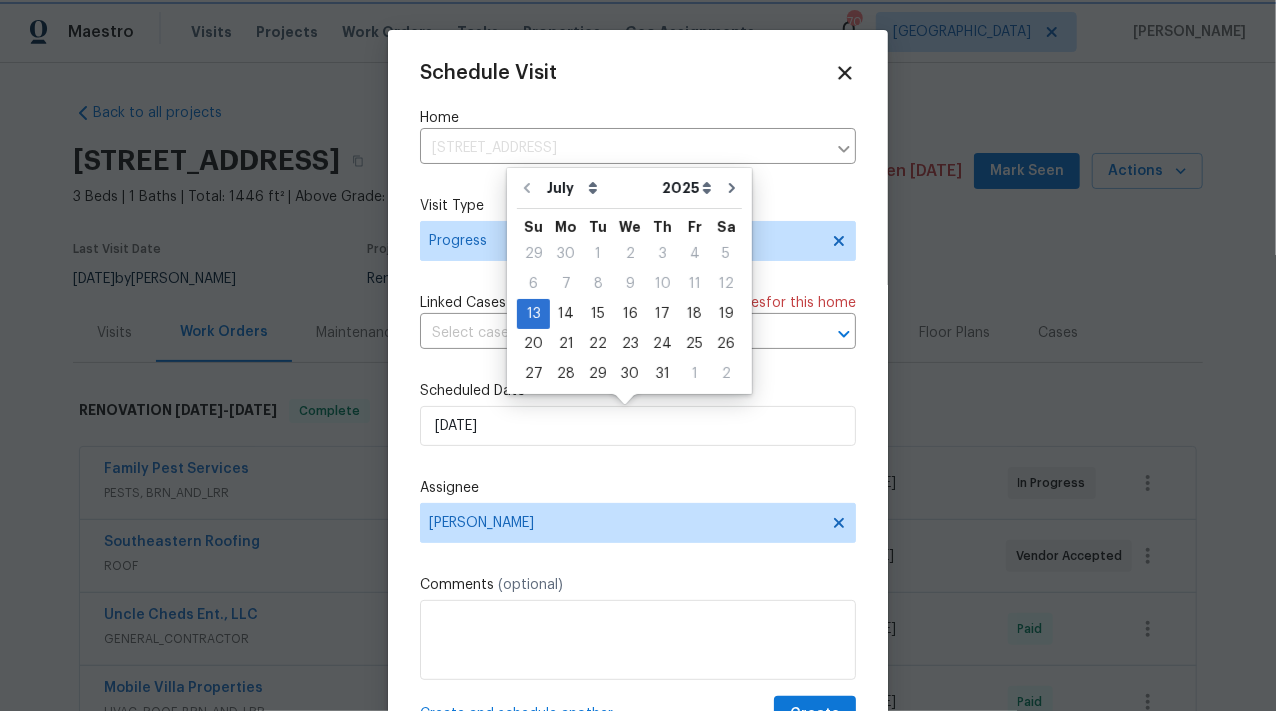 type on "[DATE]" 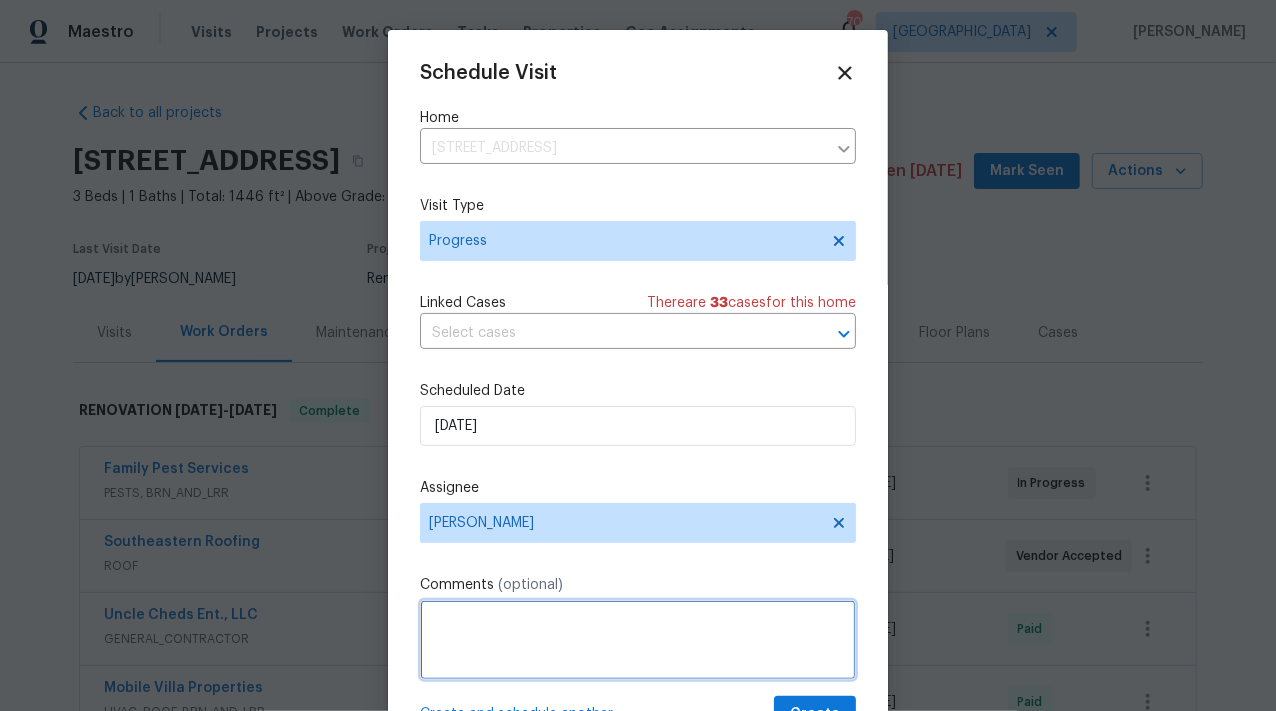 click at bounding box center [638, 640] 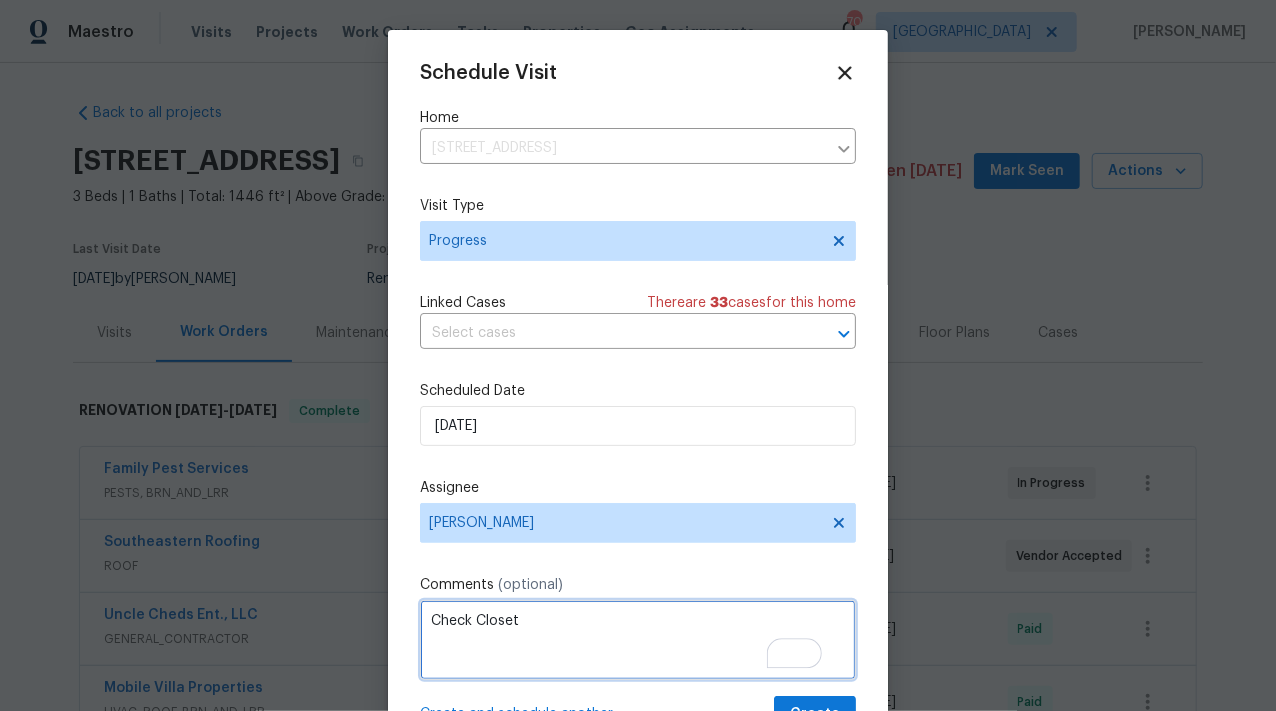 scroll, scrollTop: 31, scrollLeft: 0, axis: vertical 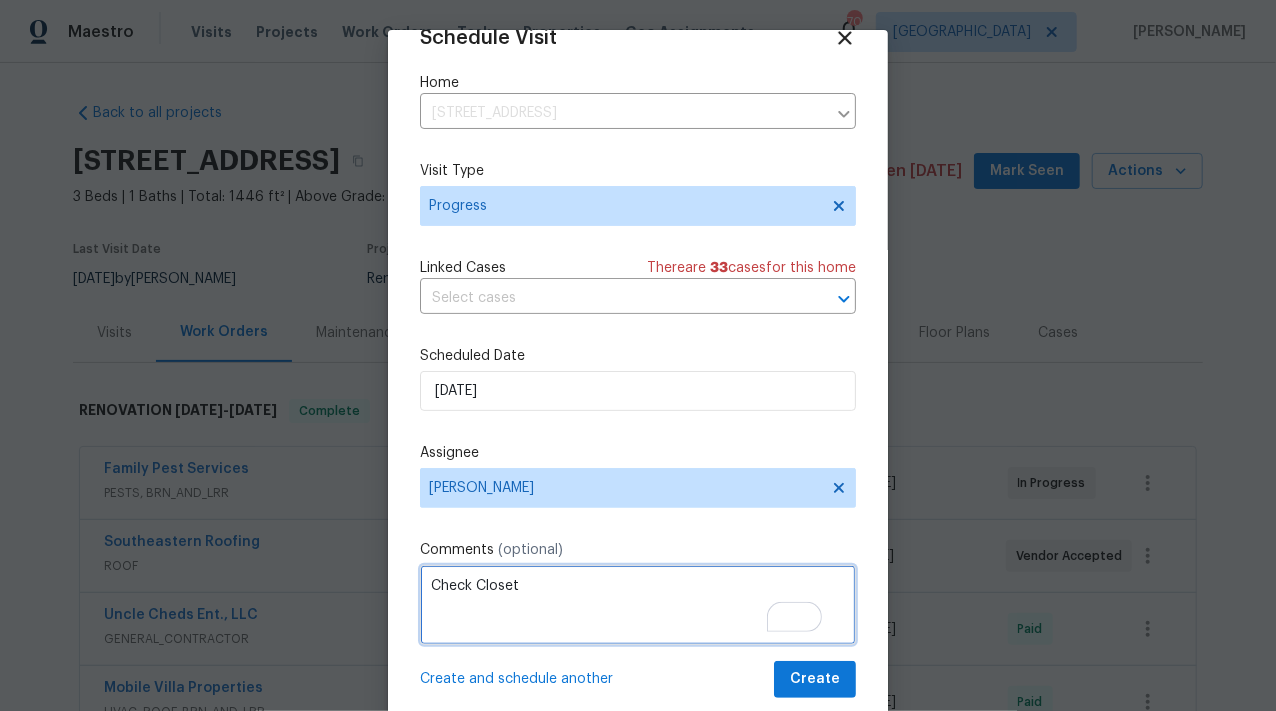 type on "Check Closet" 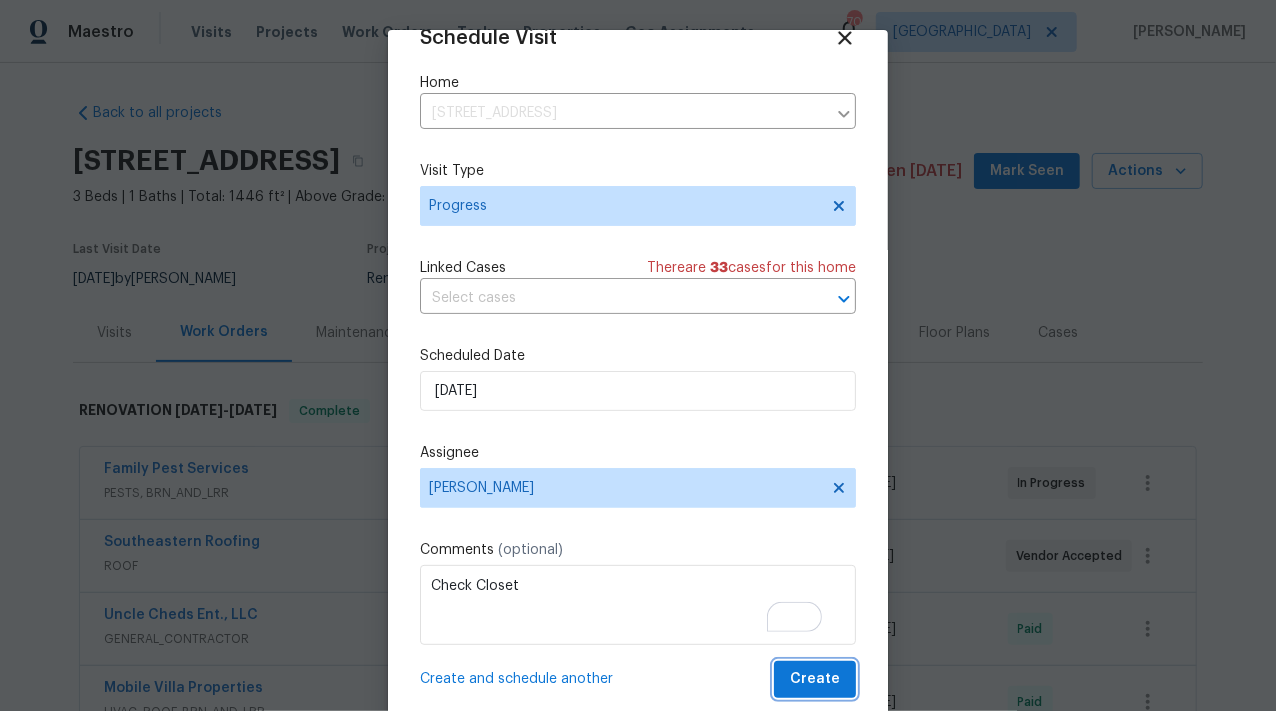 click on "Create" at bounding box center (815, 679) 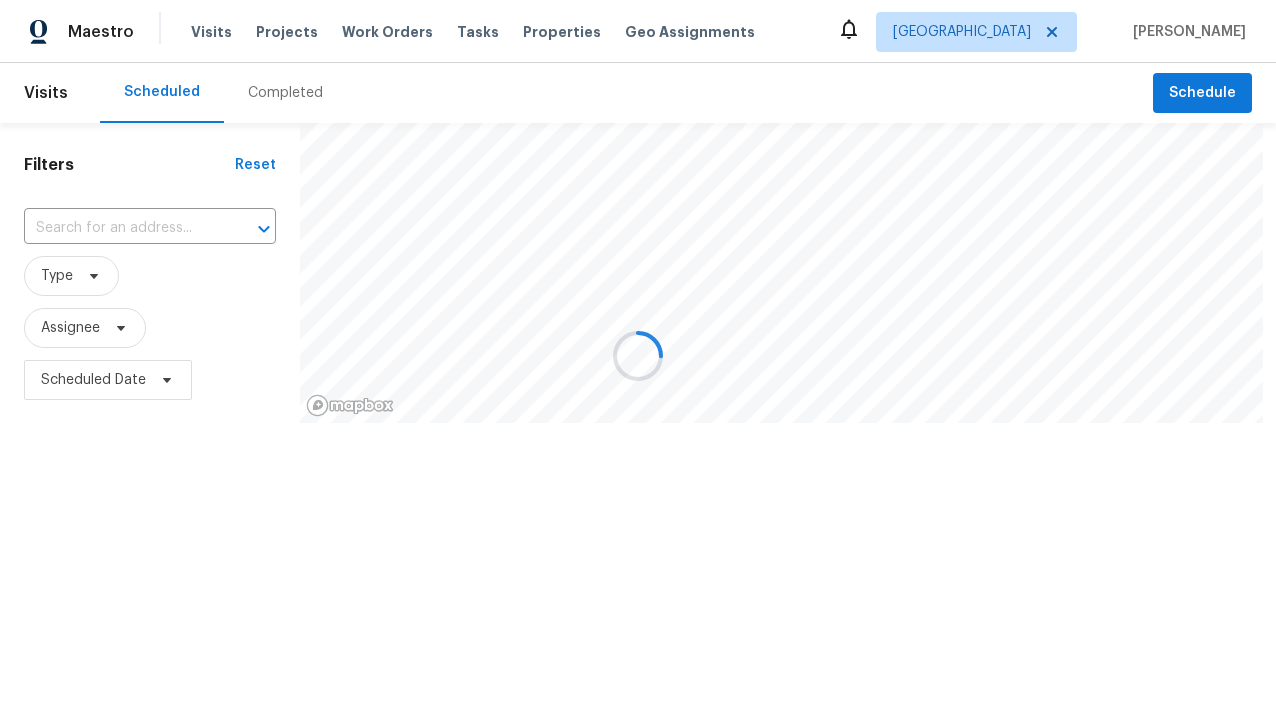 scroll, scrollTop: 0, scrollLeft: 0, axis: both 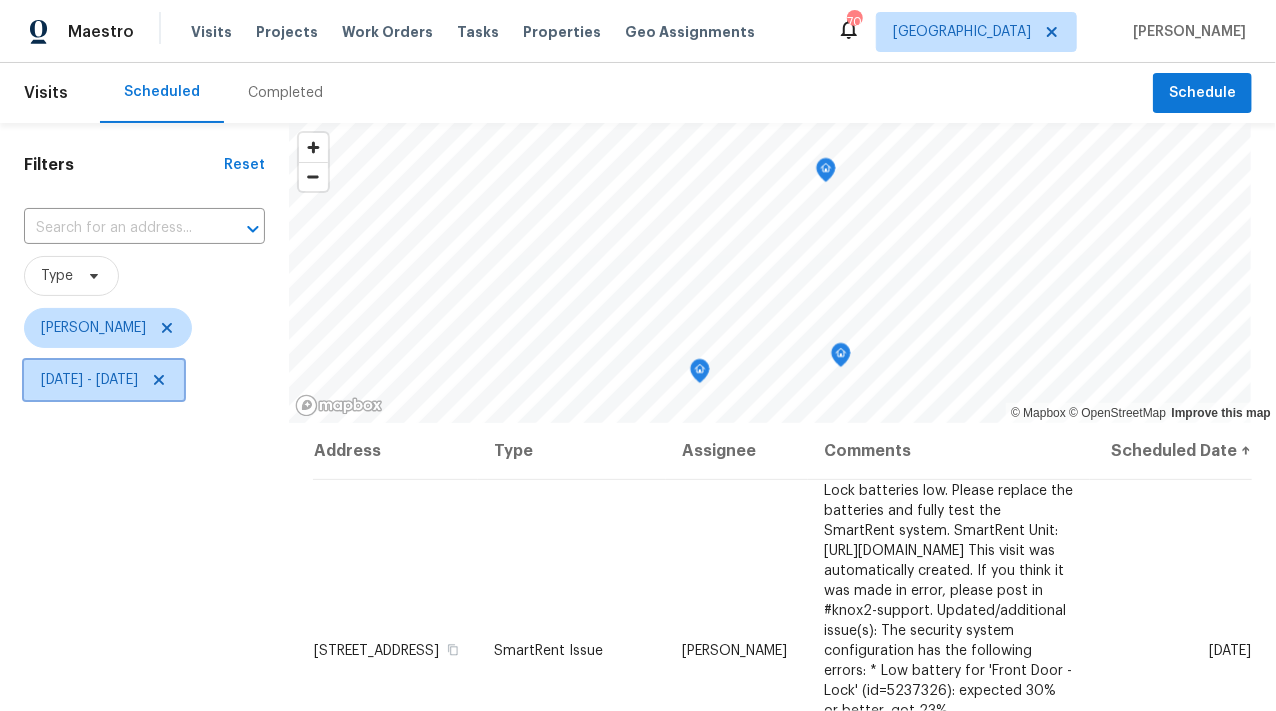 click on "Tue, Jul 15 - Tue, Jul 15" at bounding box center (89, 380) 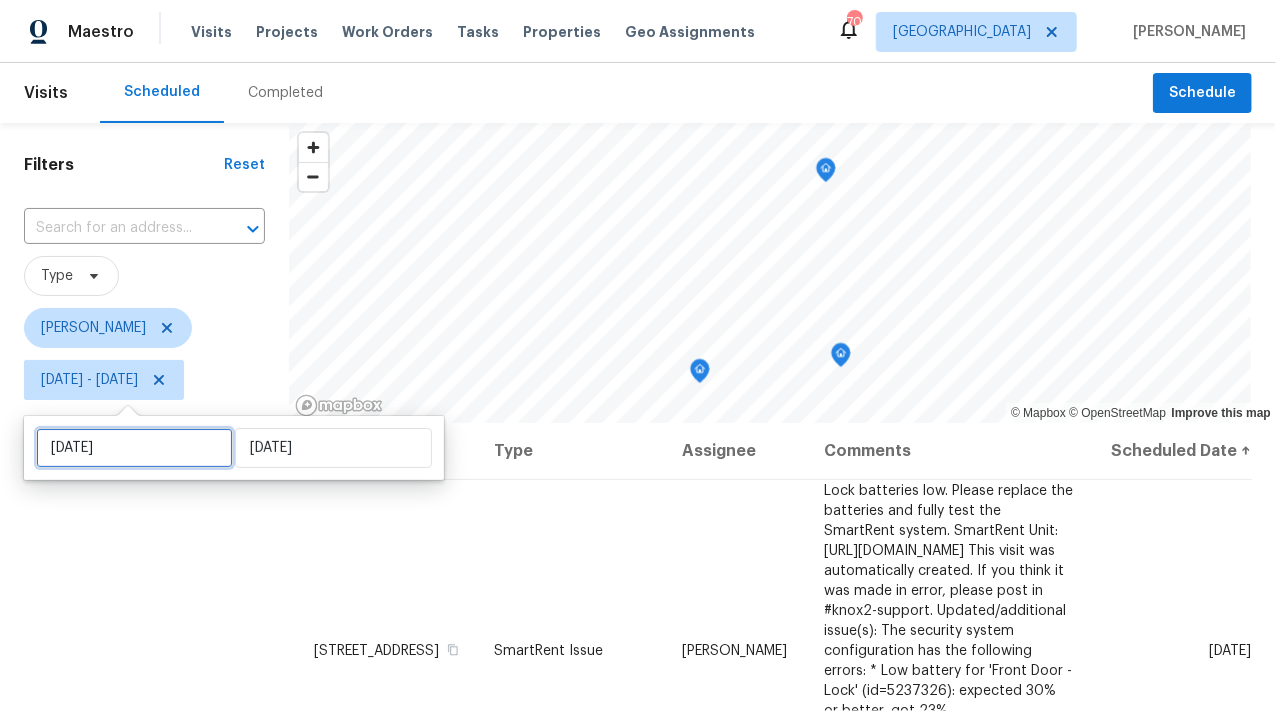 click on "Tue, Jul 15" at bounding box center (134, 448) 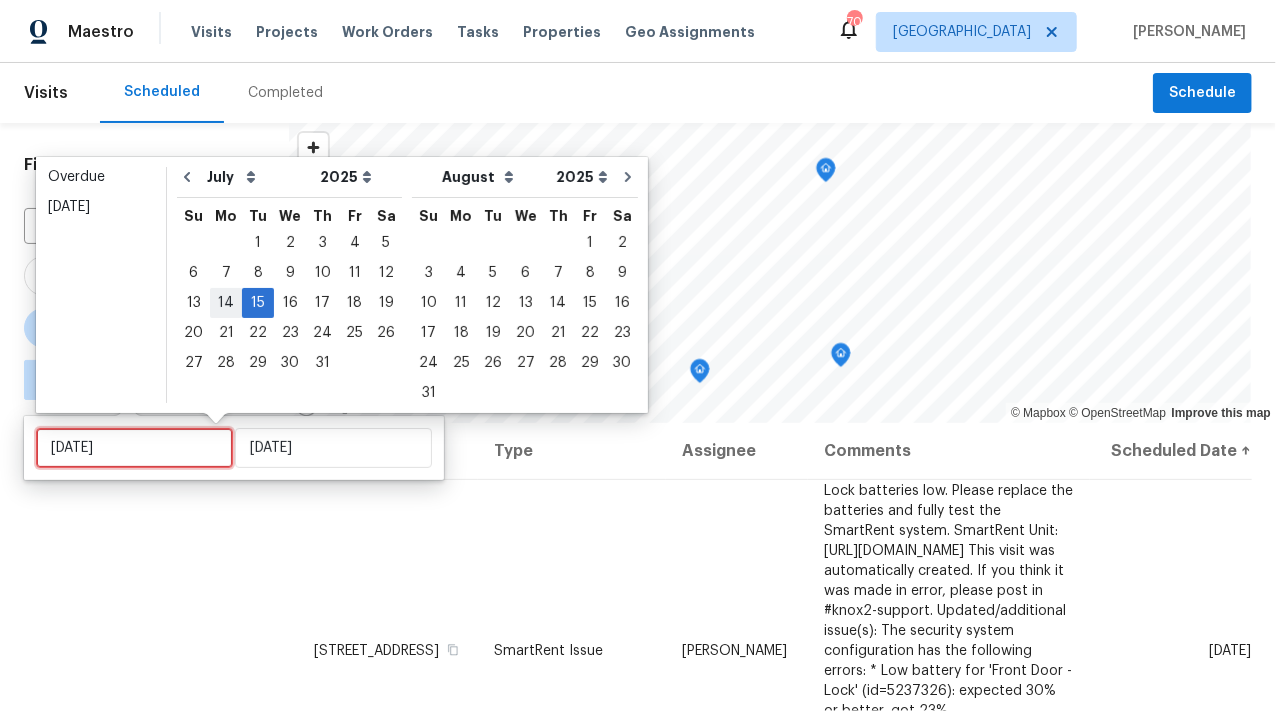 type on "Mon, Jul 14" 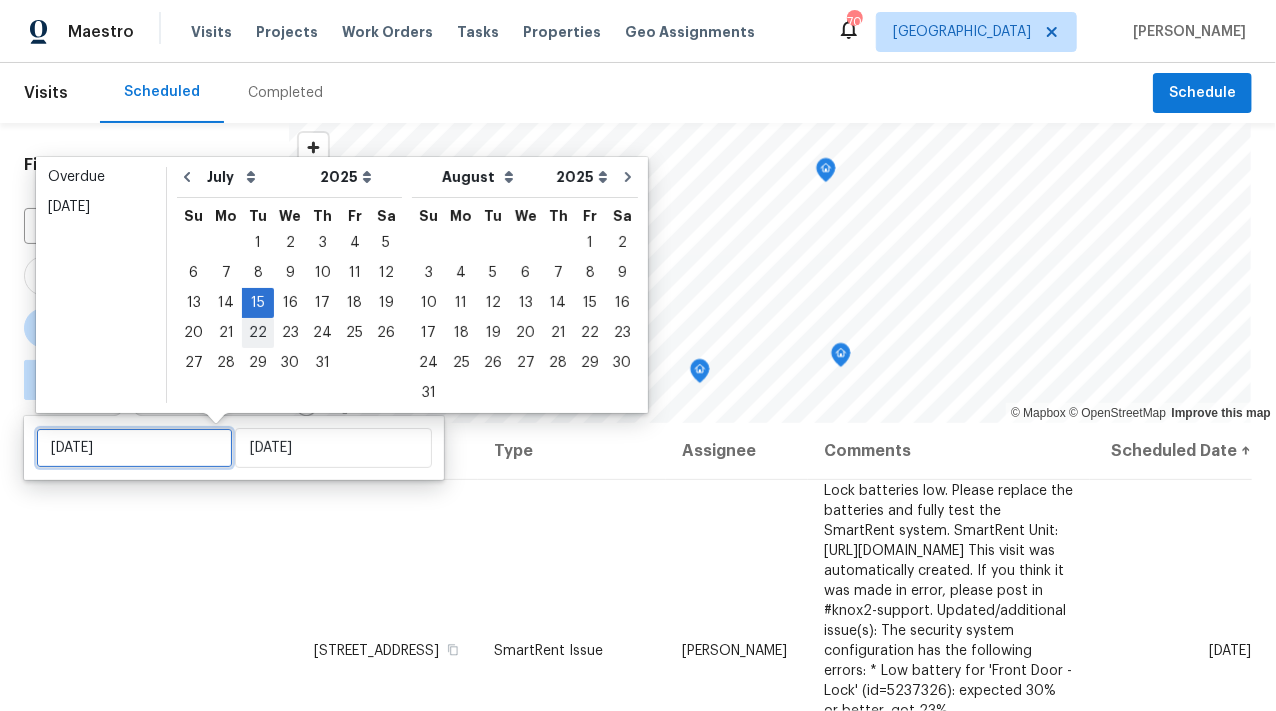 type 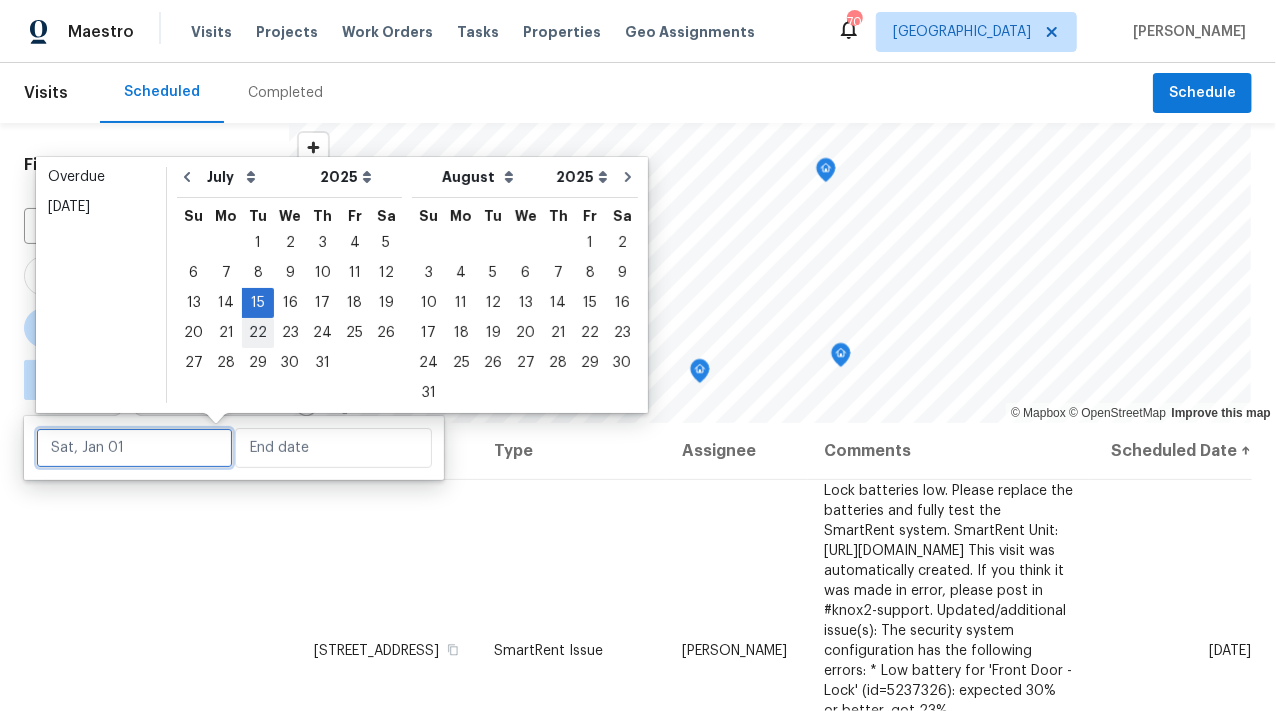 type on "Tue, Jul 22" 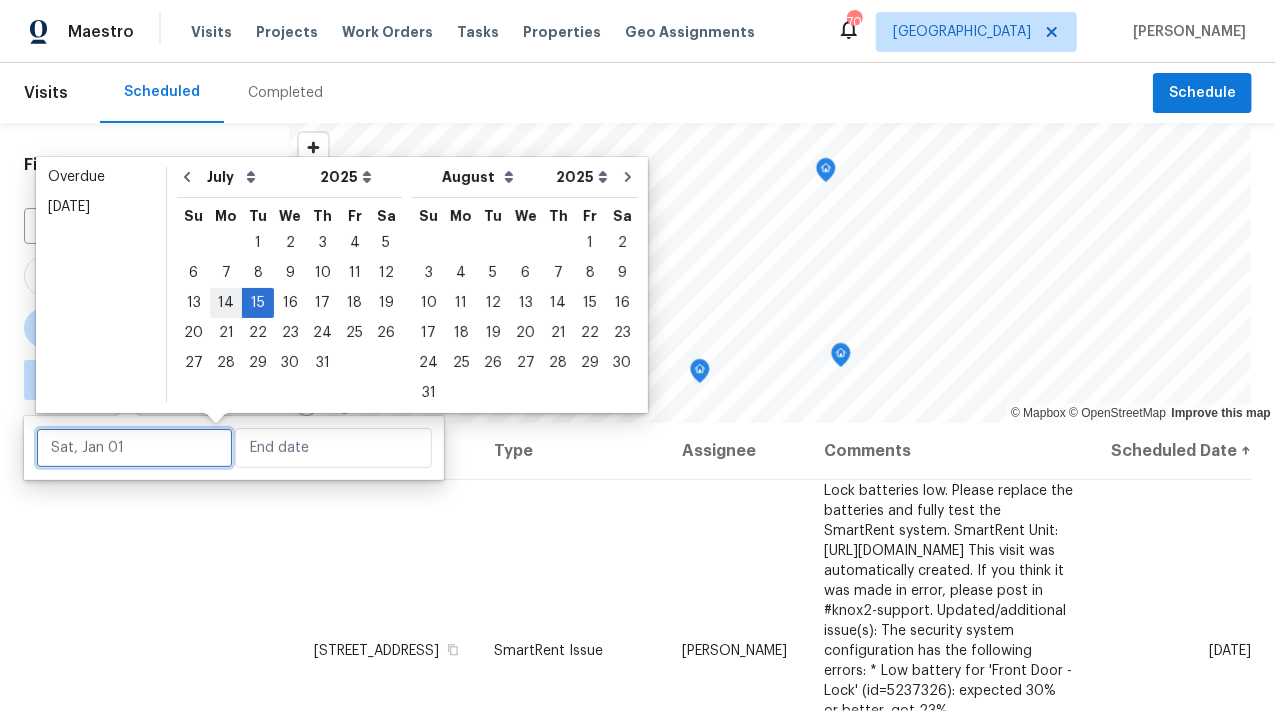 type on "Mon, Jul 14" 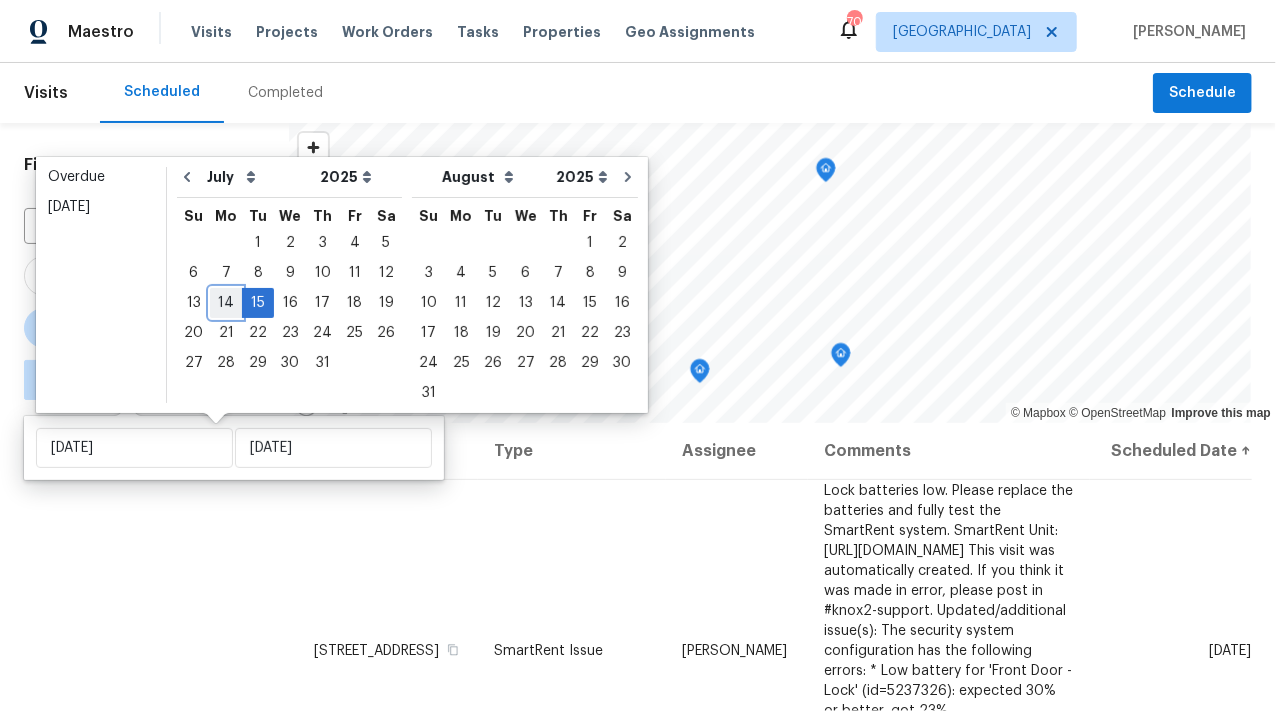 click on "14" at bounding box center (226, 303) 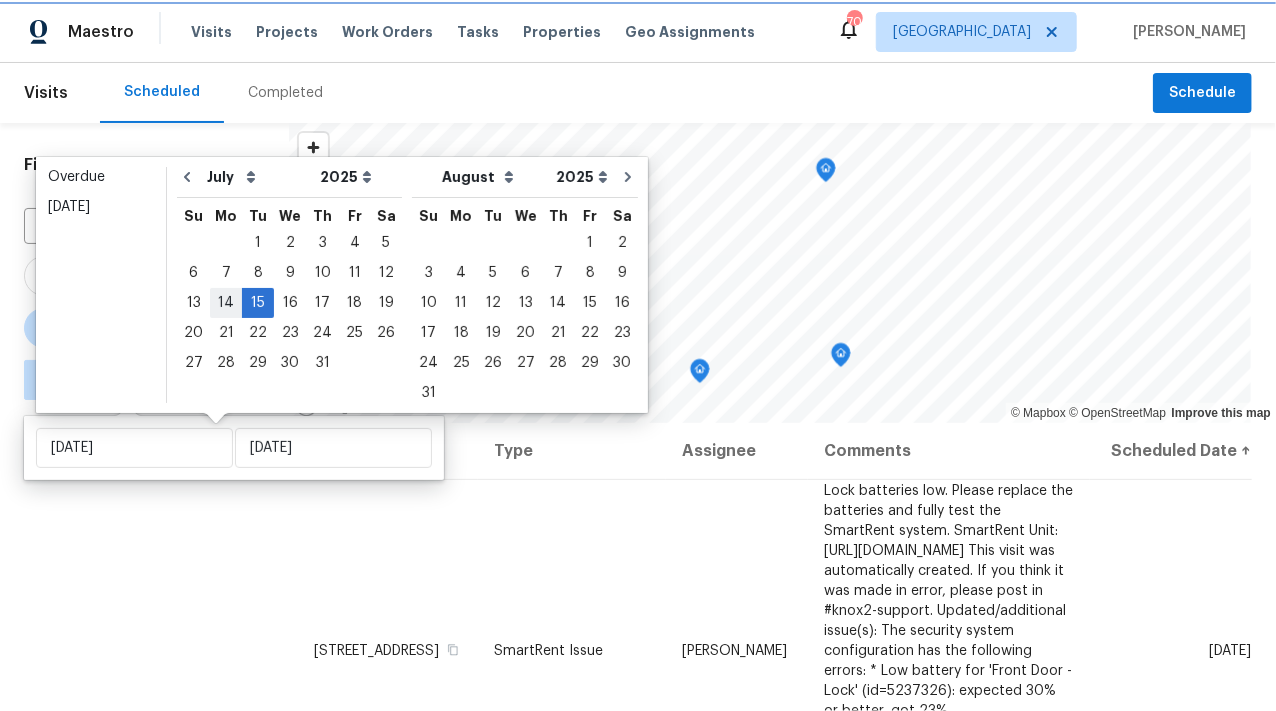 type on "Mon, Jul 14" 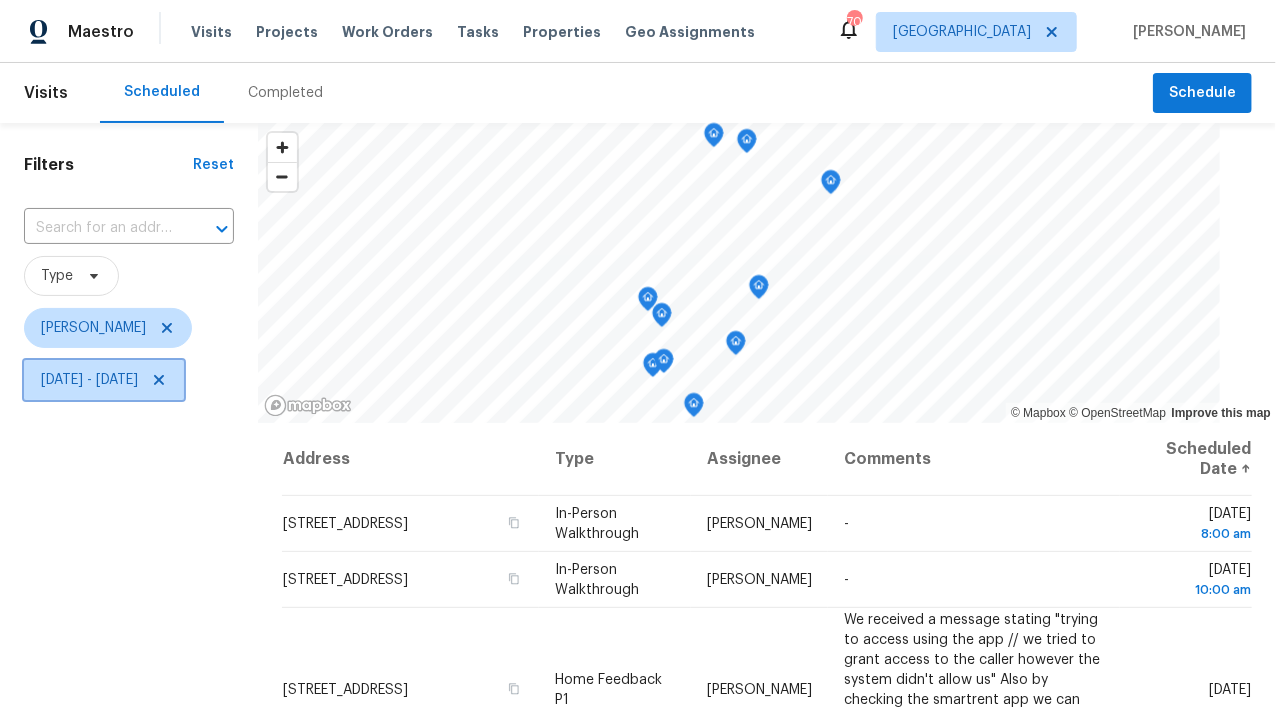click on "Mon, Jul 14 - Tue, Jul 15" at bounding box center (104, 380) 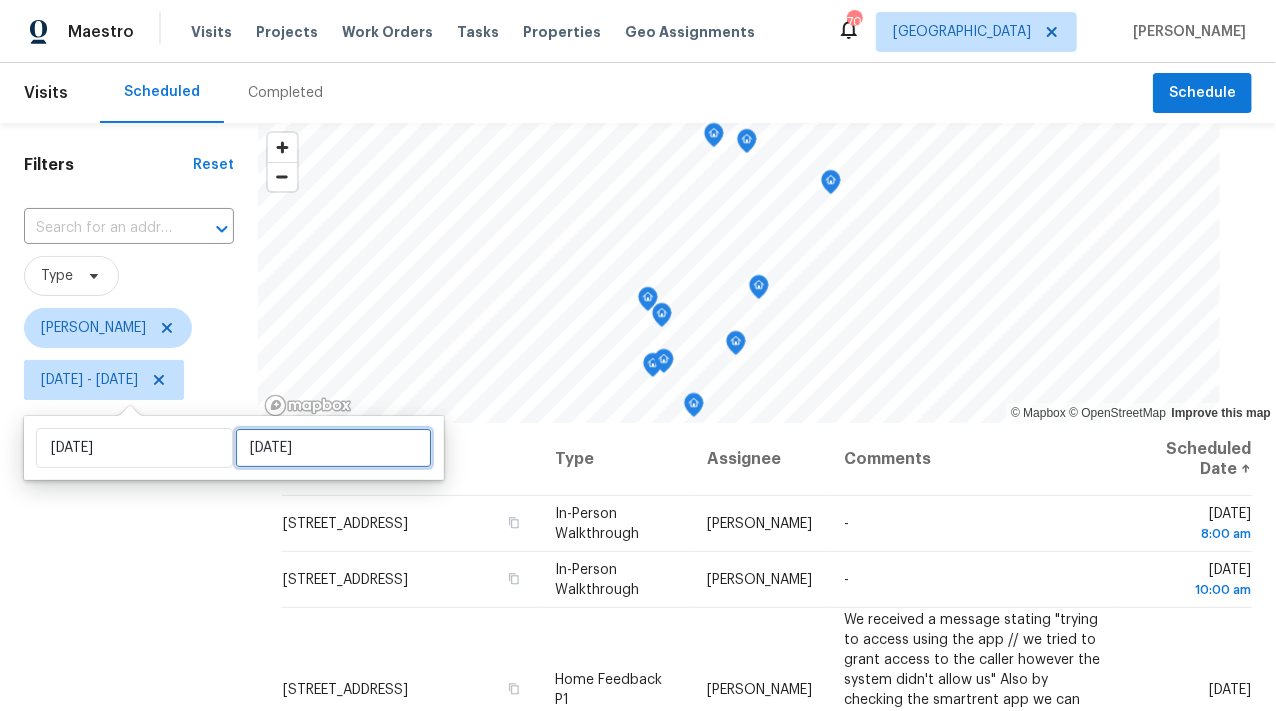 click on "Tue, Jul 15" at bounding box center (333, 448) 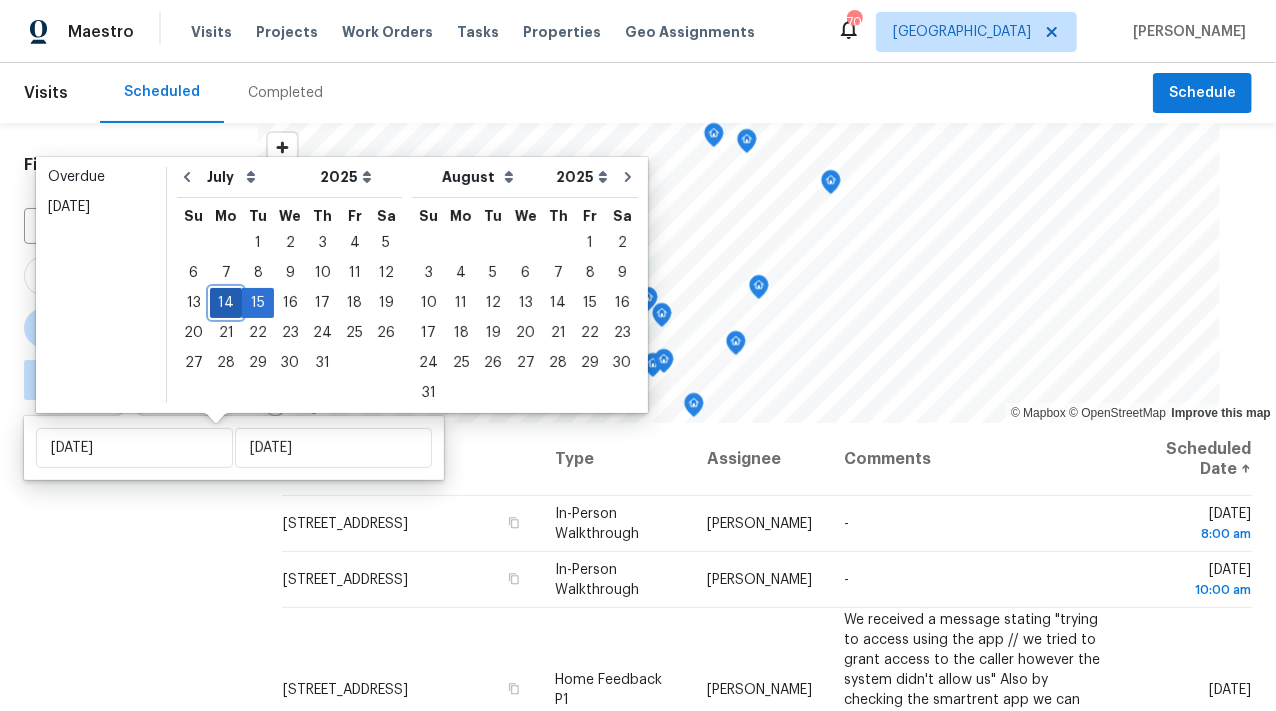 click on "14" at bounding box center (226, 303) 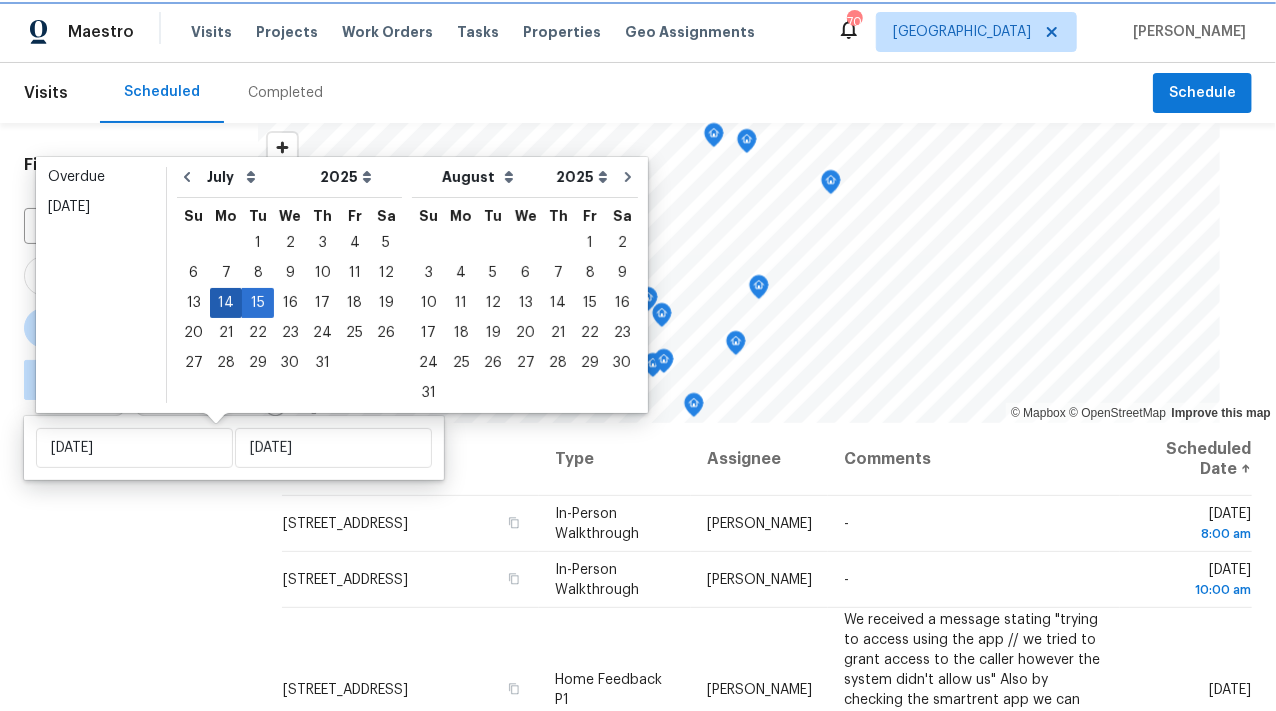 type on "Mon, Jul 14" 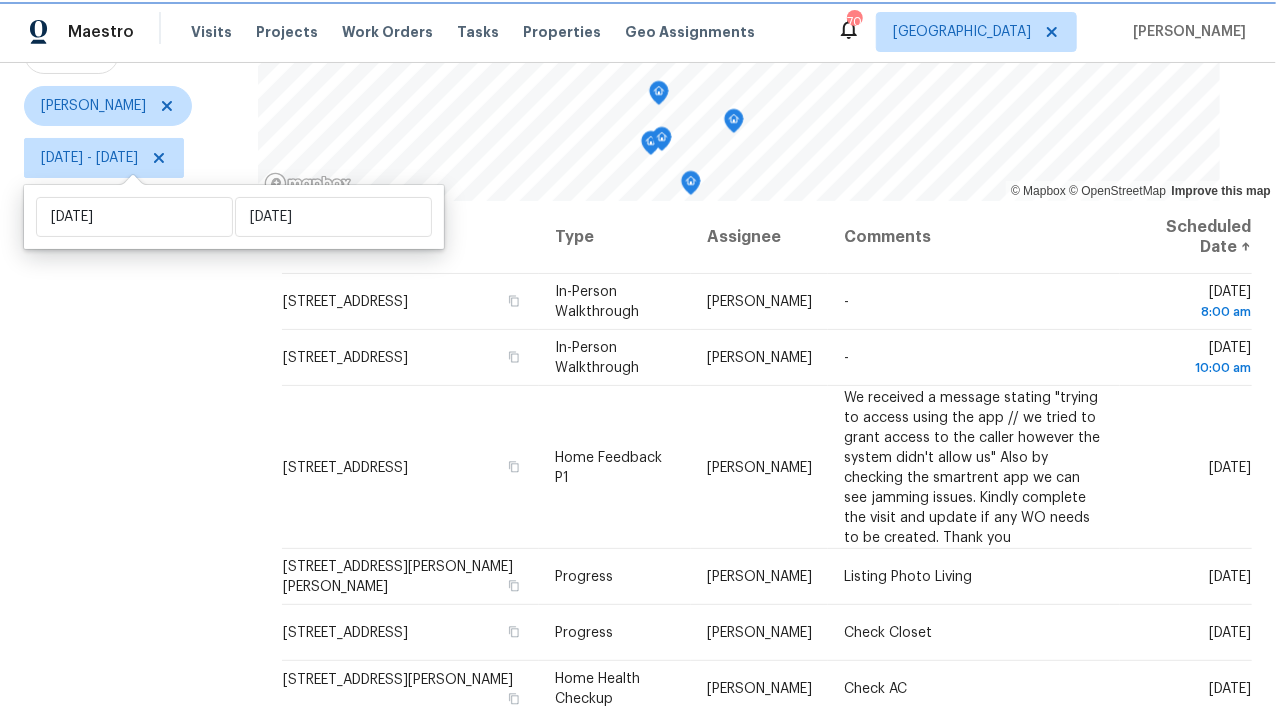 scroll, scrollTop: 294, scrollLeft: 0, axis: vertical 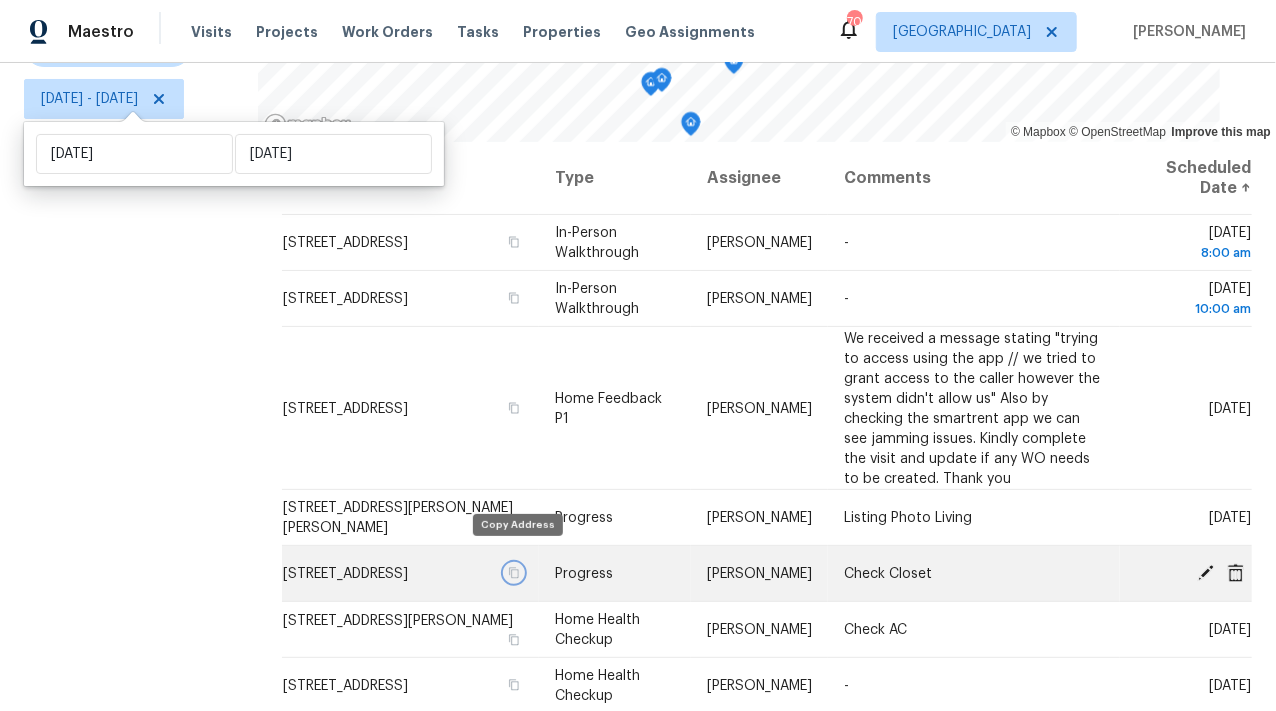 click 